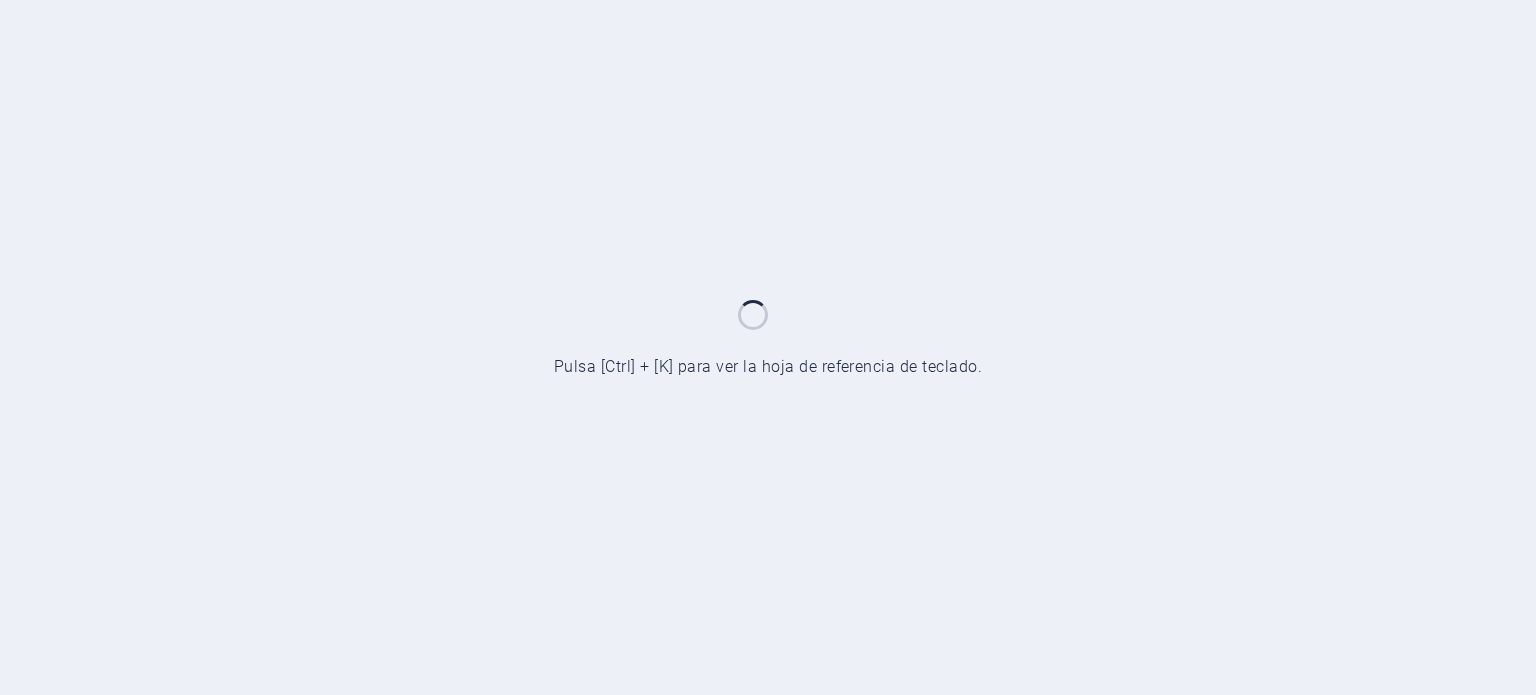 scroll, scrollTop: 0, scrollLeft: 0, axis: both 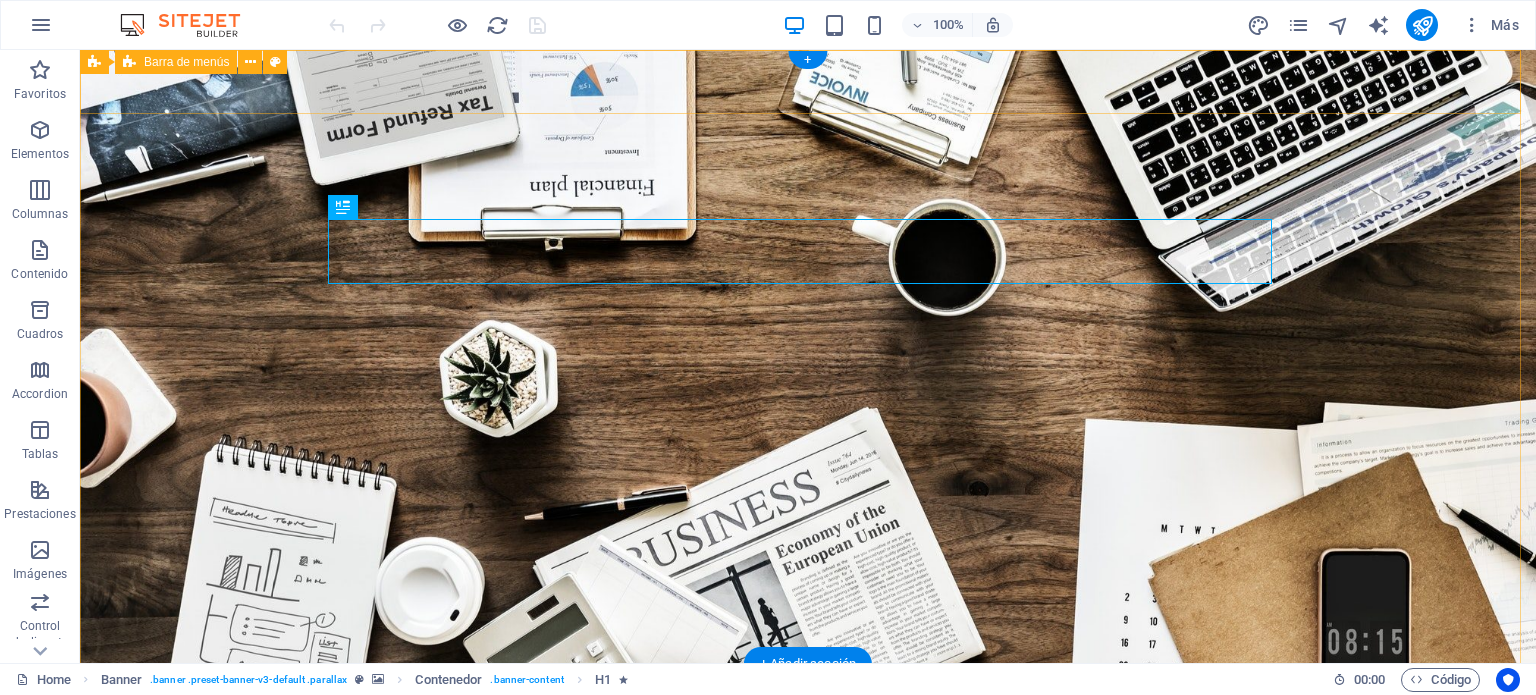 click on "Home About us Services Projects Team Contact" at bounding box center [808, 711] 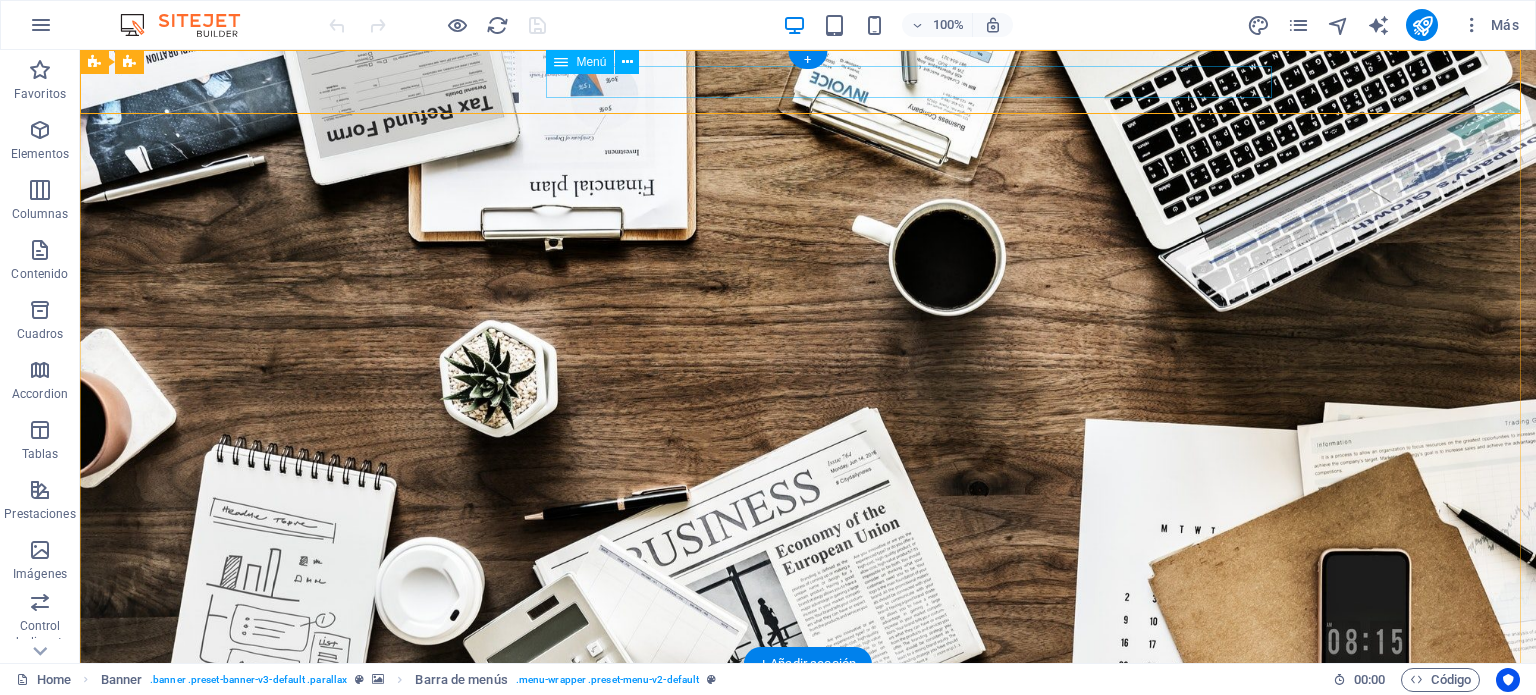 click on "Home About us Services Projects Team Contact" at bounding box center [808, 726] 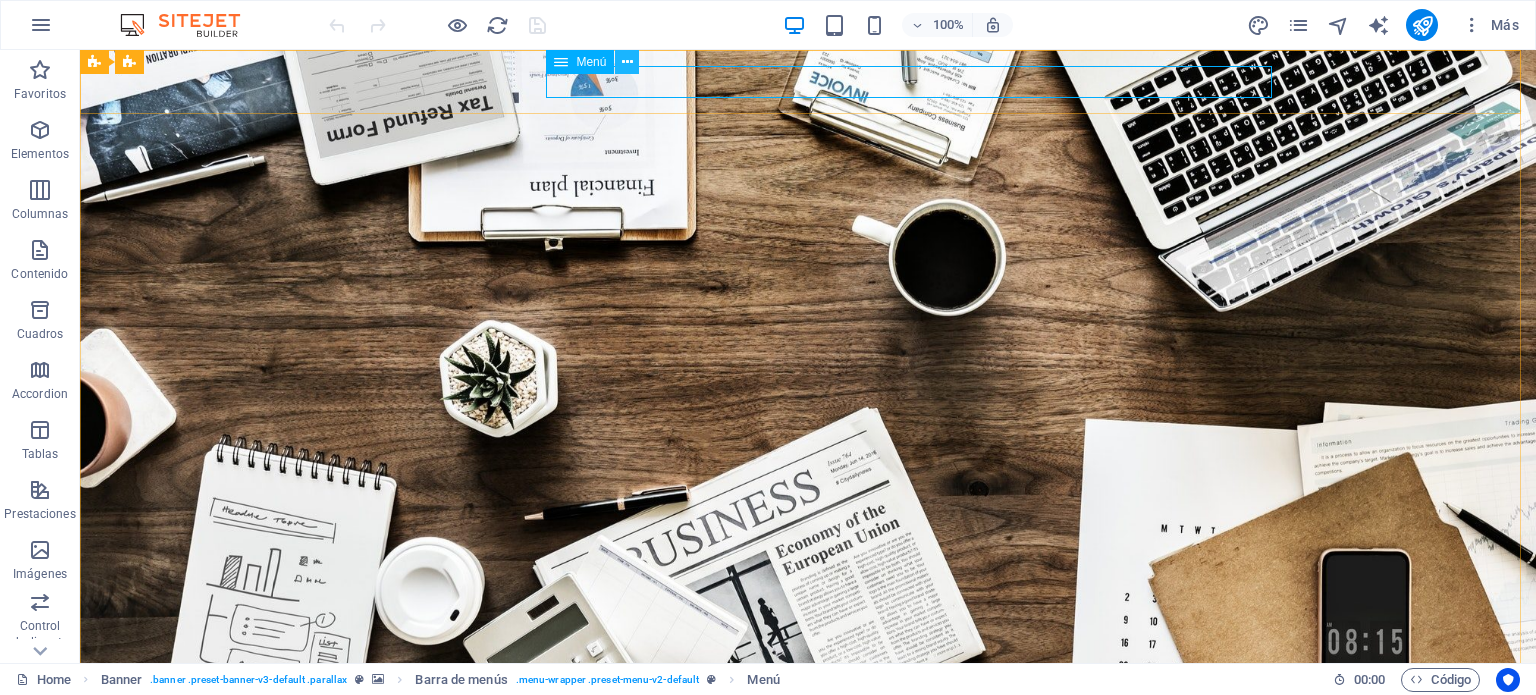 click at bounding box center [627, 62] 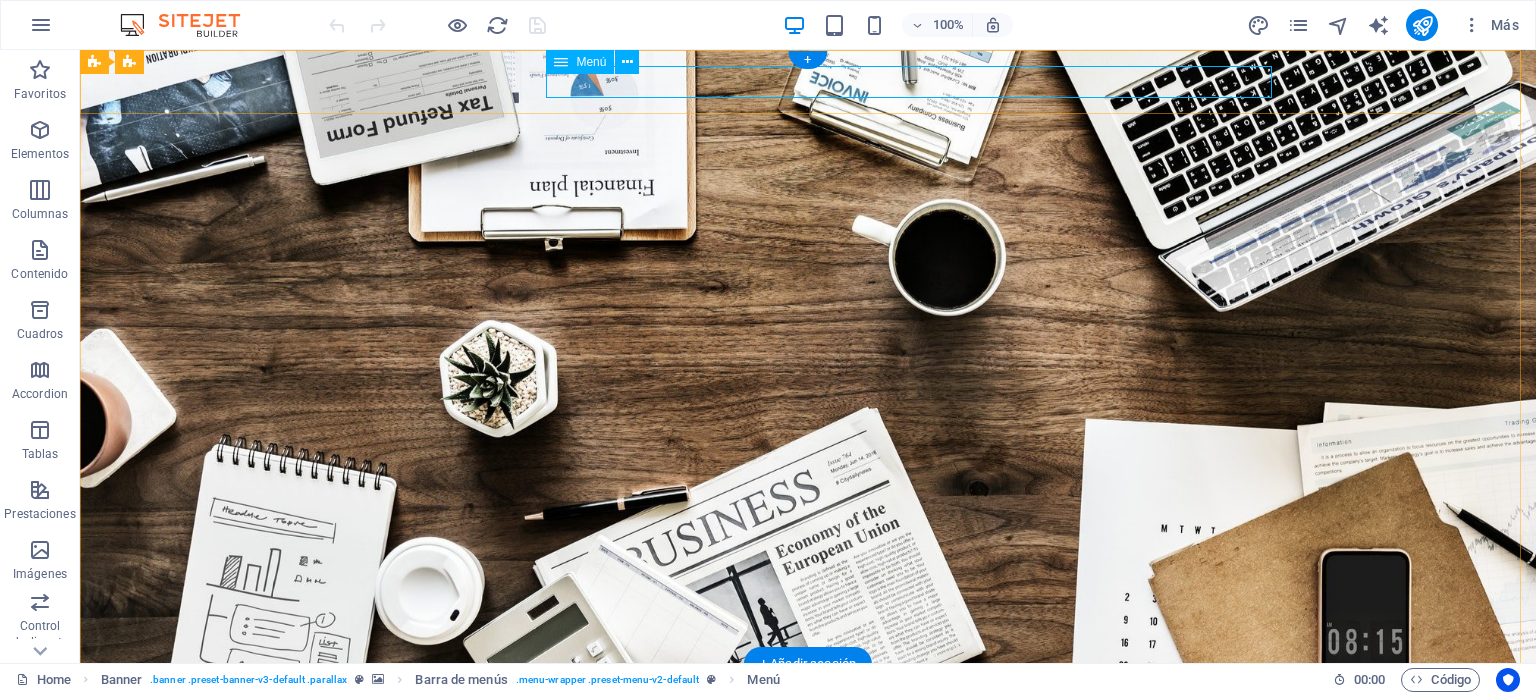 click on "Home About us Services Projects Team Contact" at bounding box center [808, 726] 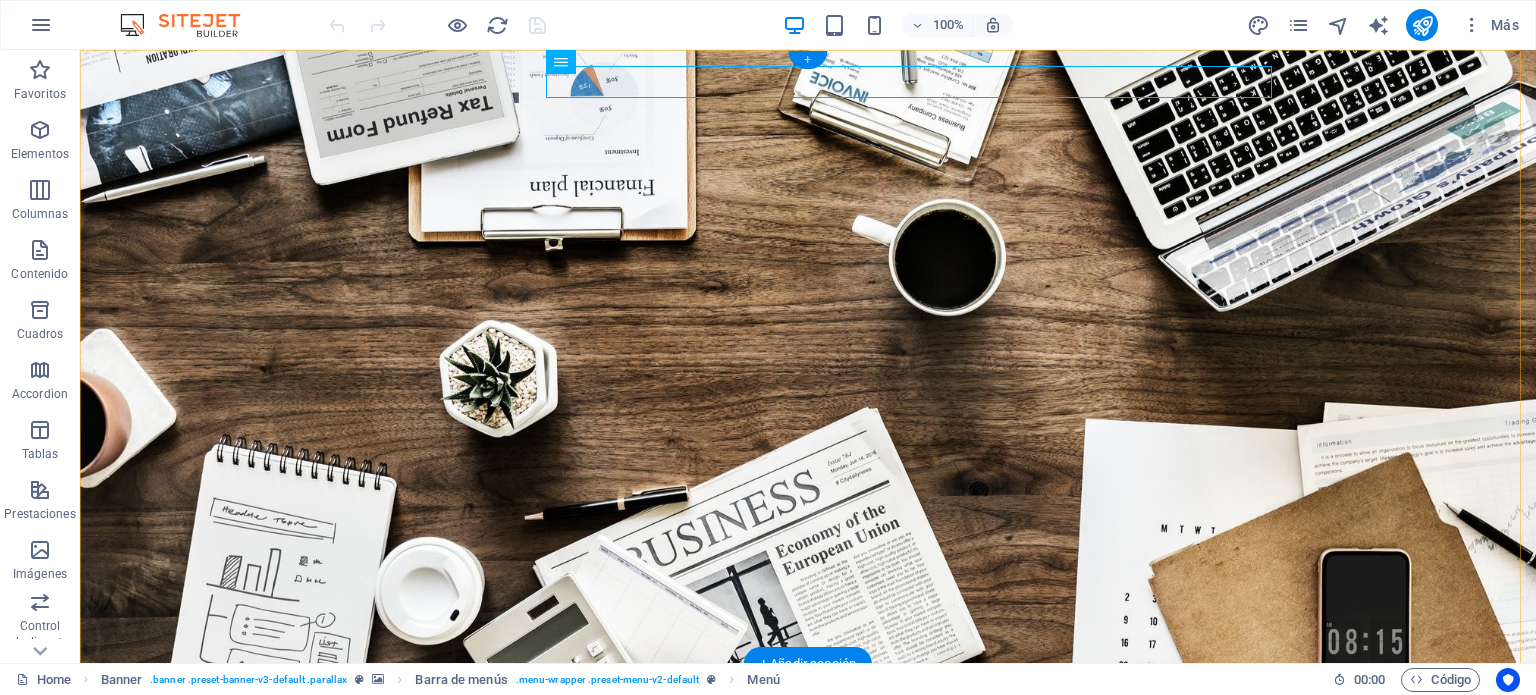 click on "+" at bounding box center (807, 60) 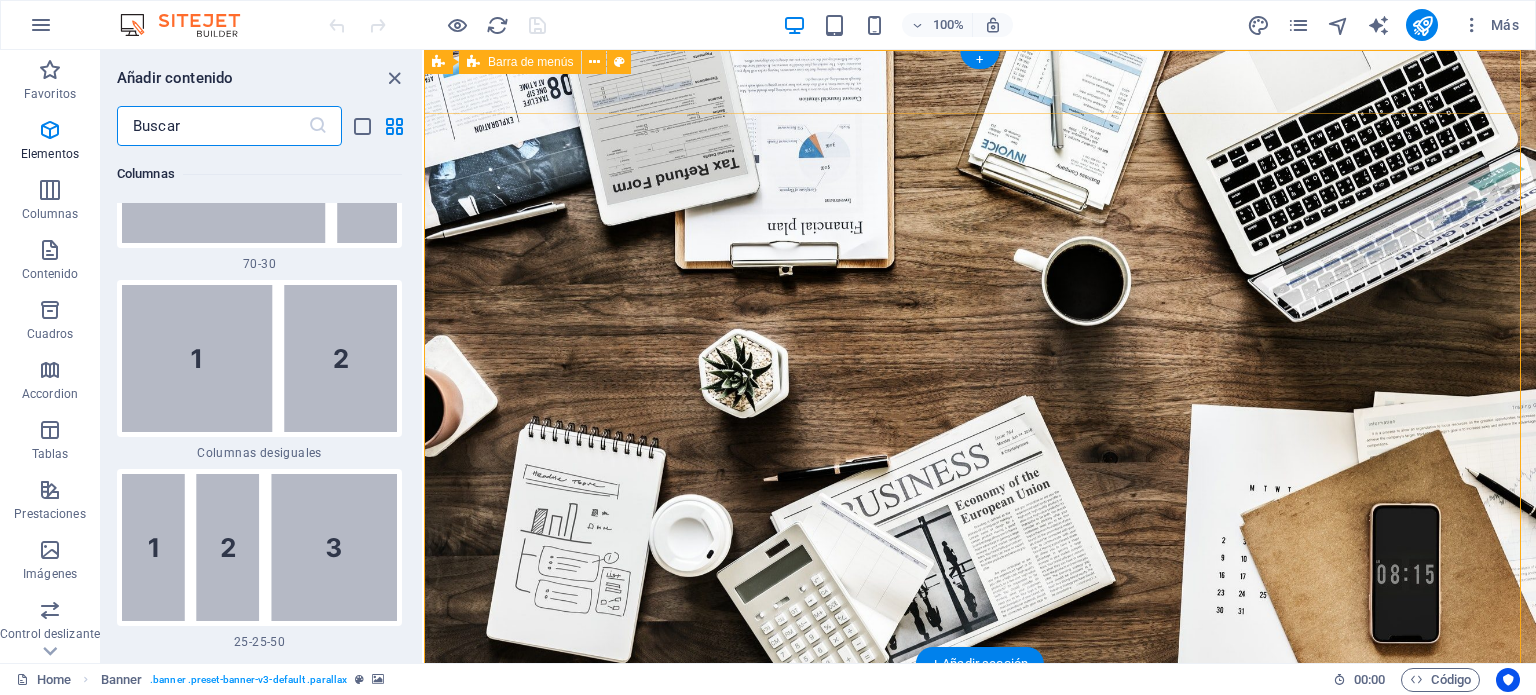 scroll, scrollTop: 6123, scrollLeft: 0, axis: vertical 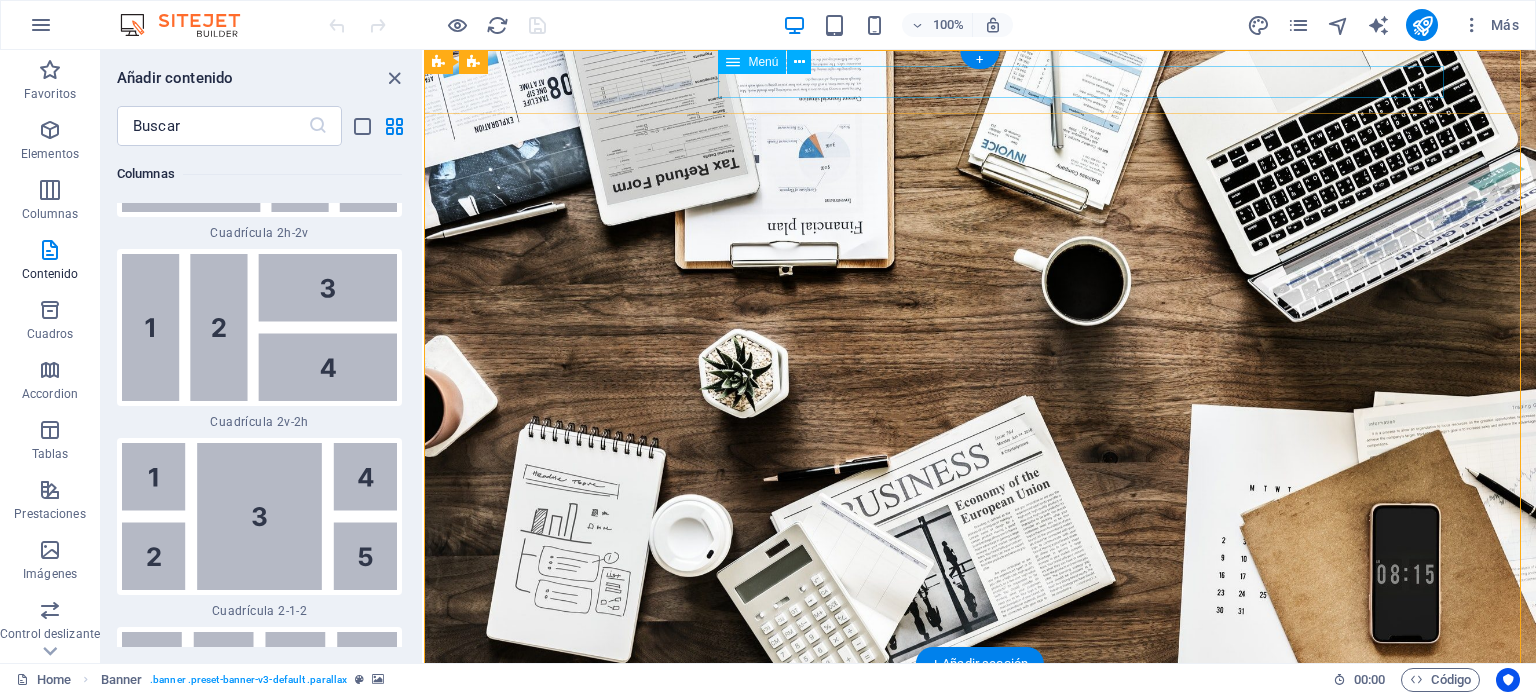 click on "Home About us Services Projects Team Contact" at bounding box center [980, 726] 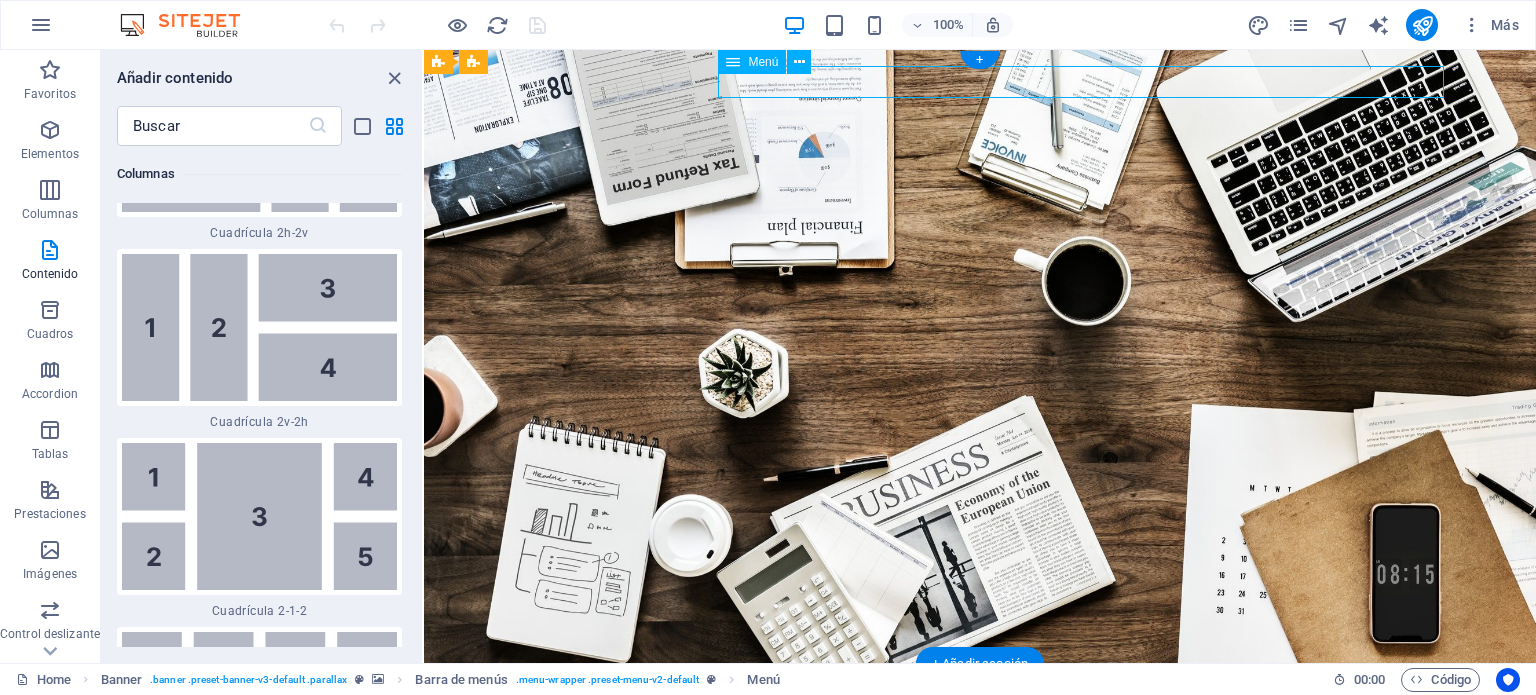 click on "Home About us Services Projects Team Contact" at bounding box center [980, 726] 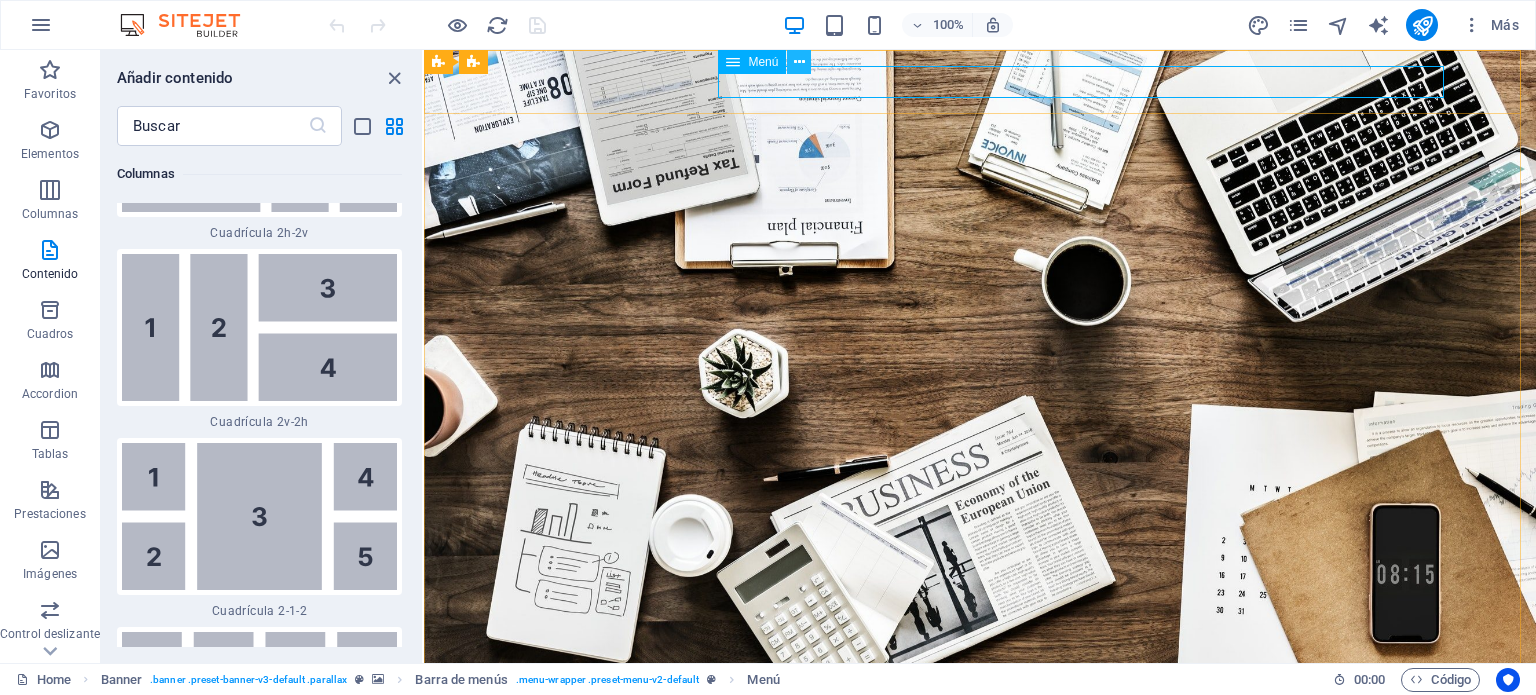click at bounding box center [799, 62] 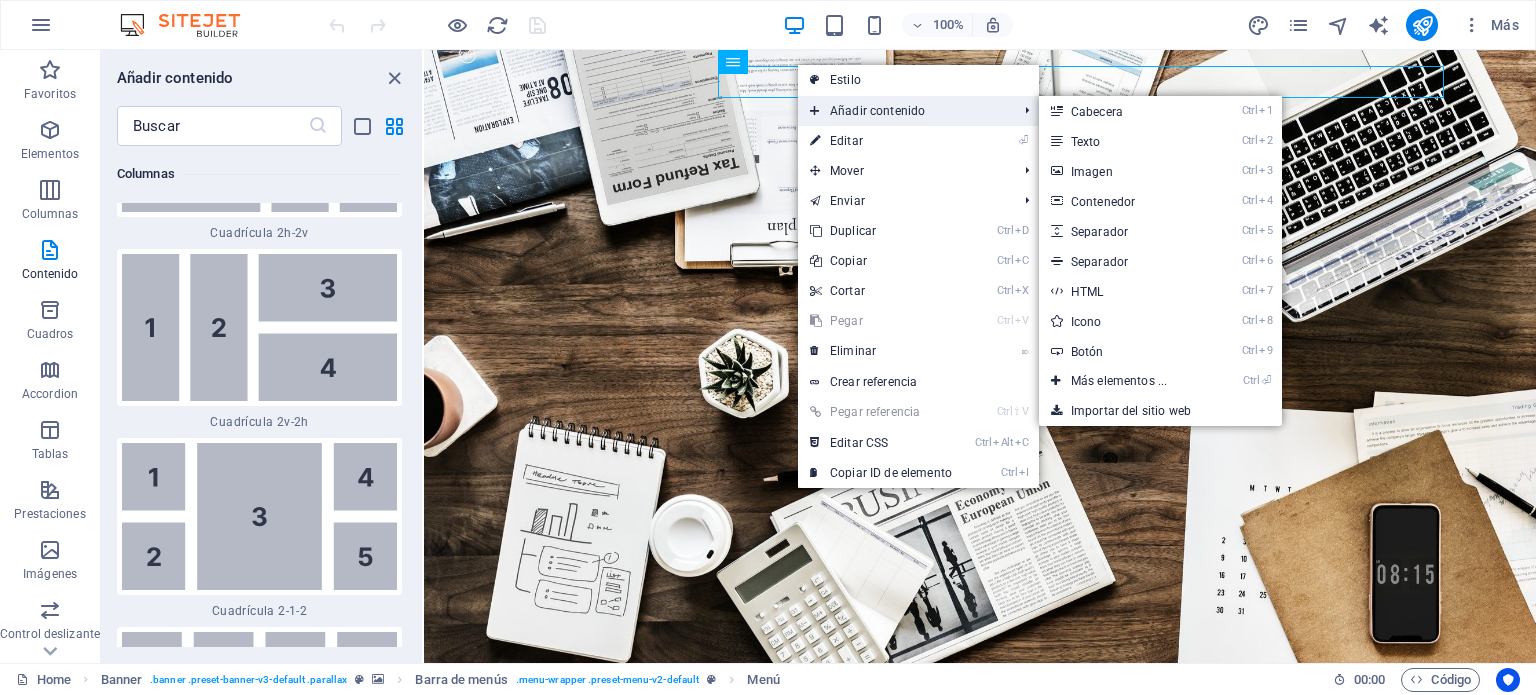 click on "Añadir contenido" at bounding box center [903, 111] 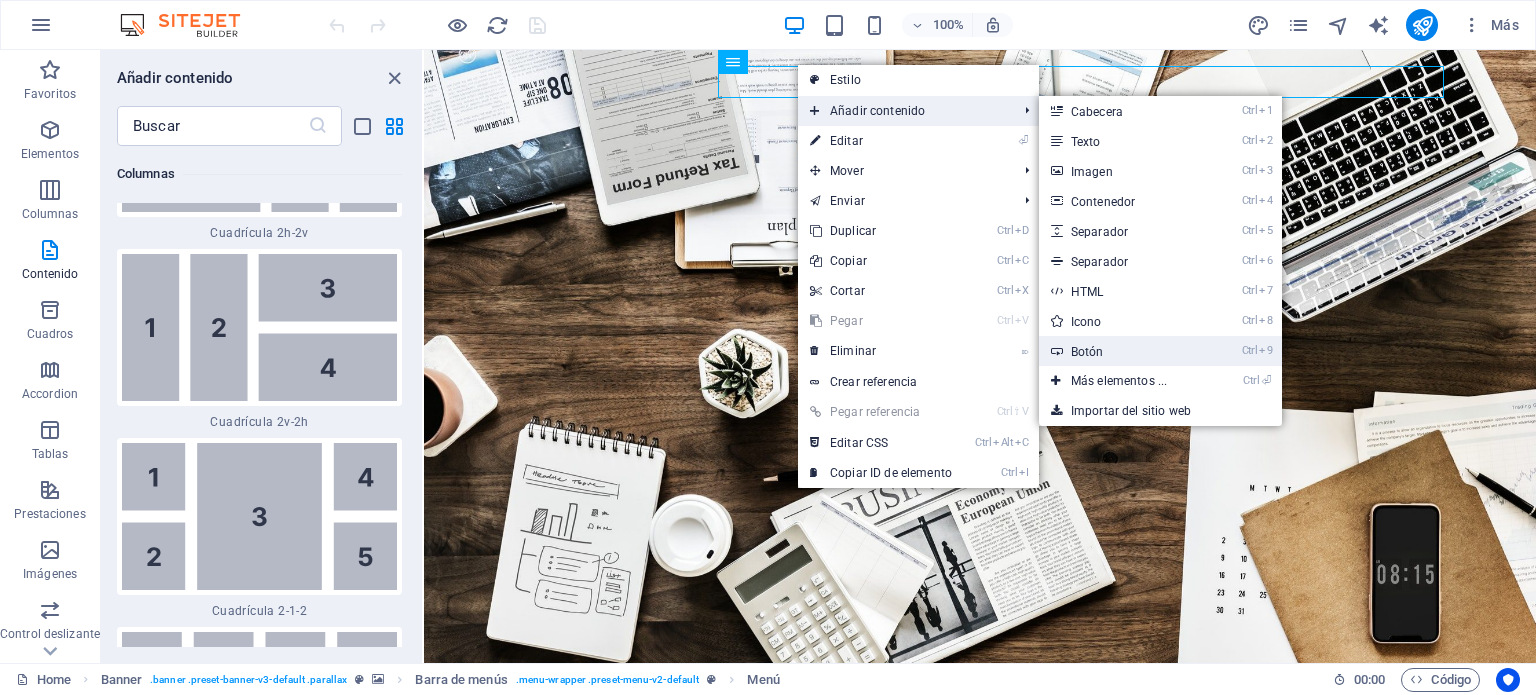 click on "Ctrl 9  Botón" at bounding box center [1123, 351] 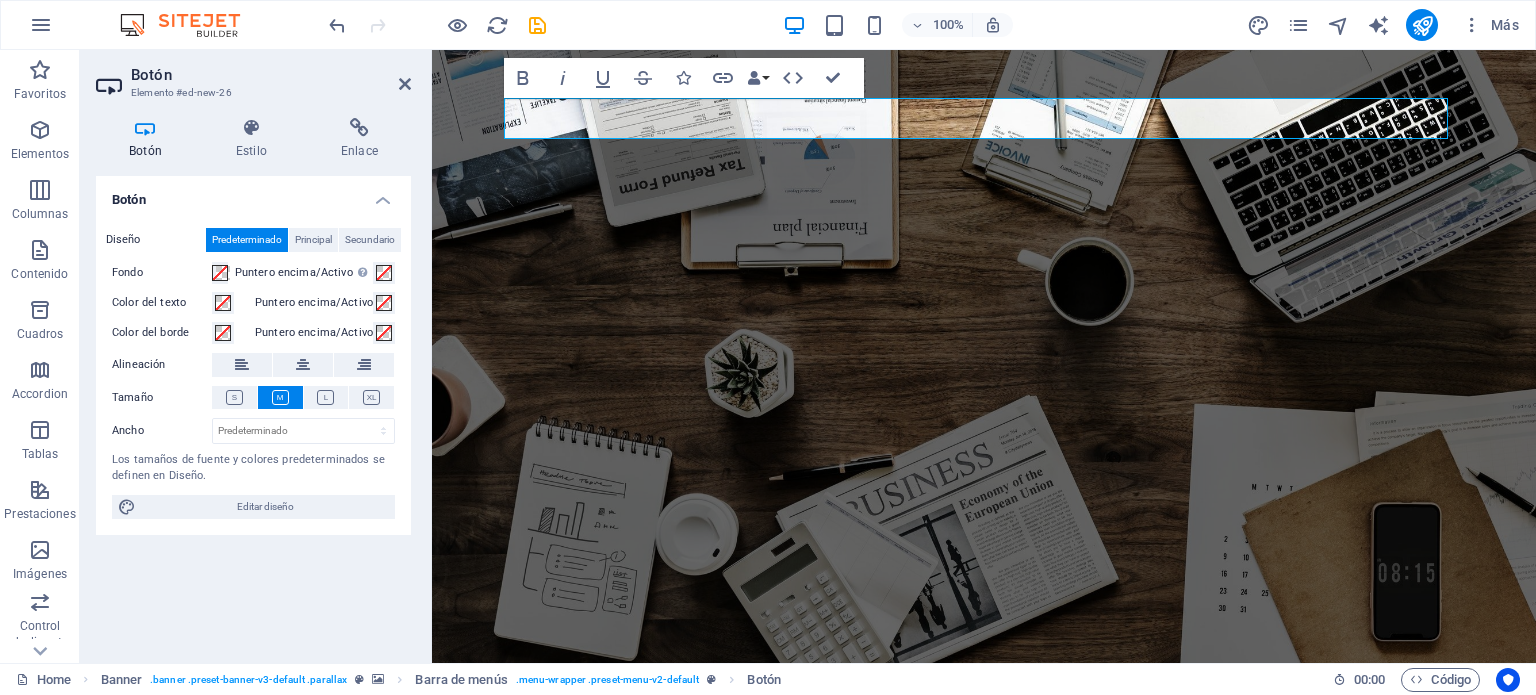 click on "Botón Elemento #ed-new-26" at bounding box center [253, 76] 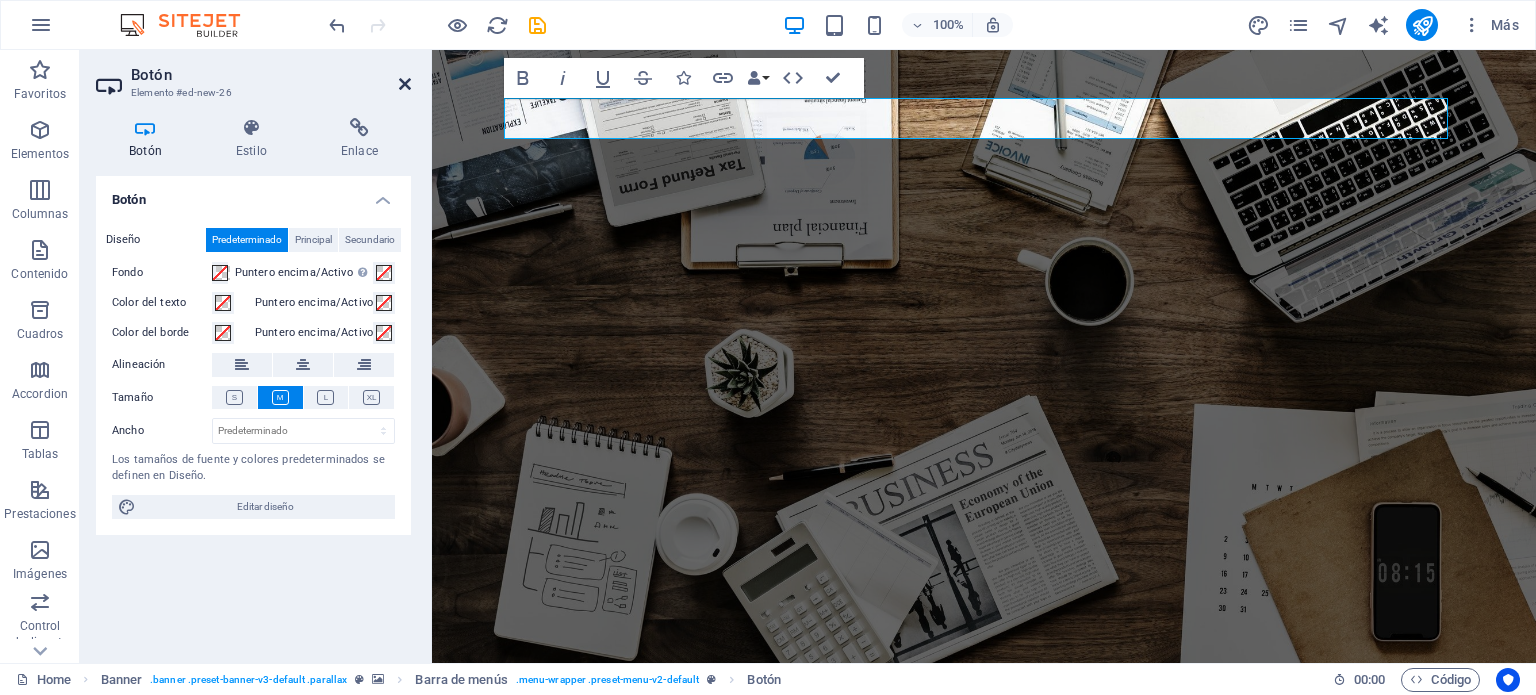 click at bounding box center [405, 84] 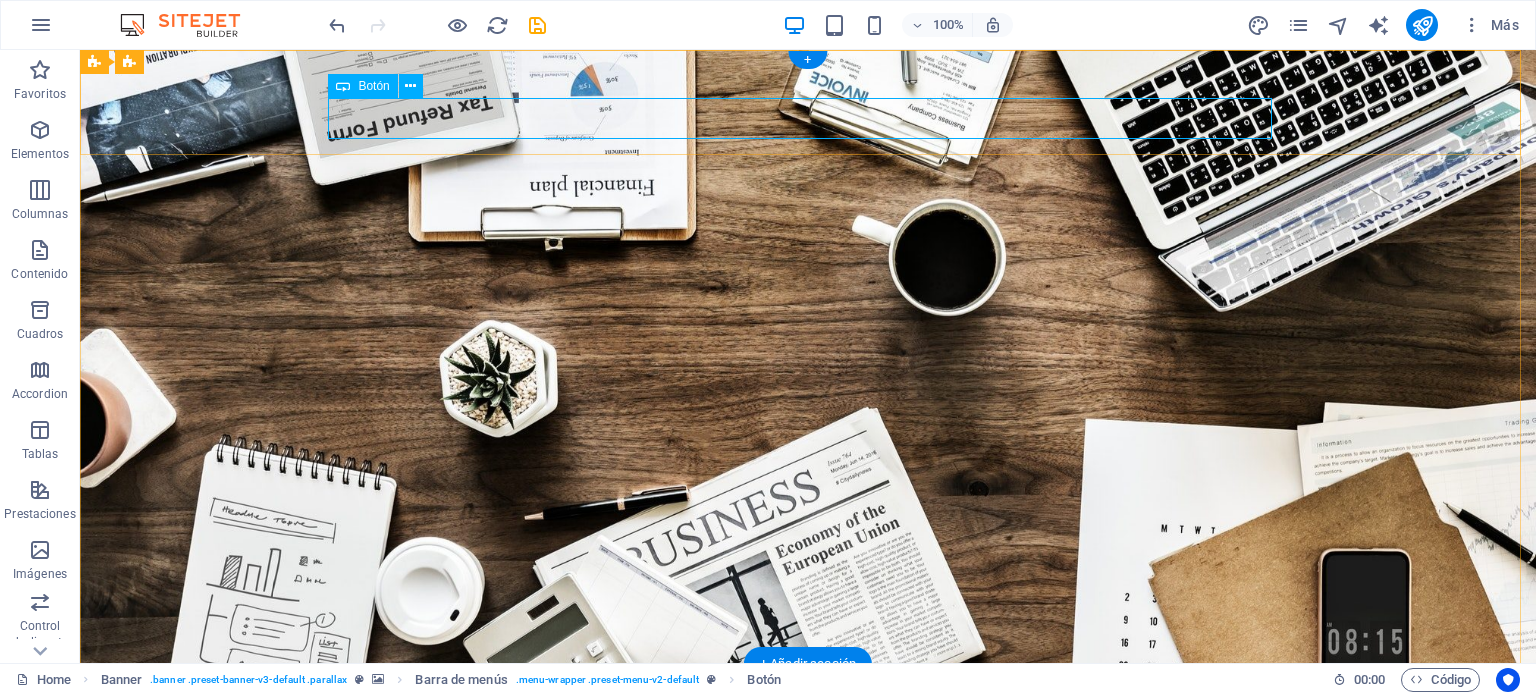 click on "Etiqueta del botón" at bounding box center [808, 762] 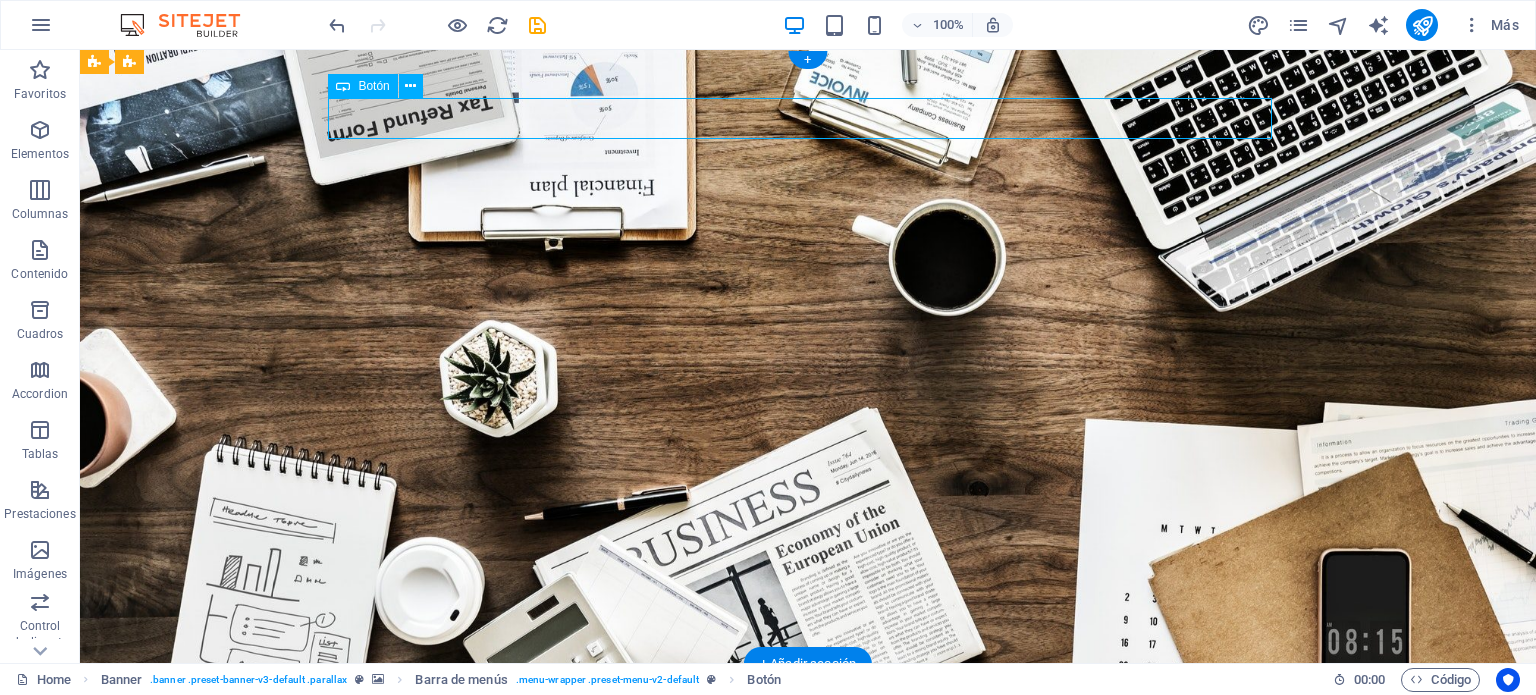 drag, startPoint x: 428, startPoint y: 119, endPoint x: 713, endPoint y: 121, distance: 285.00702 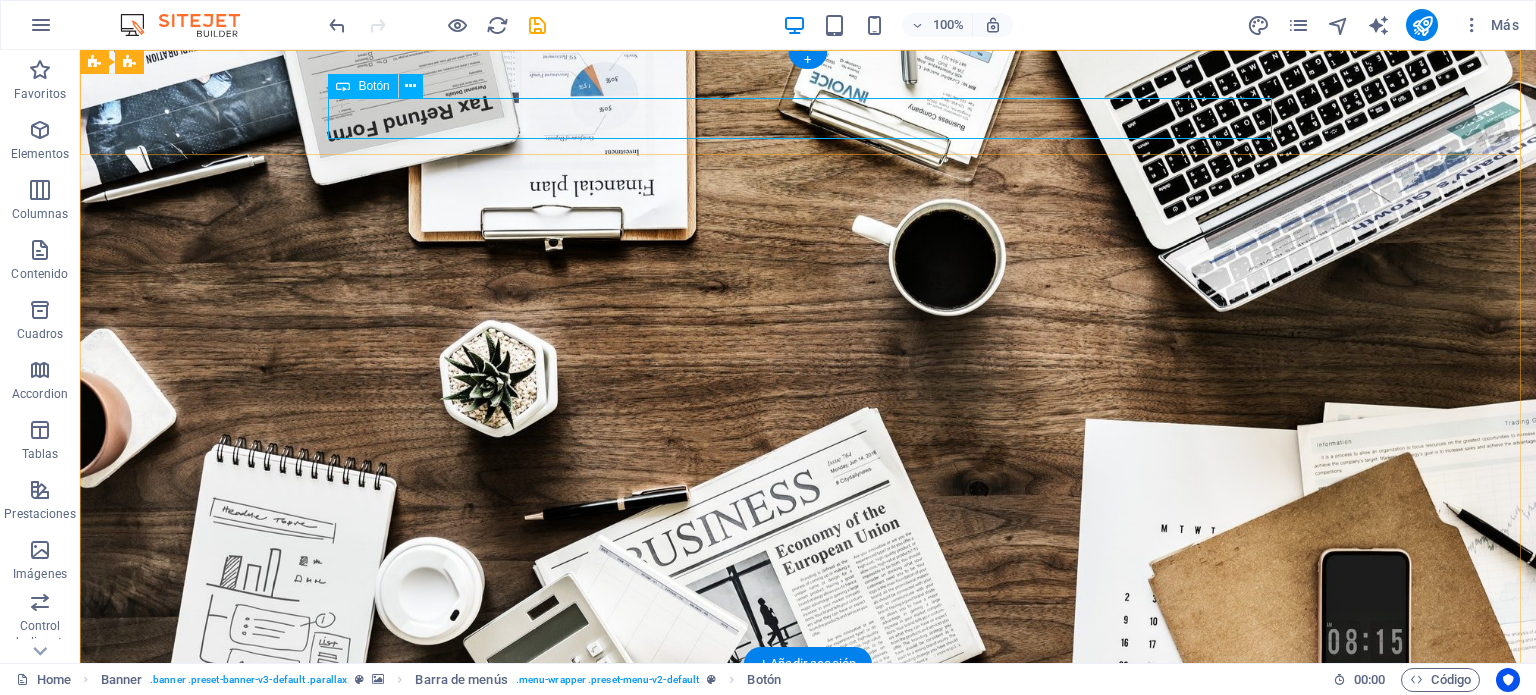 click on "Etiqueta del botón" at bounding box center [808, 762] 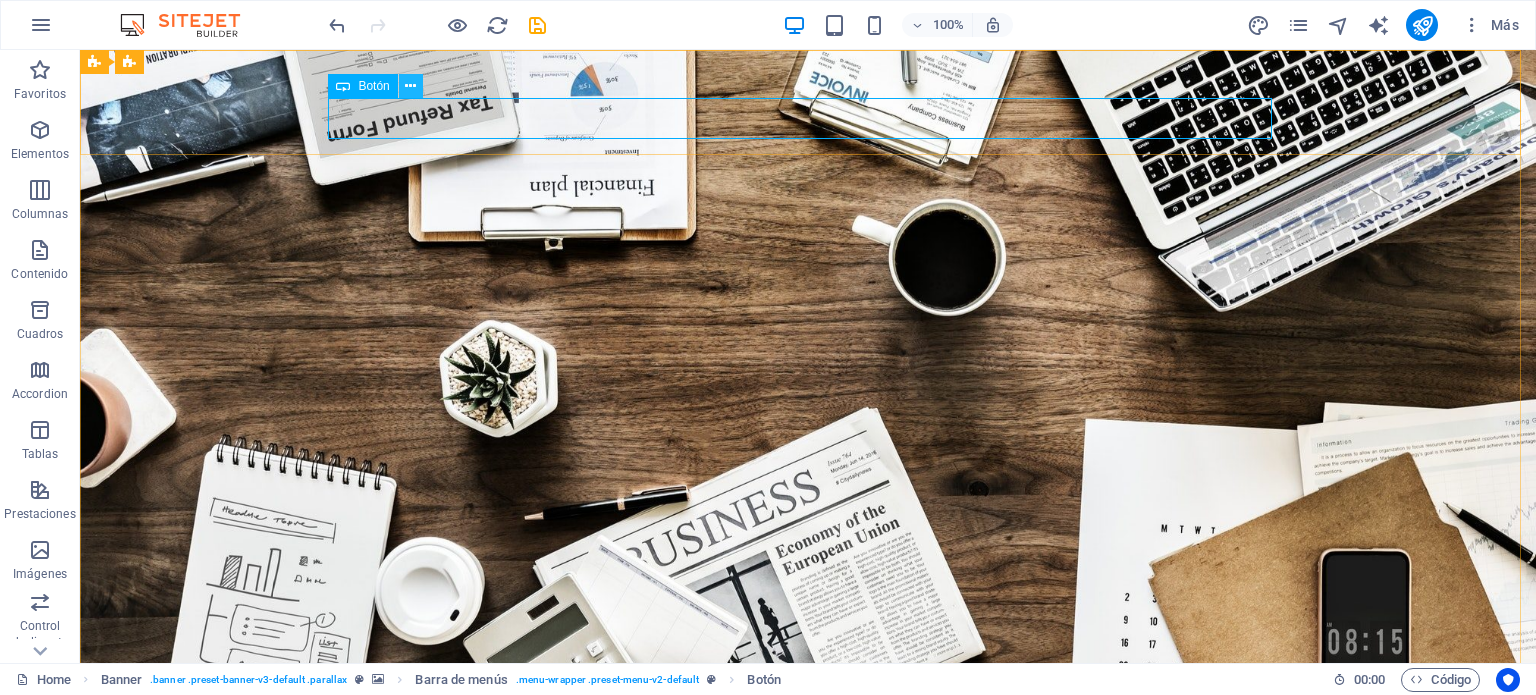 click at bounding box center [410, 86] 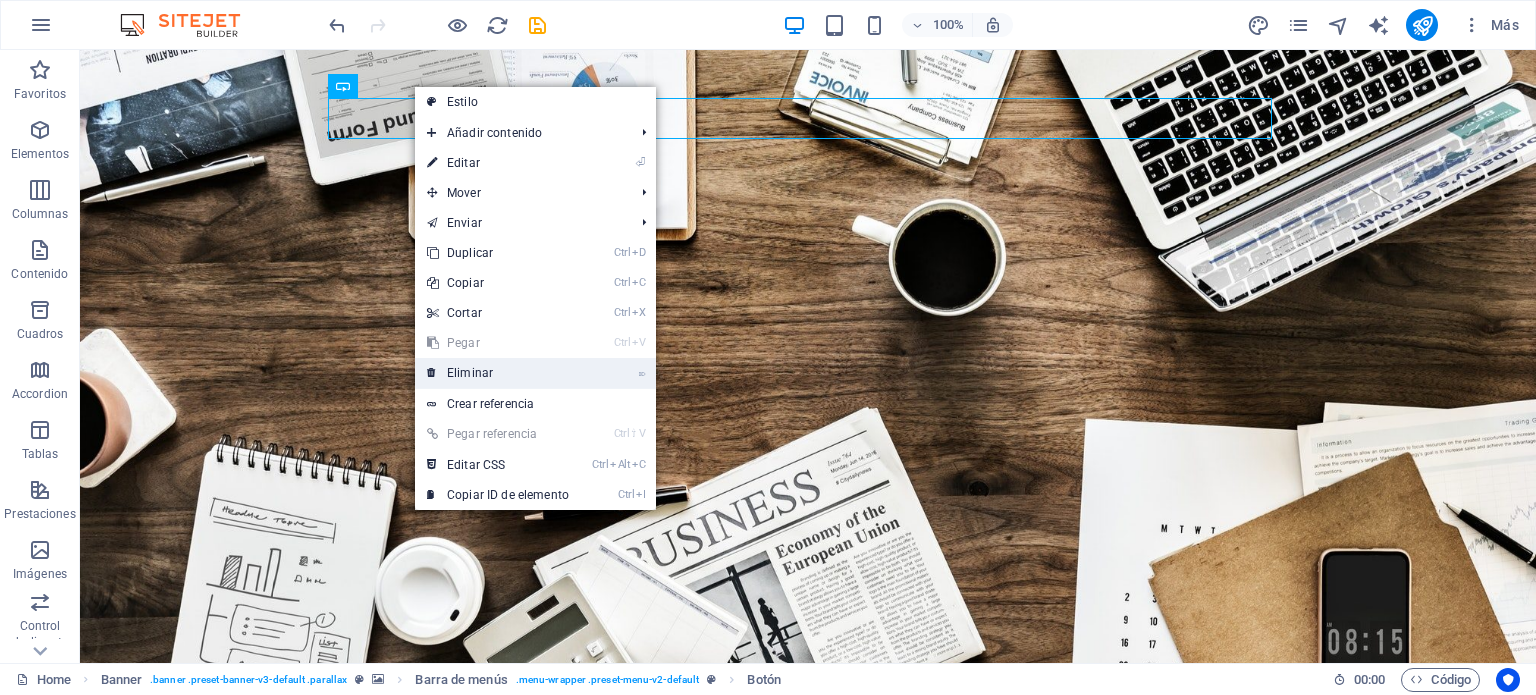 click on "⌦  Eliminar" at bounding box center [498, 373] 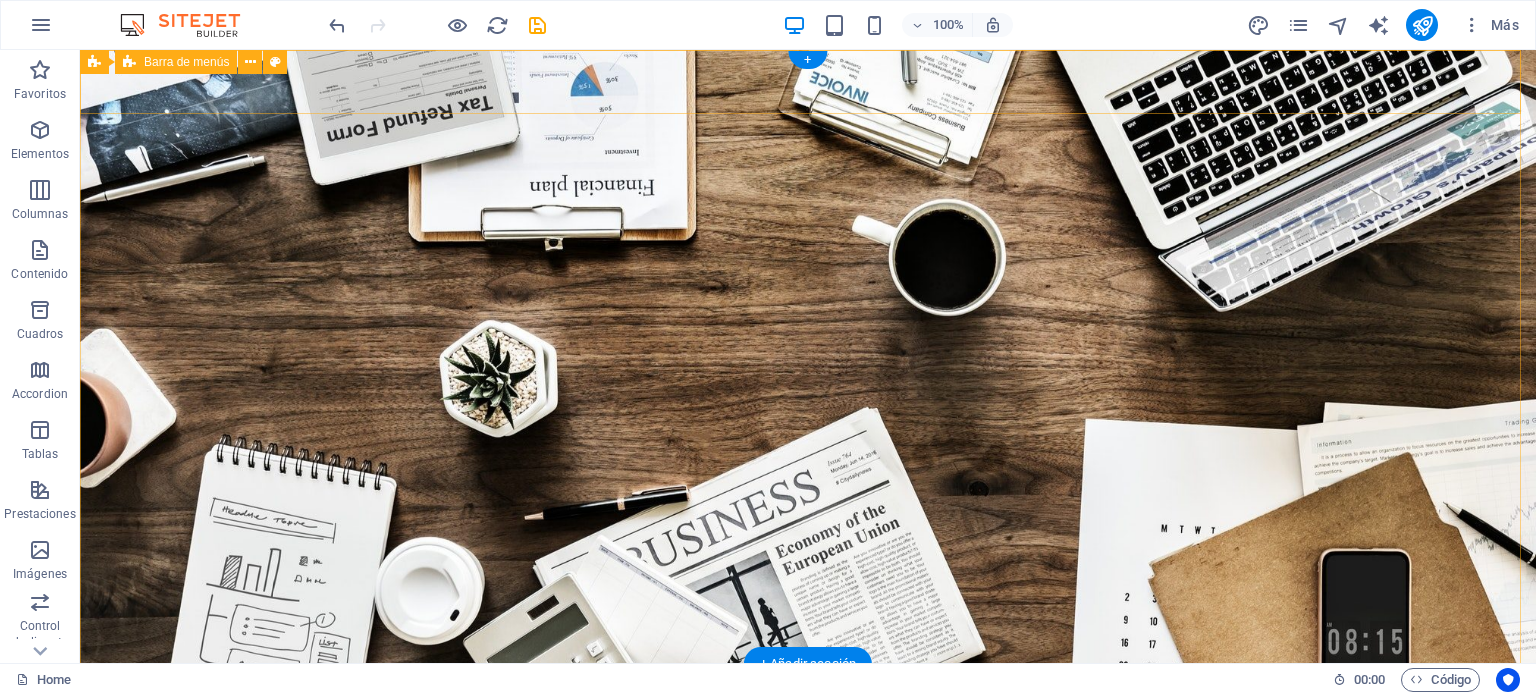 click on "Home About us Services Projects Team Contact" at bounding box center (808, 711) 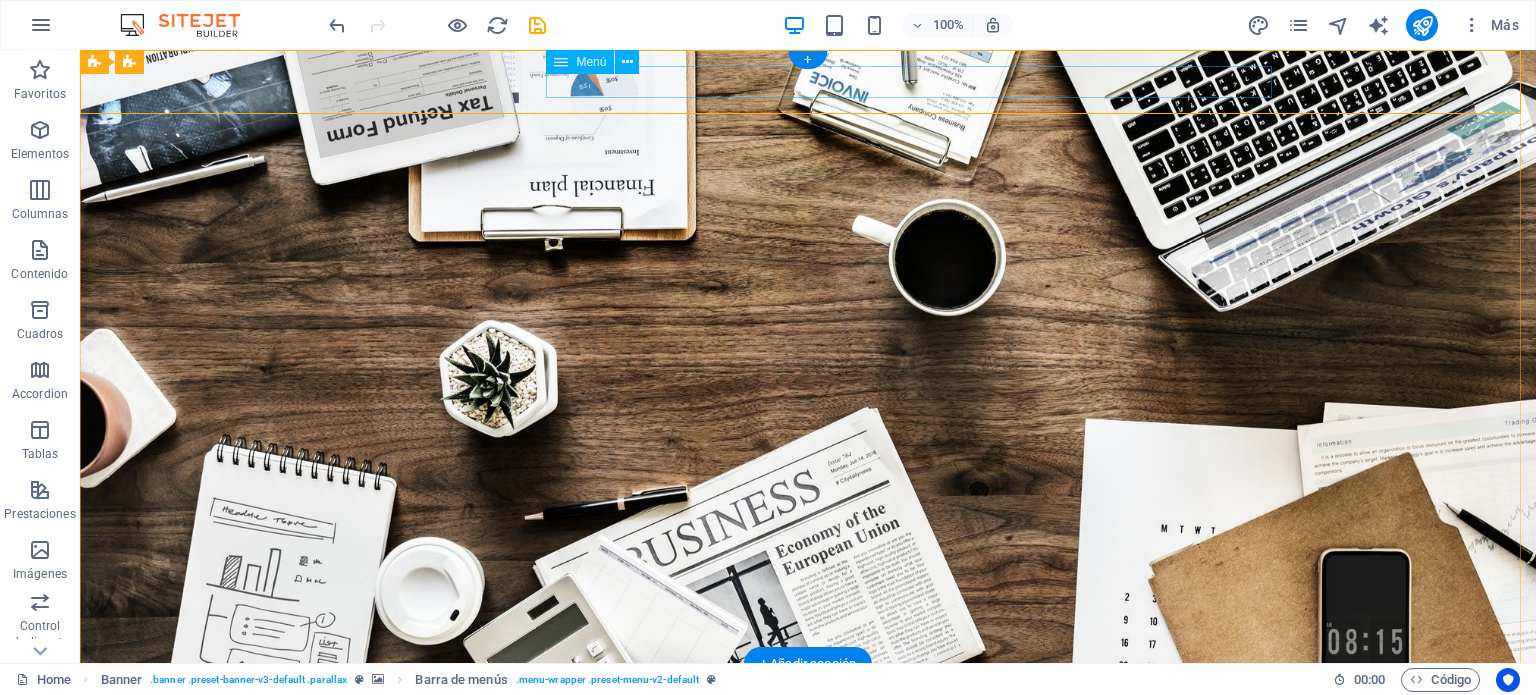 click on "Home About us Services Projects Team Contact" at bounding box center [808, 726] 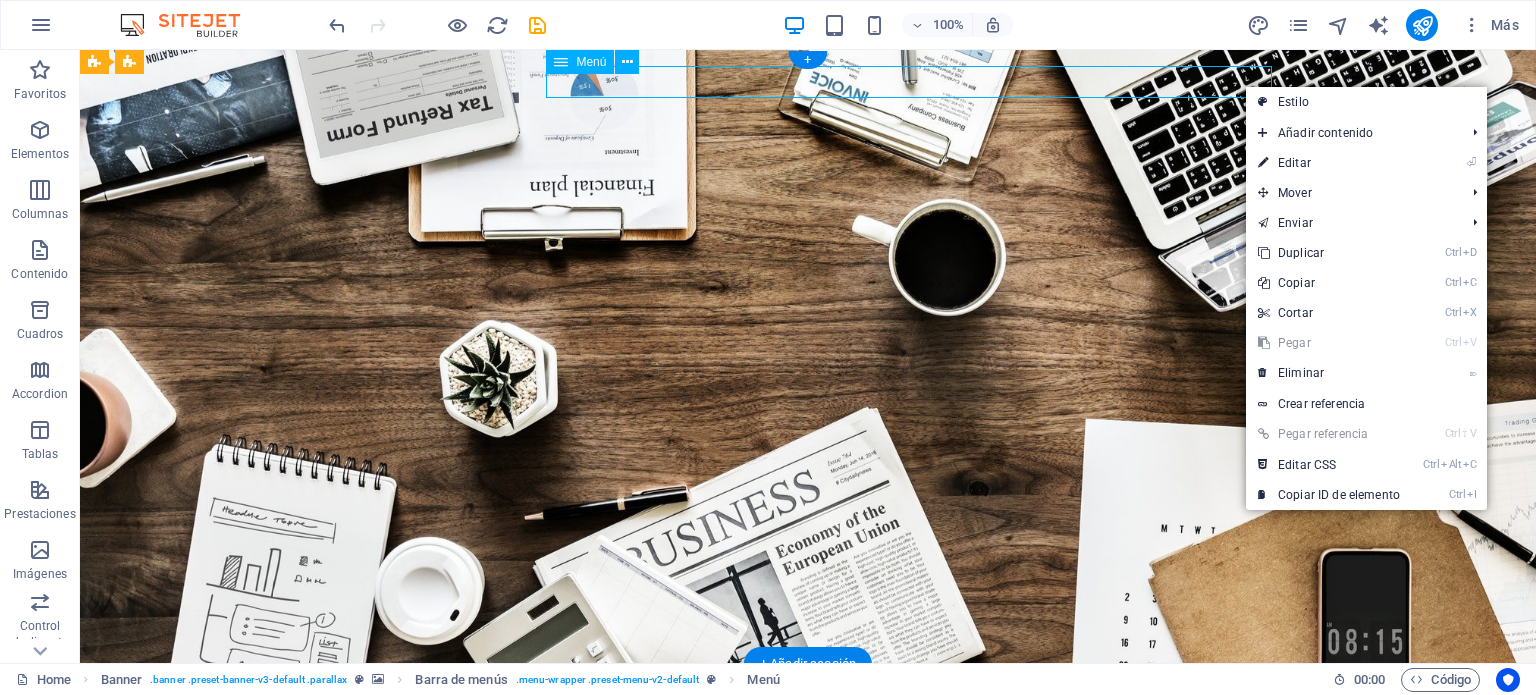 click on "Home About us Services Projects Team Contact" at bounding box center [808, 726] 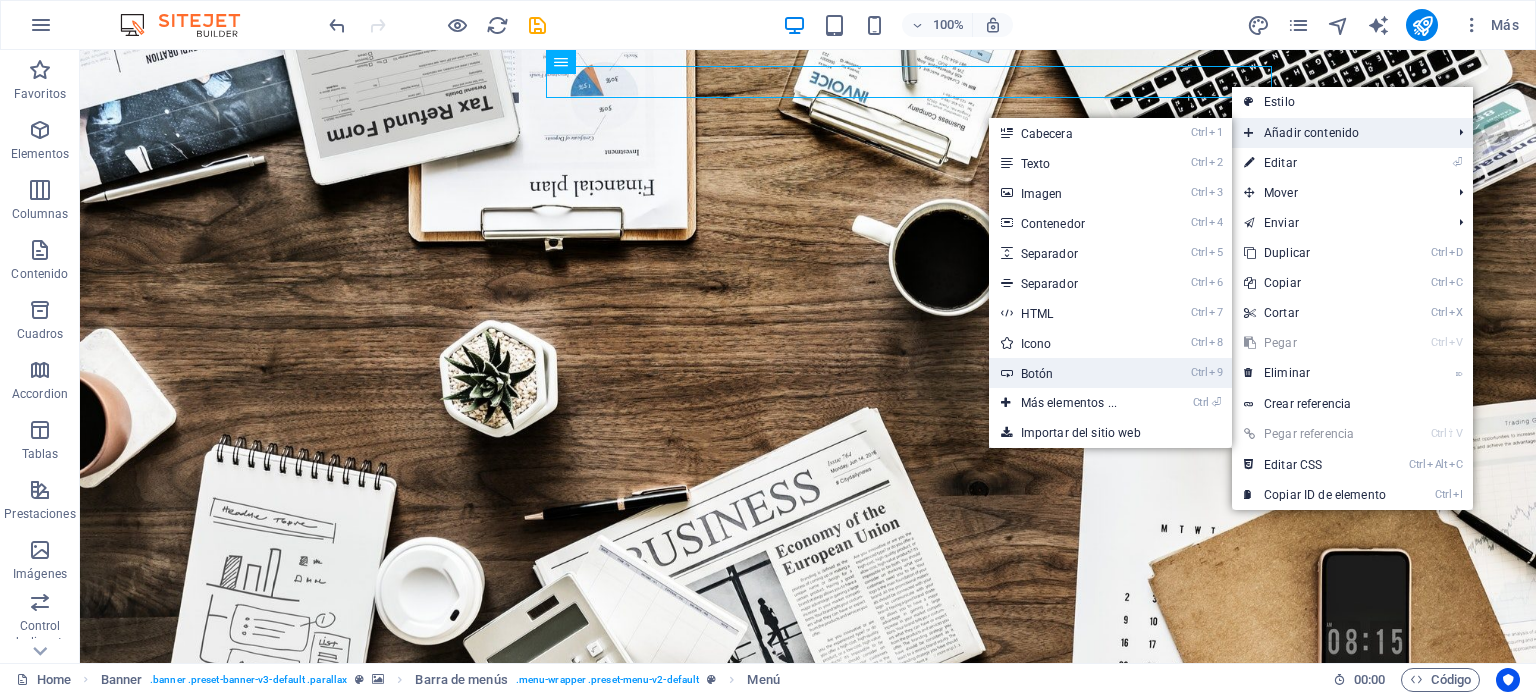 click on "Ctrl 9  Botón" at bounding box center [1073, 373] 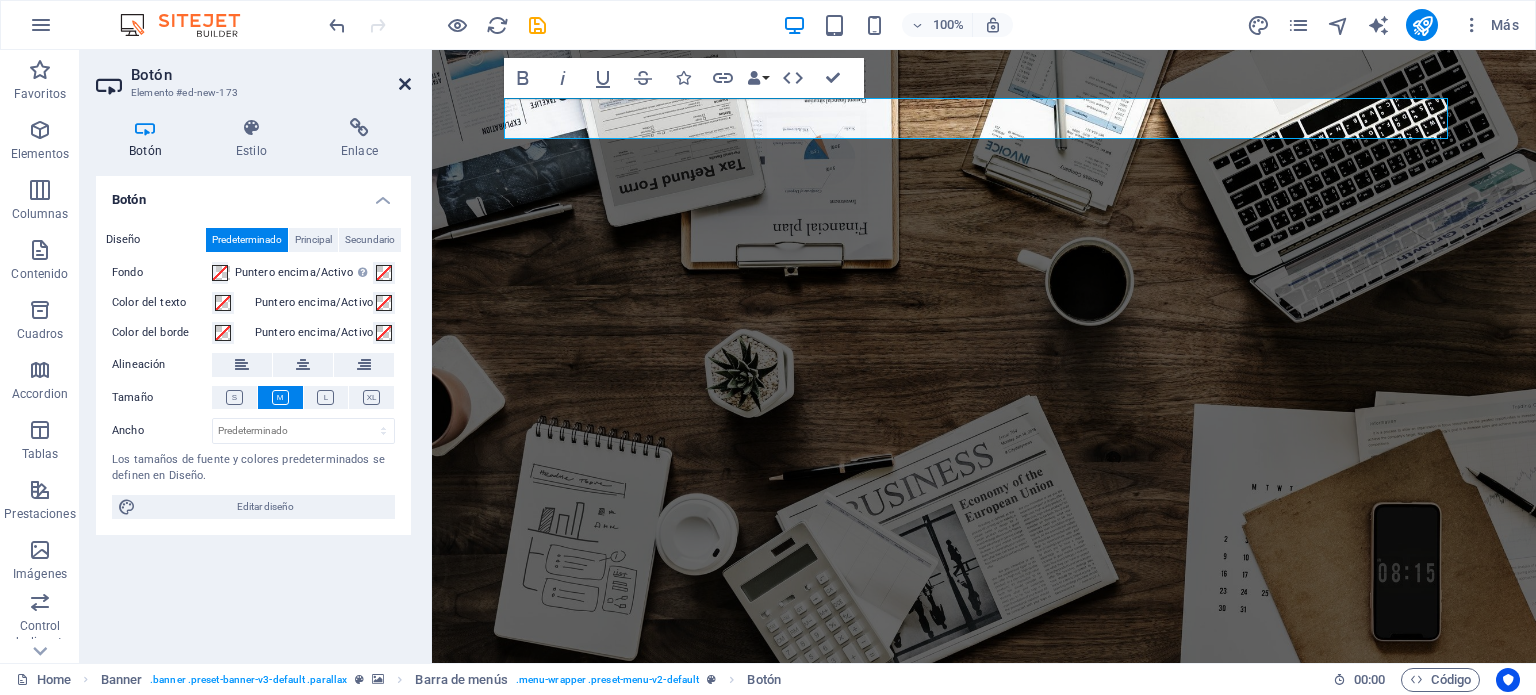 click at bounding box center [405, 84] 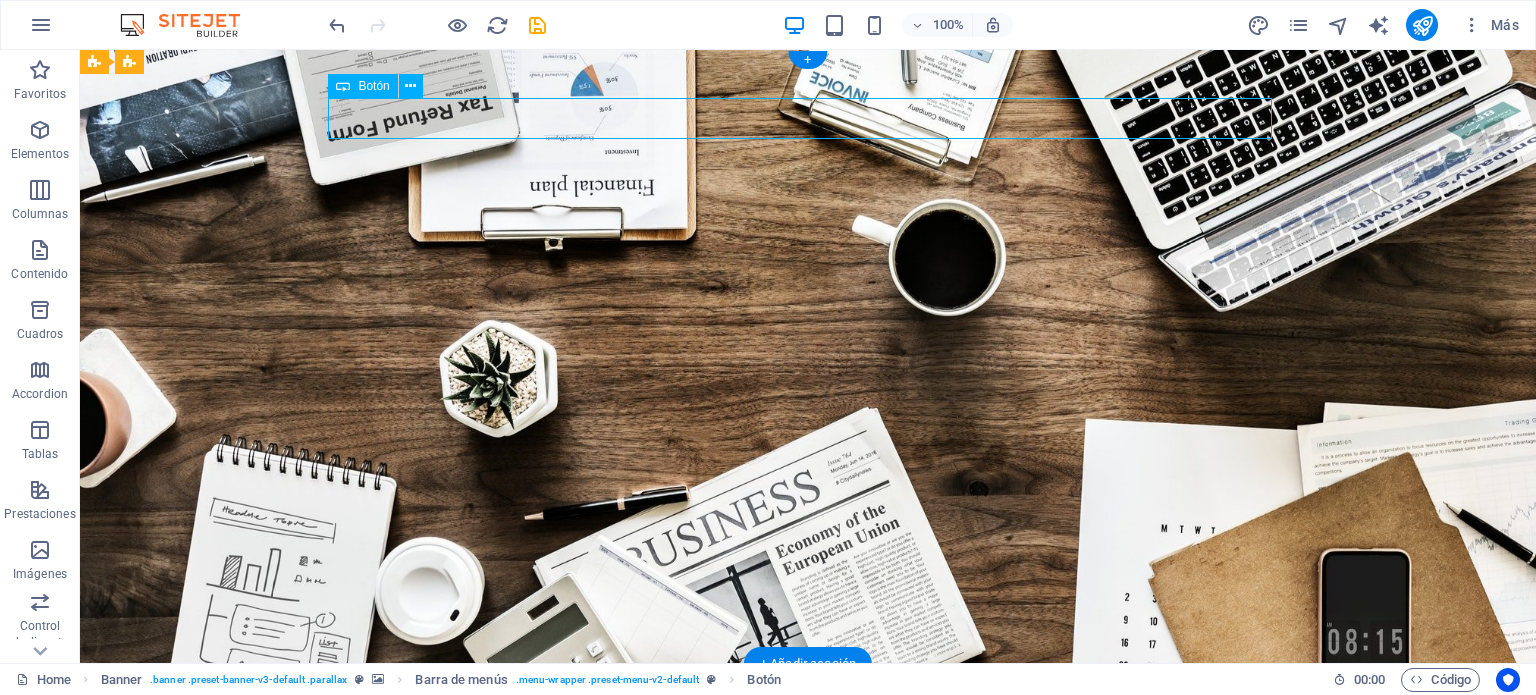 drag, startPoint x: 454, startPoint y: 120, endPoint x: 748, endPoint y: 130, distance: 294.17 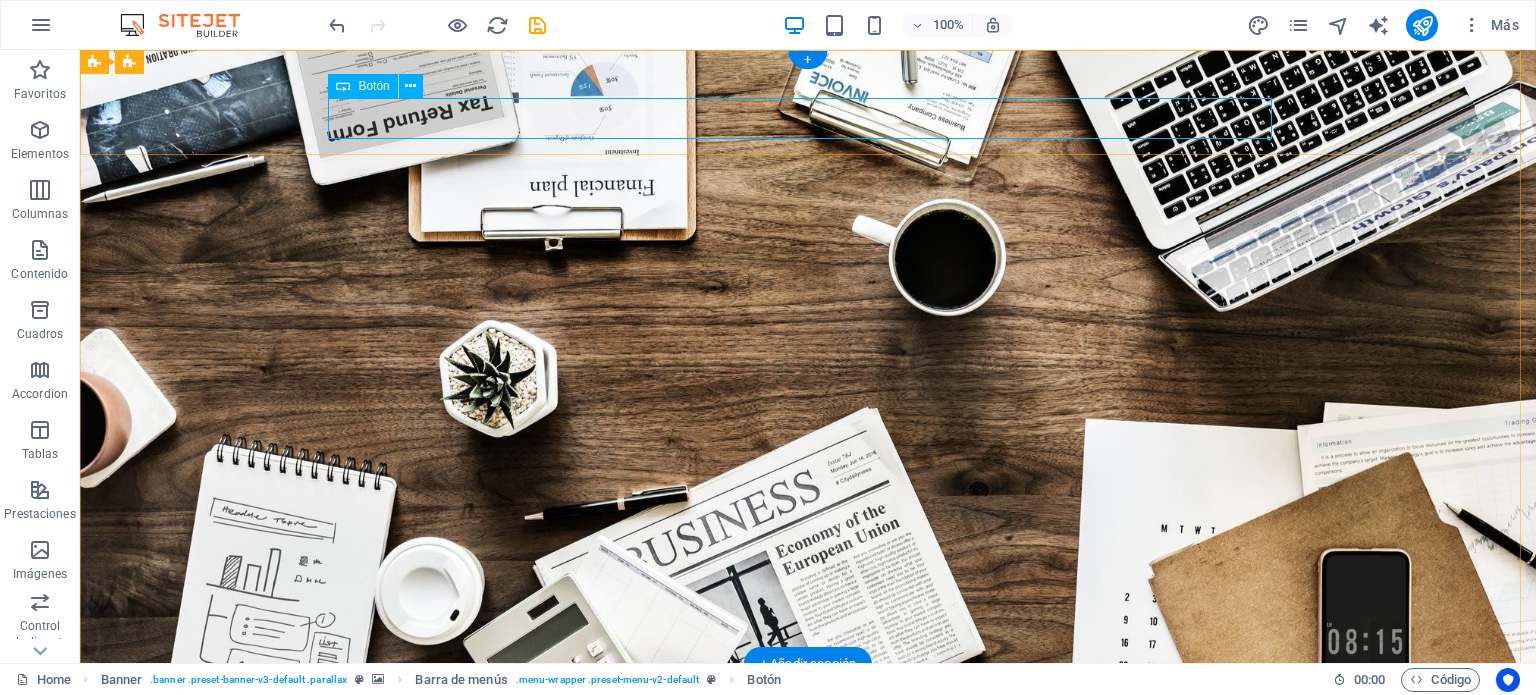 click on "Etiqueta del botón" at bounding box center (808, 762) 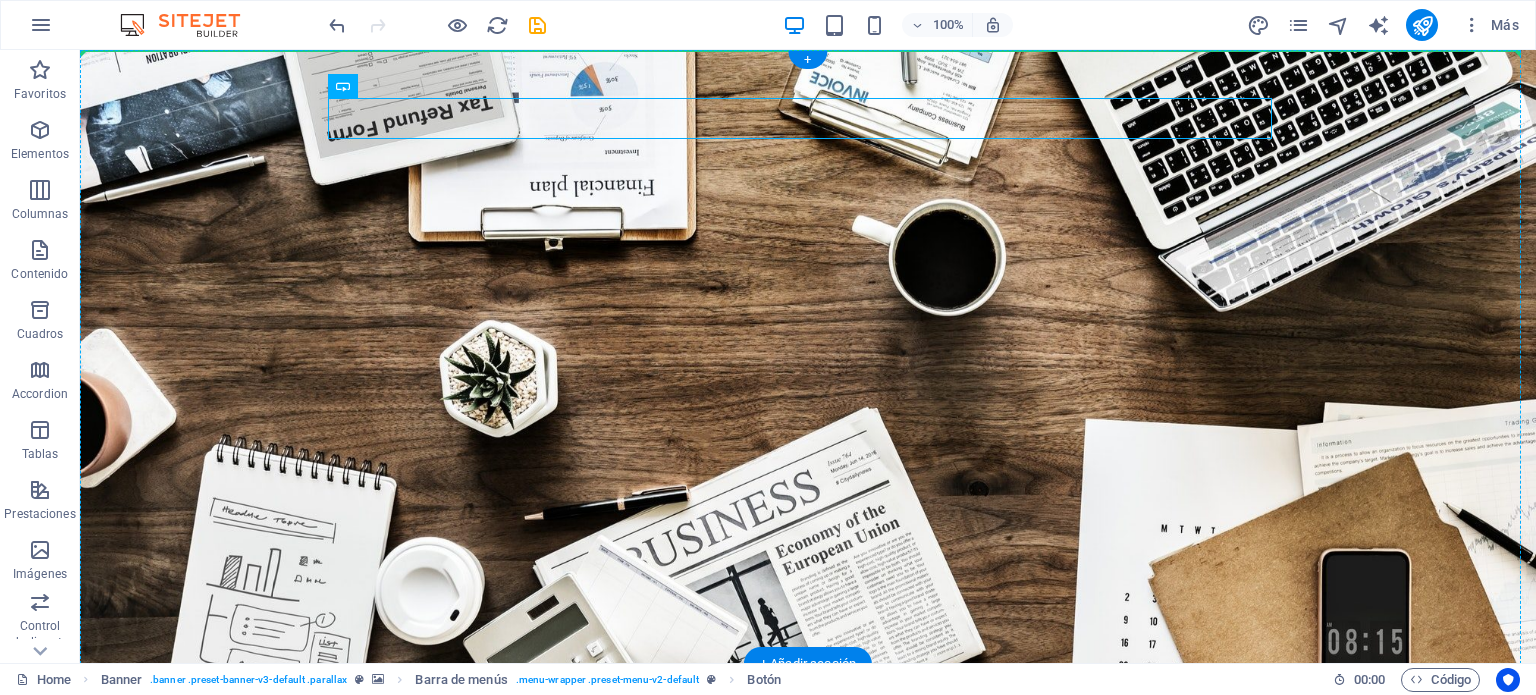 drag, startPoint x: 420, startPoint y: 121, endPoint x: 1257, endPoint y: 87, distance: 837.69025 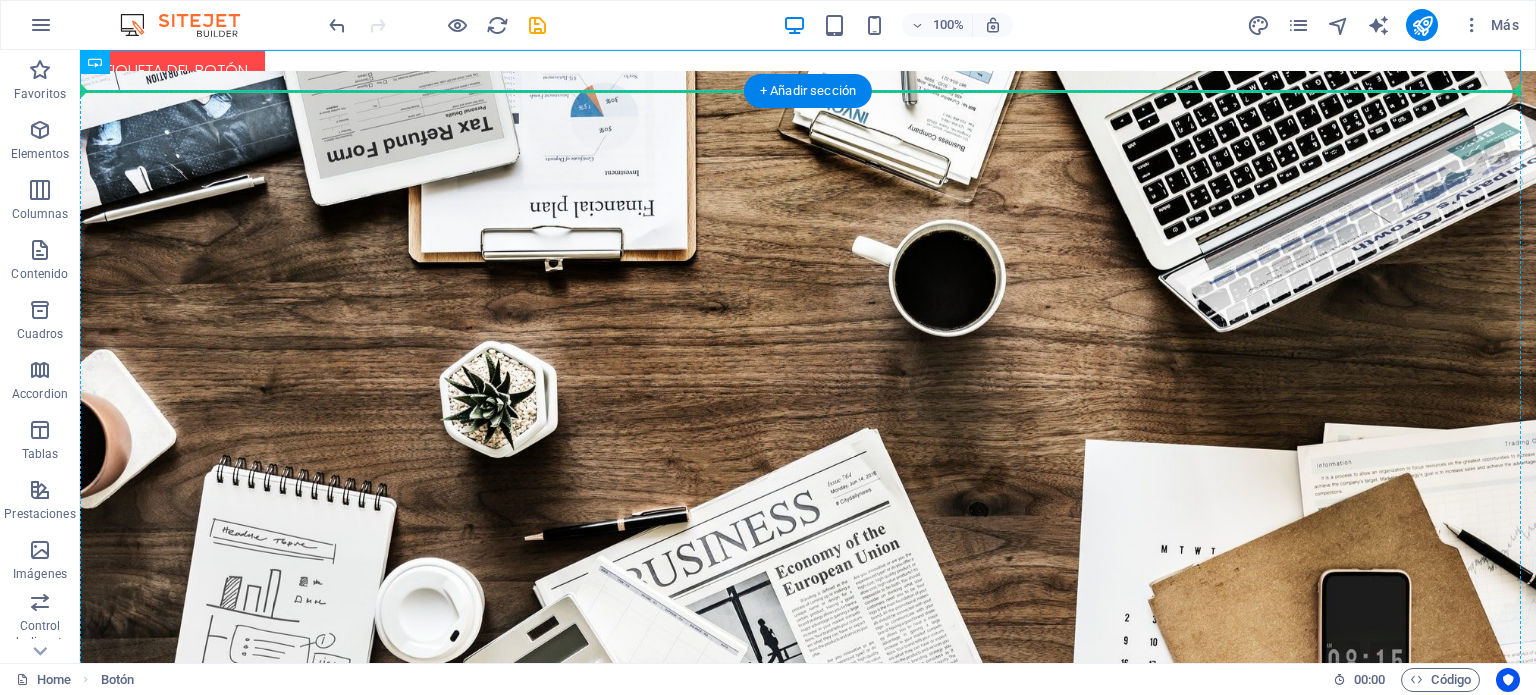 drag, startPoint x: 232, startPoint y: 60, endPoint x: 599, endPoint y: 139, distance: 375.40643 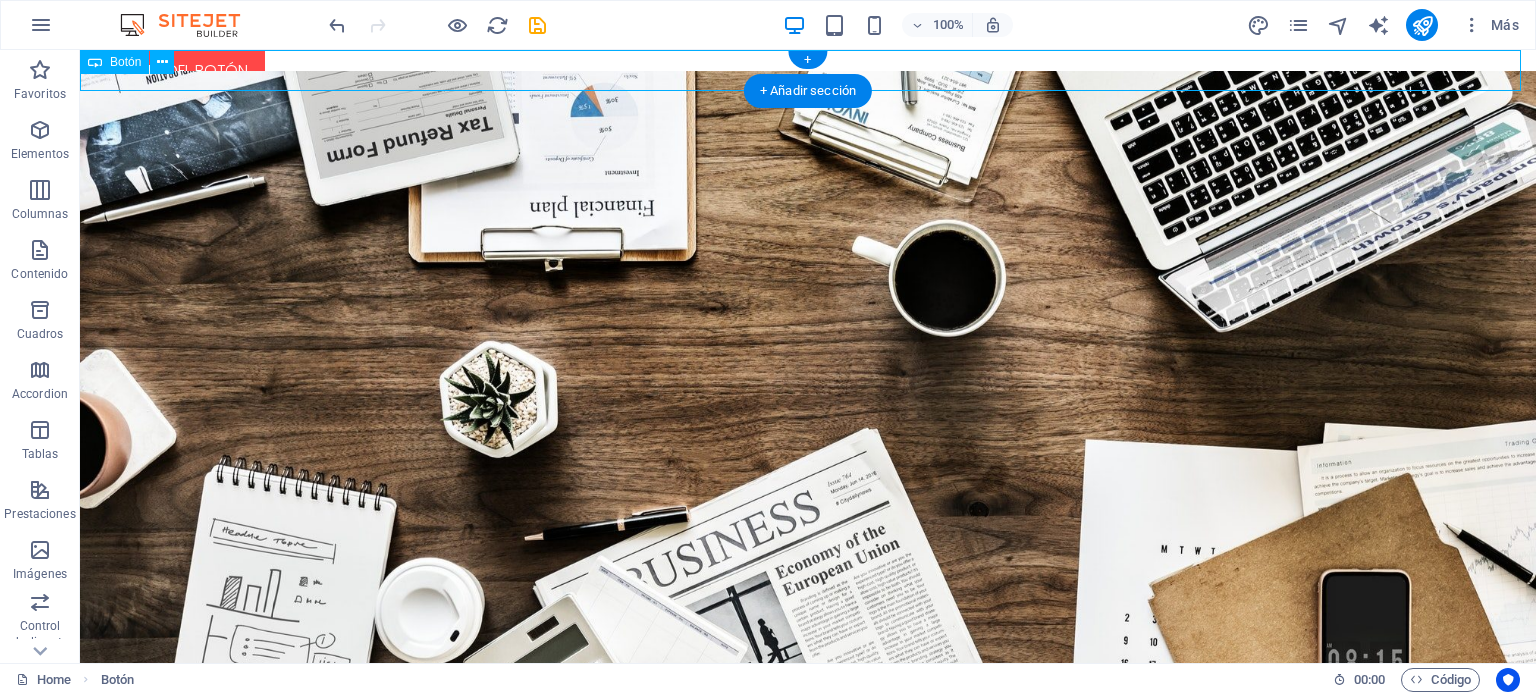 click on "Etiqueta del botón" at bounding box center (808, 70) 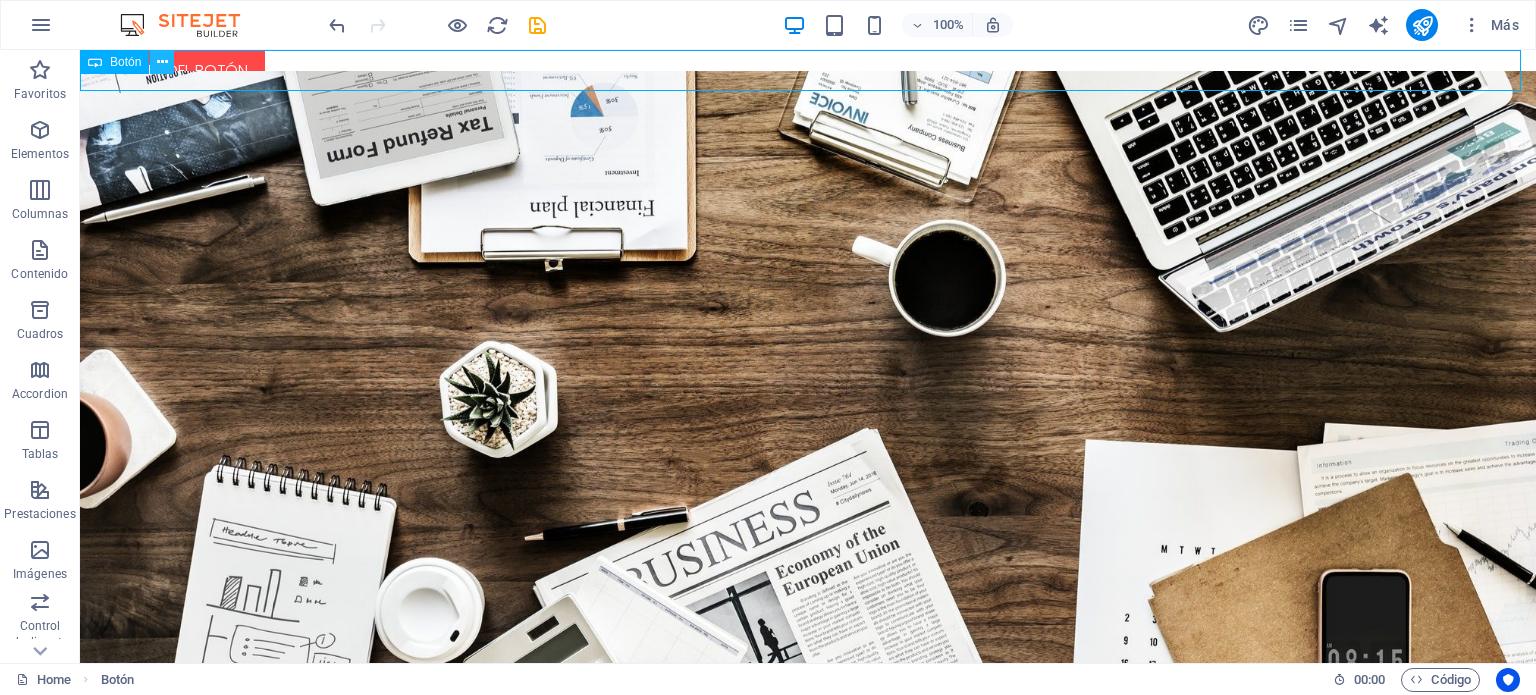 click at bounding box center (162, 62) 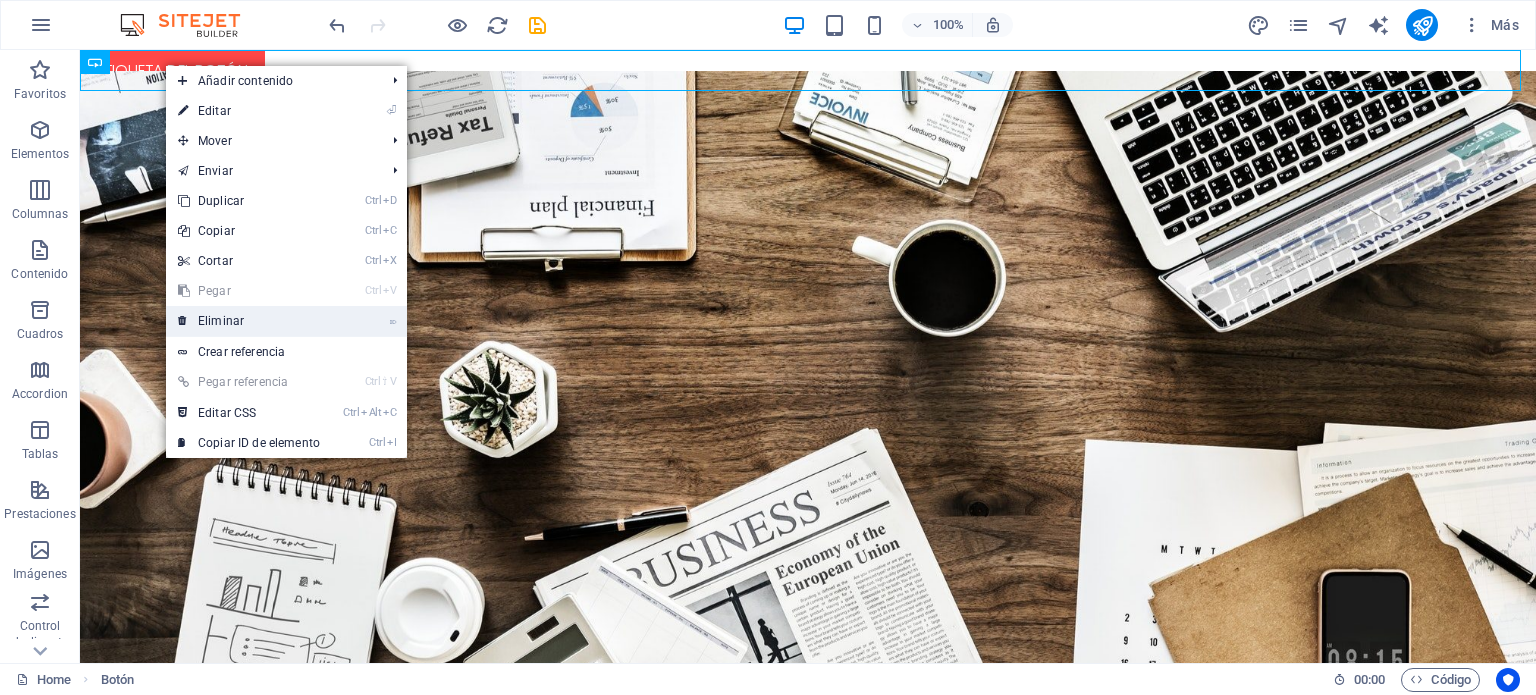 click on "⌦  Eliminar" at bounding box center [249, 321] 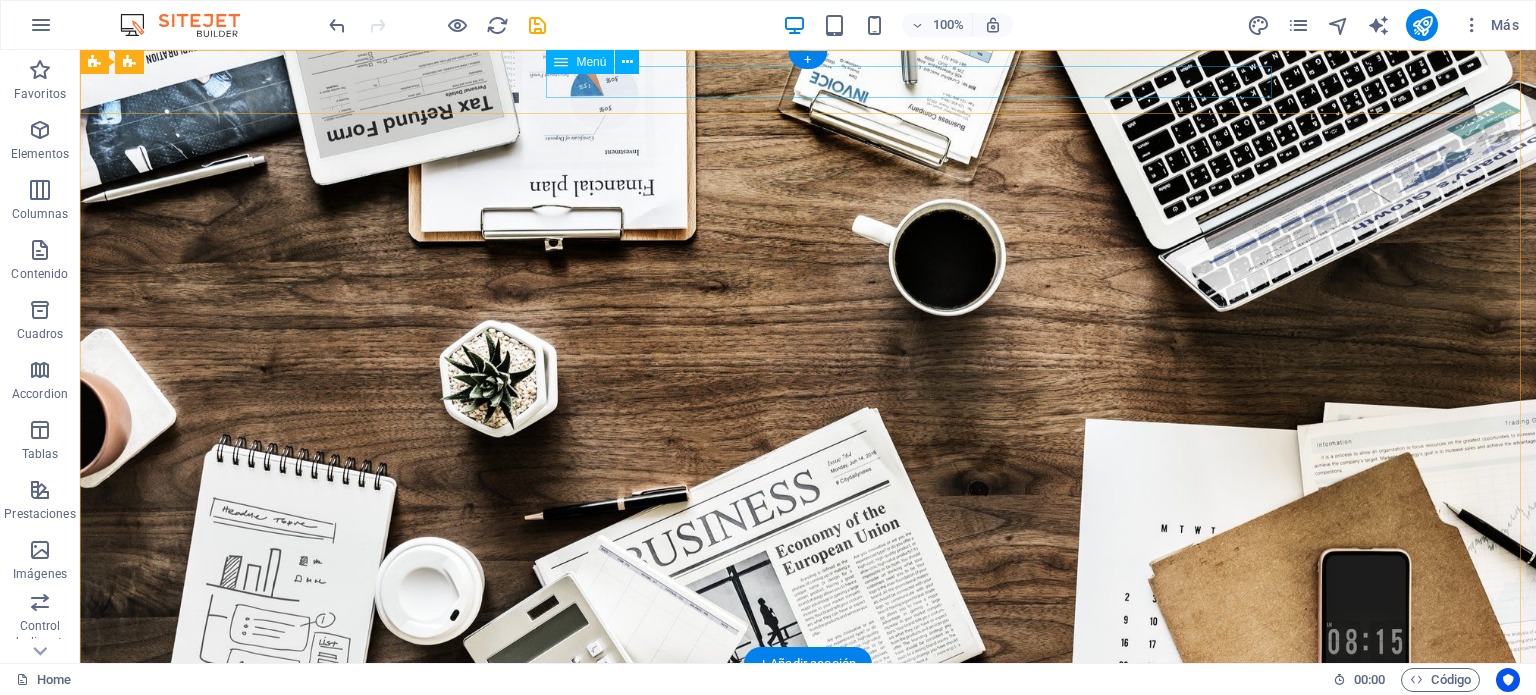 click on "Home About us Services Projects Team Contact" at bounding box center (808, 726) 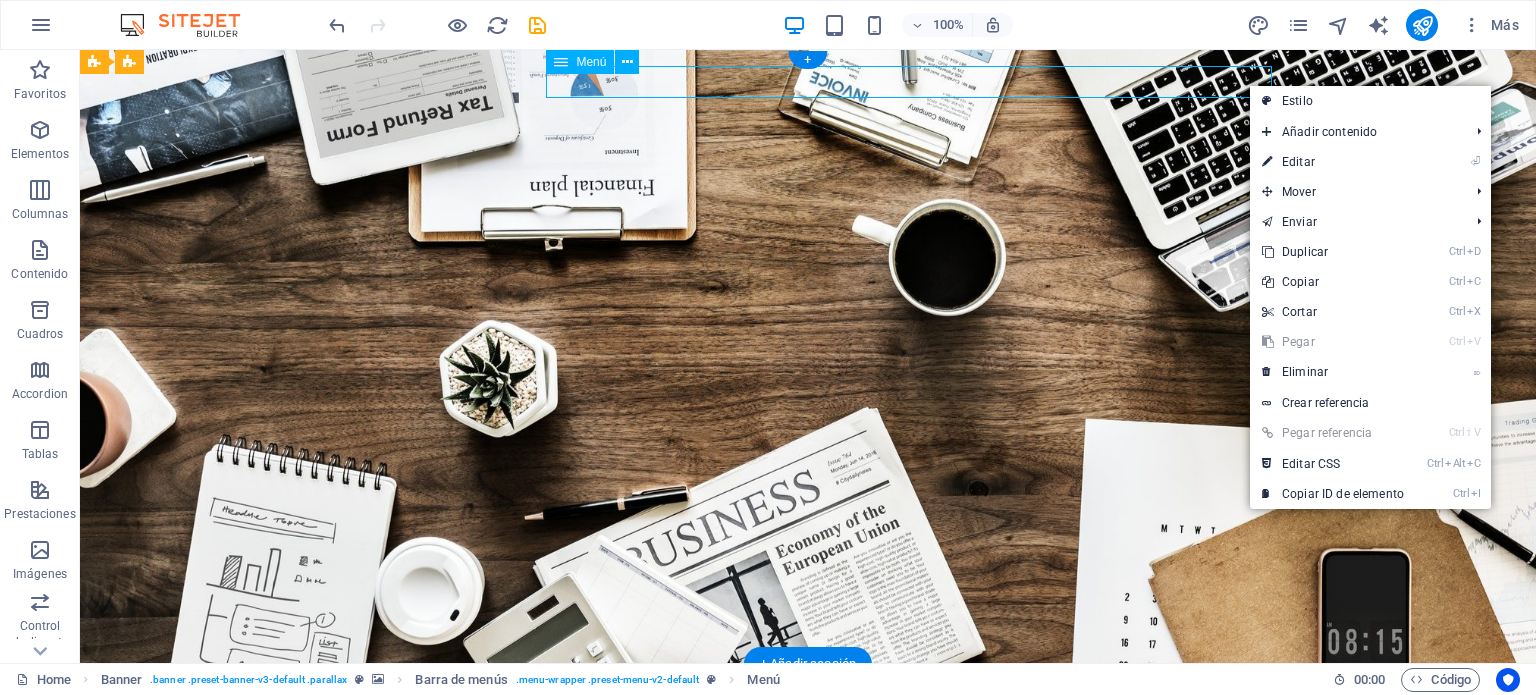 click on "Home About us Services Projects Team Contact" at bounding box center [808, 726] 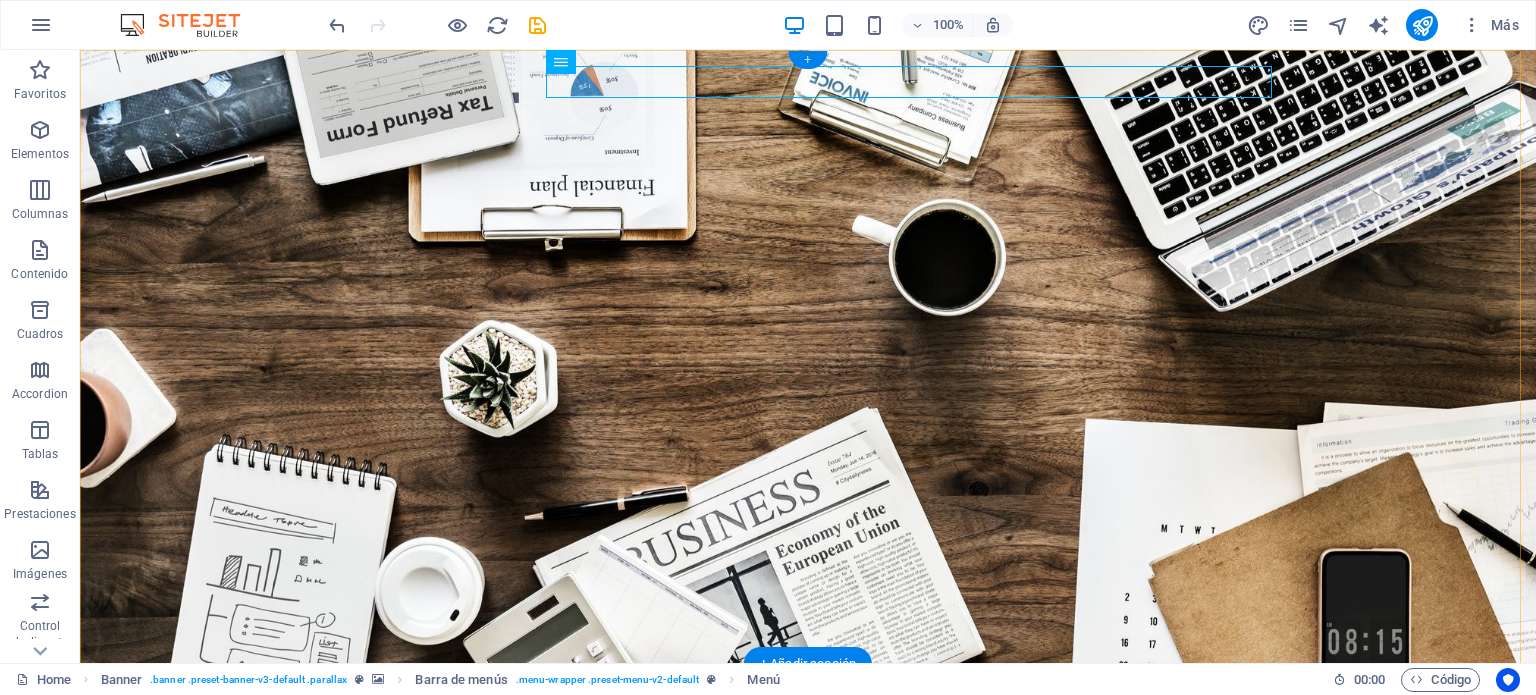 click on "+" at bounding box center [807, 60] 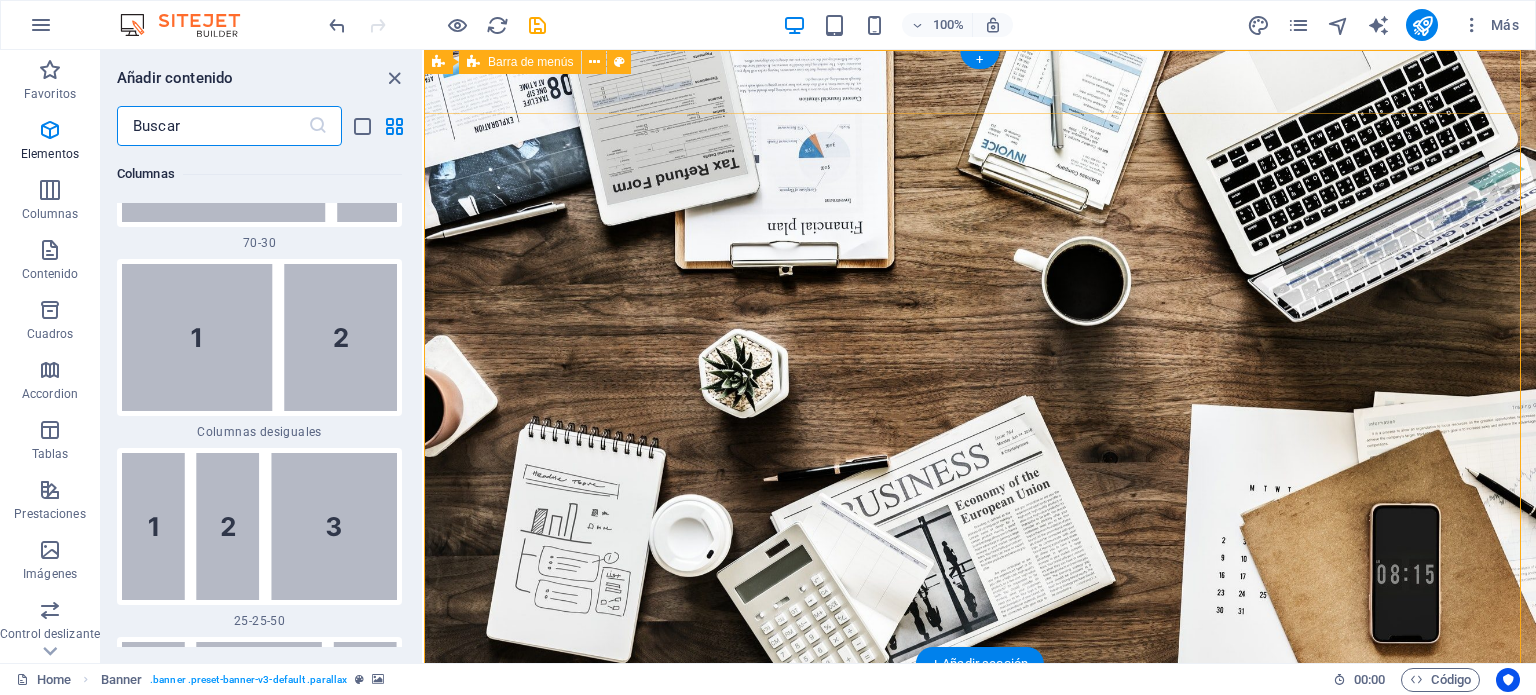 scroll, scrollTop: 6190, scrollLeft: 0, axis: vertical 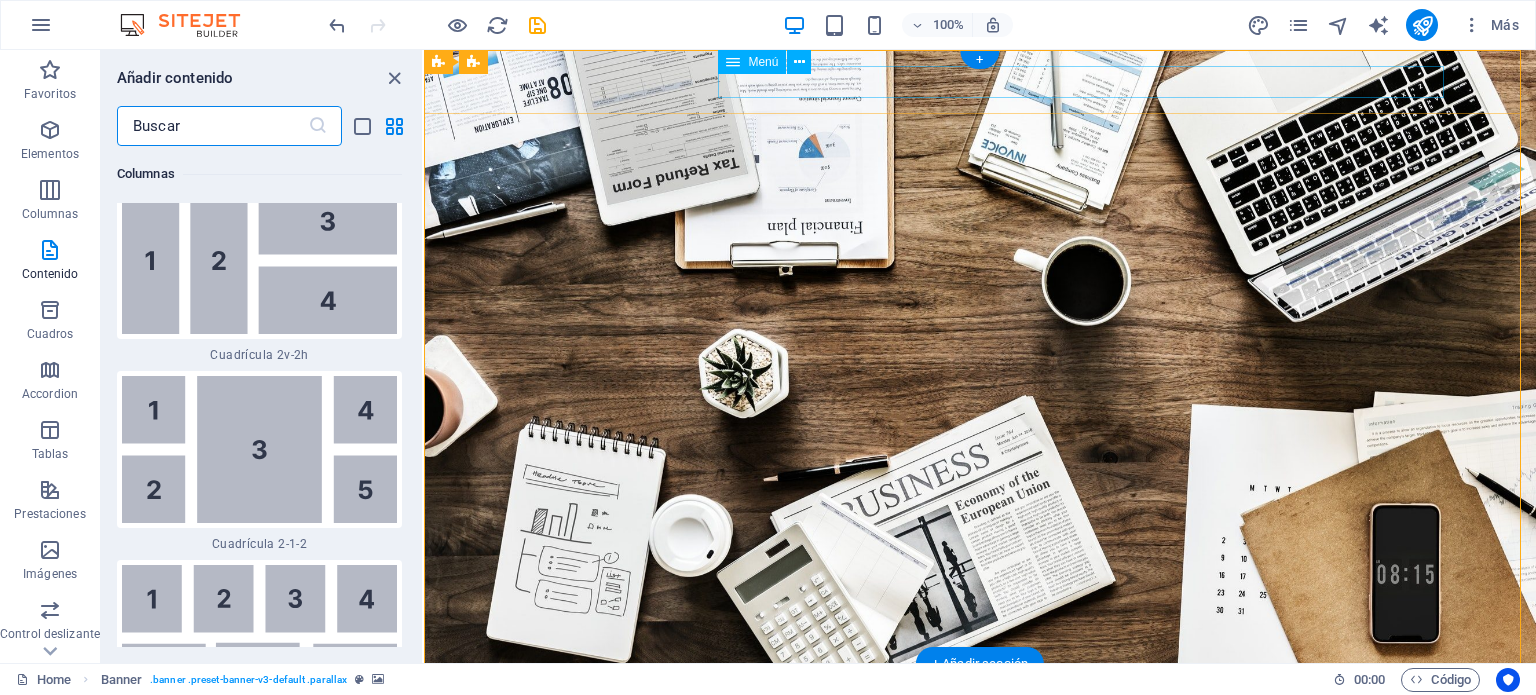 click on "Home About us Services Projects Team Contact" at bounding box center [980, 726] 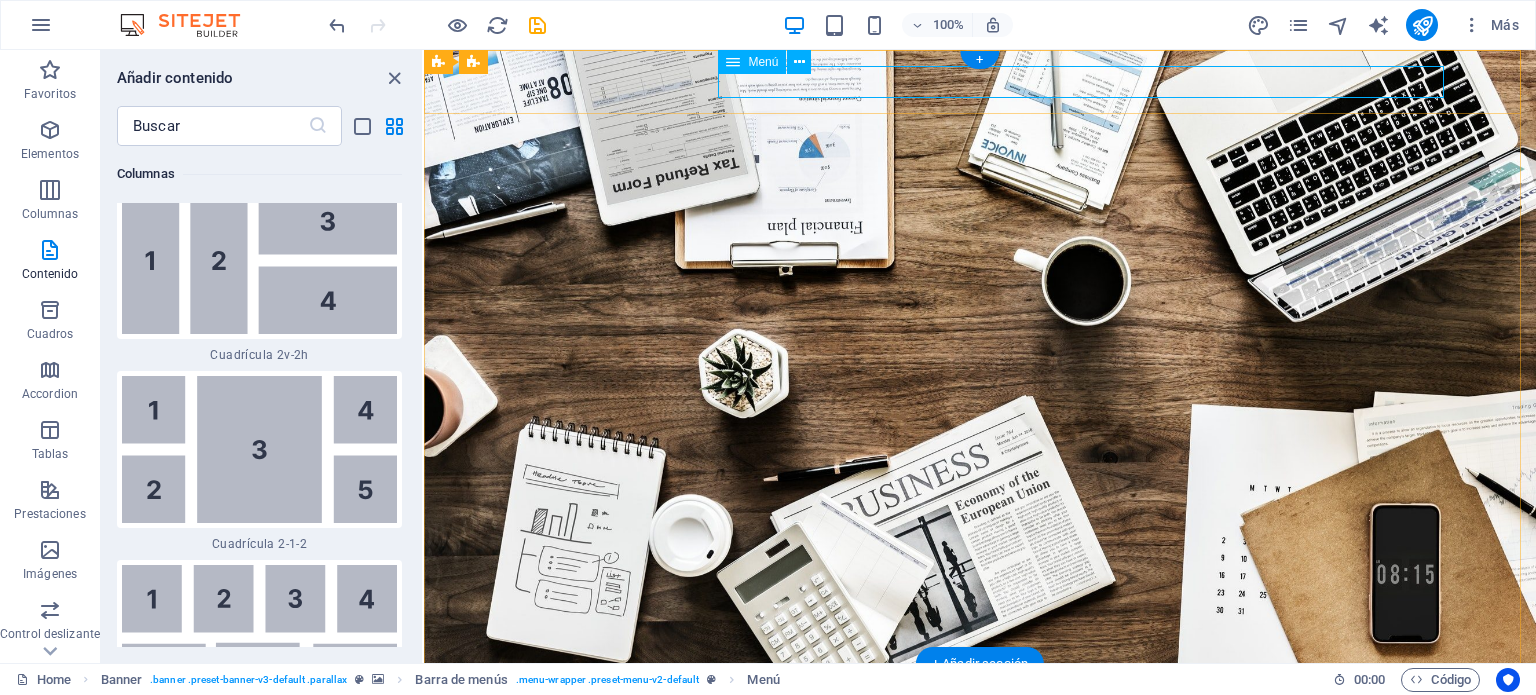 click on "Home About us Services Projects Team Contact" at bounding box center (980, 726) 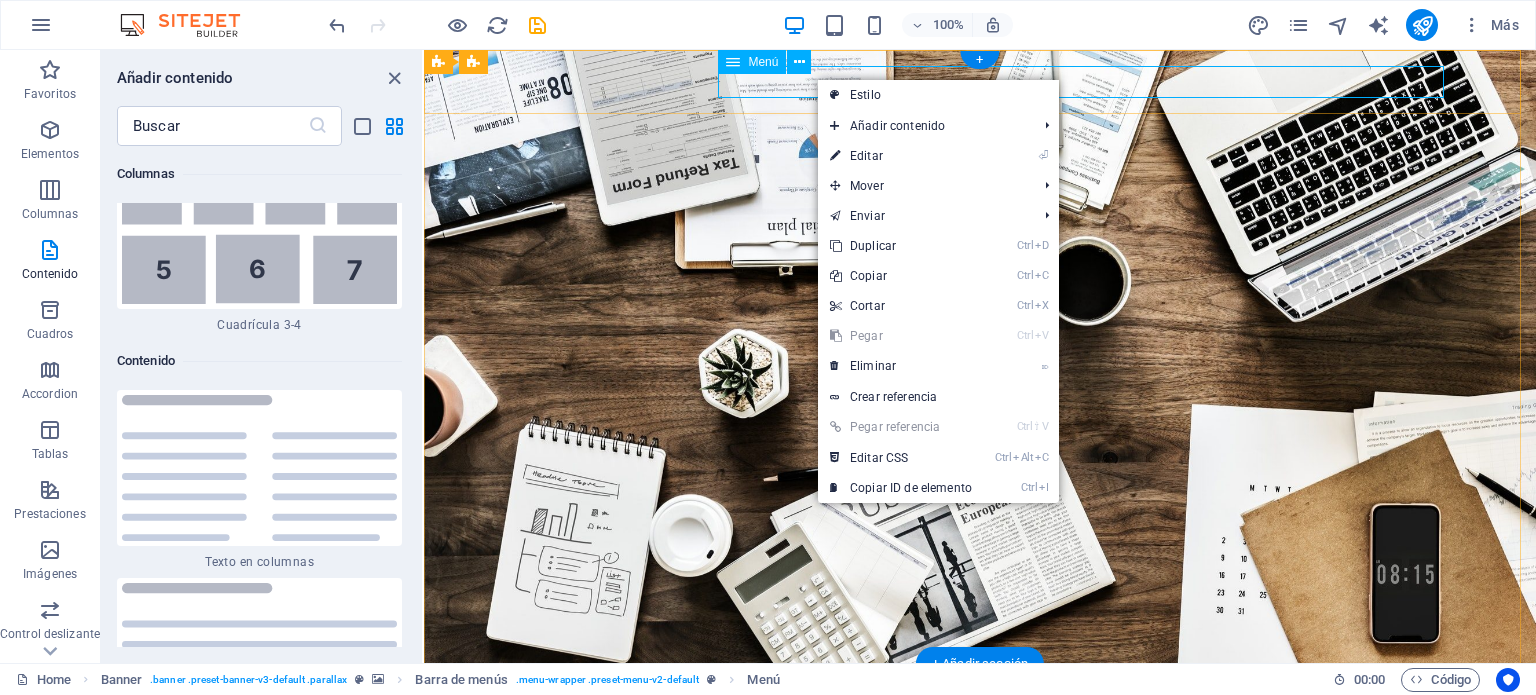 scroll, scrollTop: 6803, scrollLeft: 0, axis: vertical 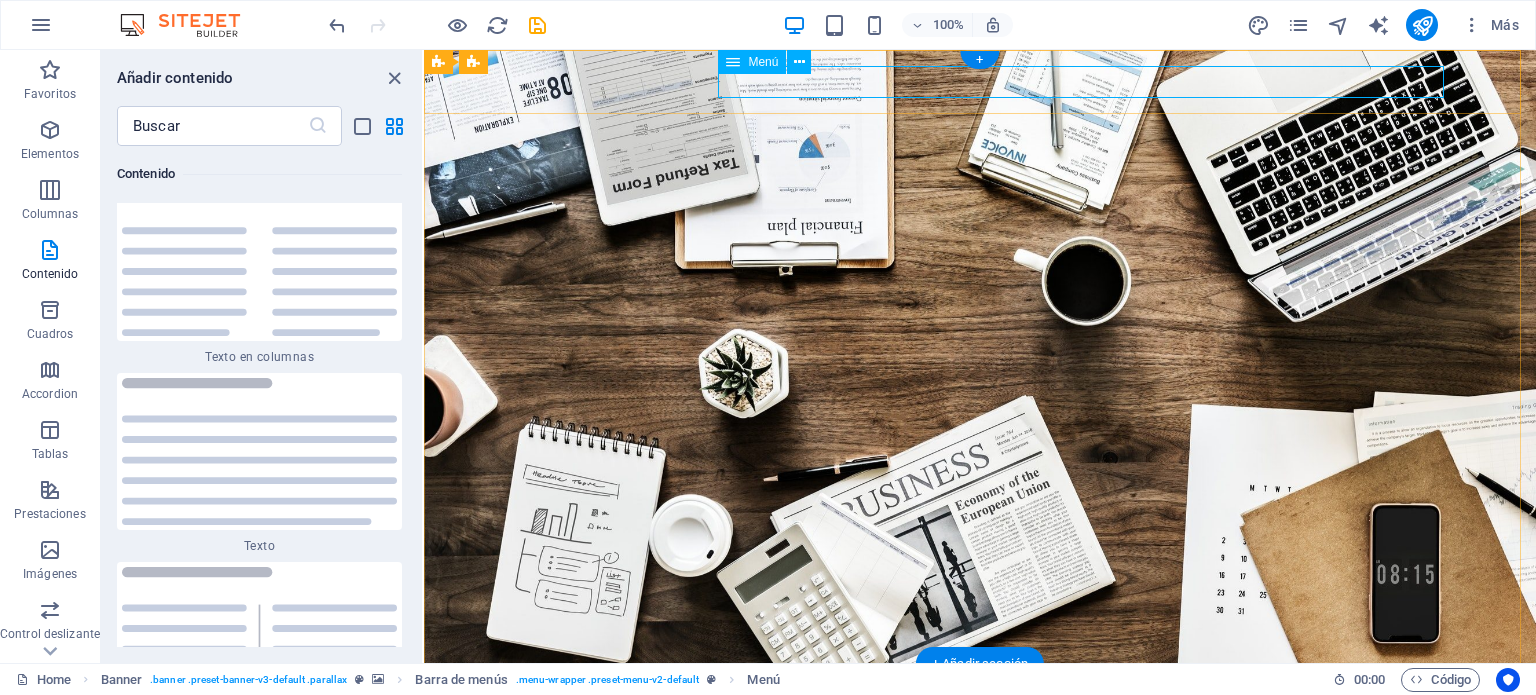 click on "Home About us Services Projects Team Contact" at bounding box center (980, 726) 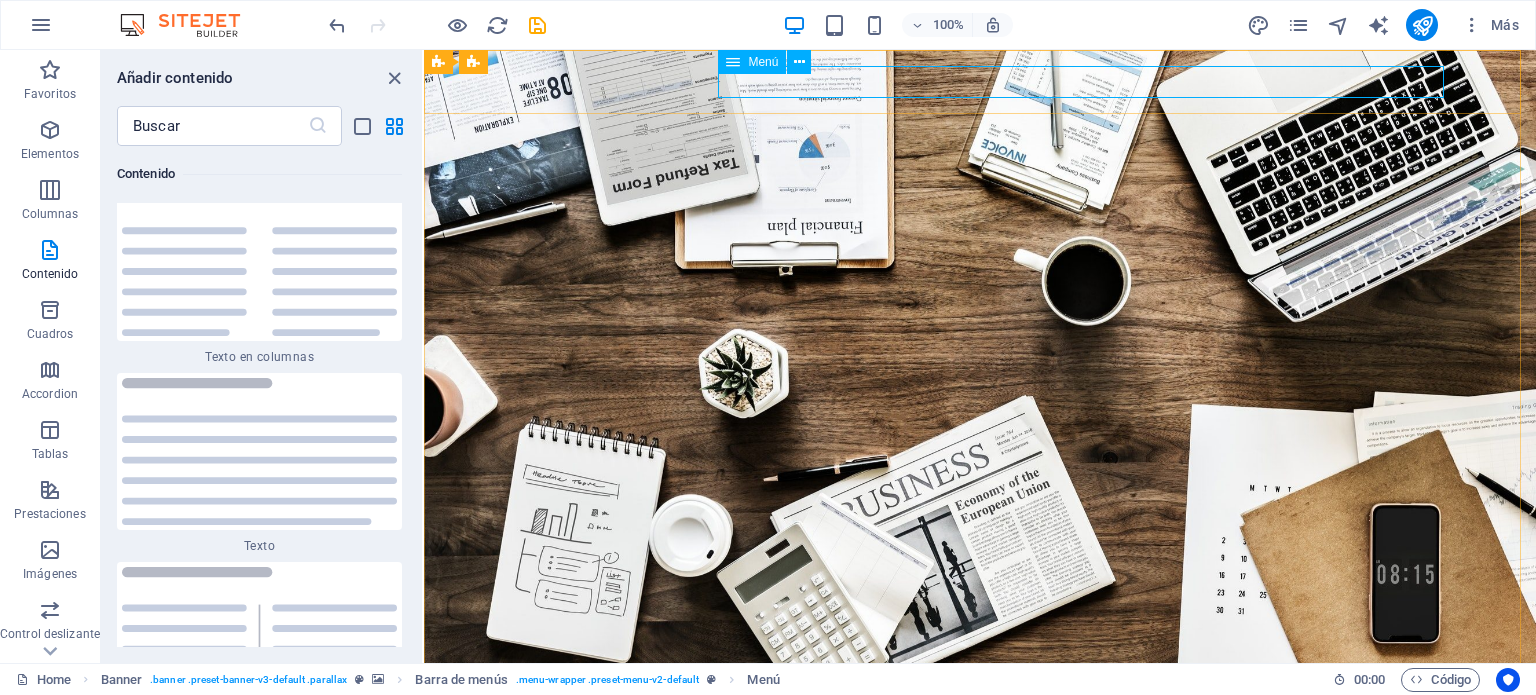 click on "Menú" at bounding box center [763, 62] 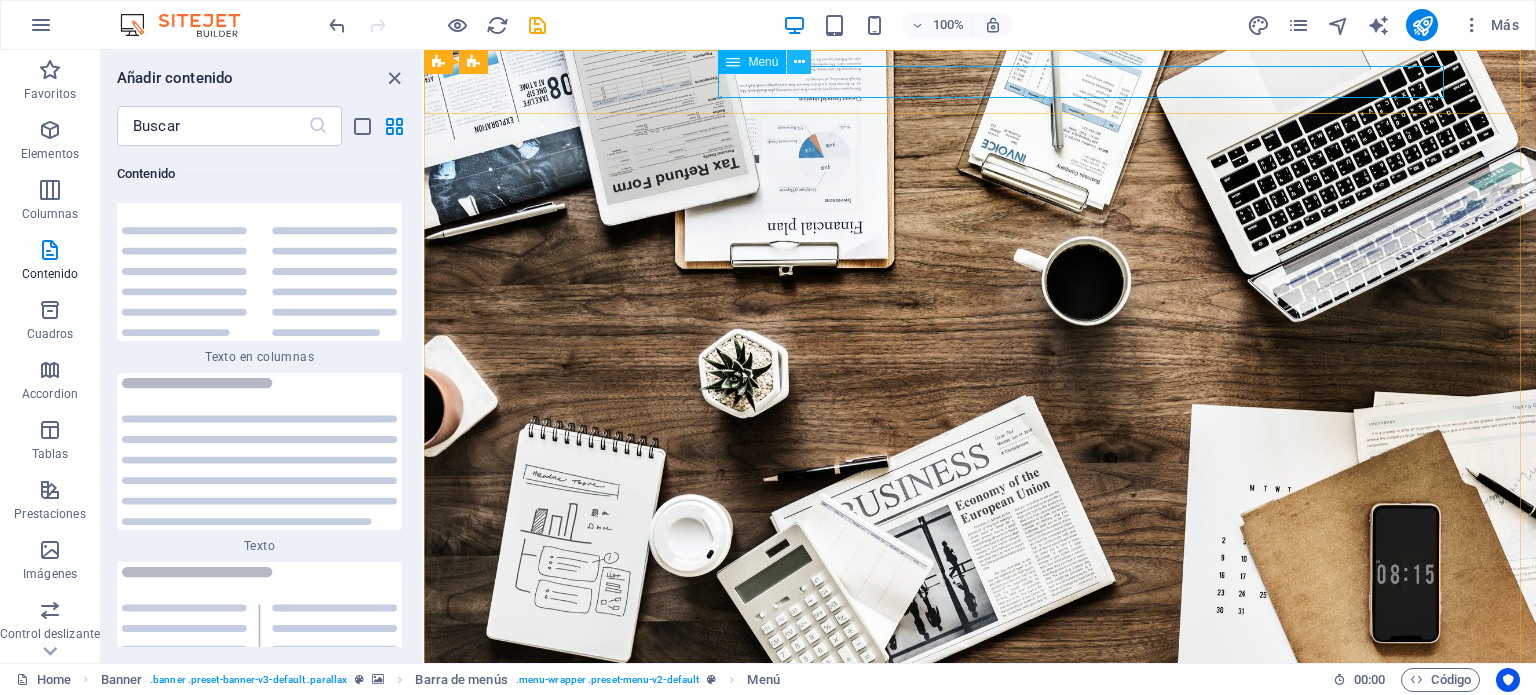 click at bounding box center [799, 62] 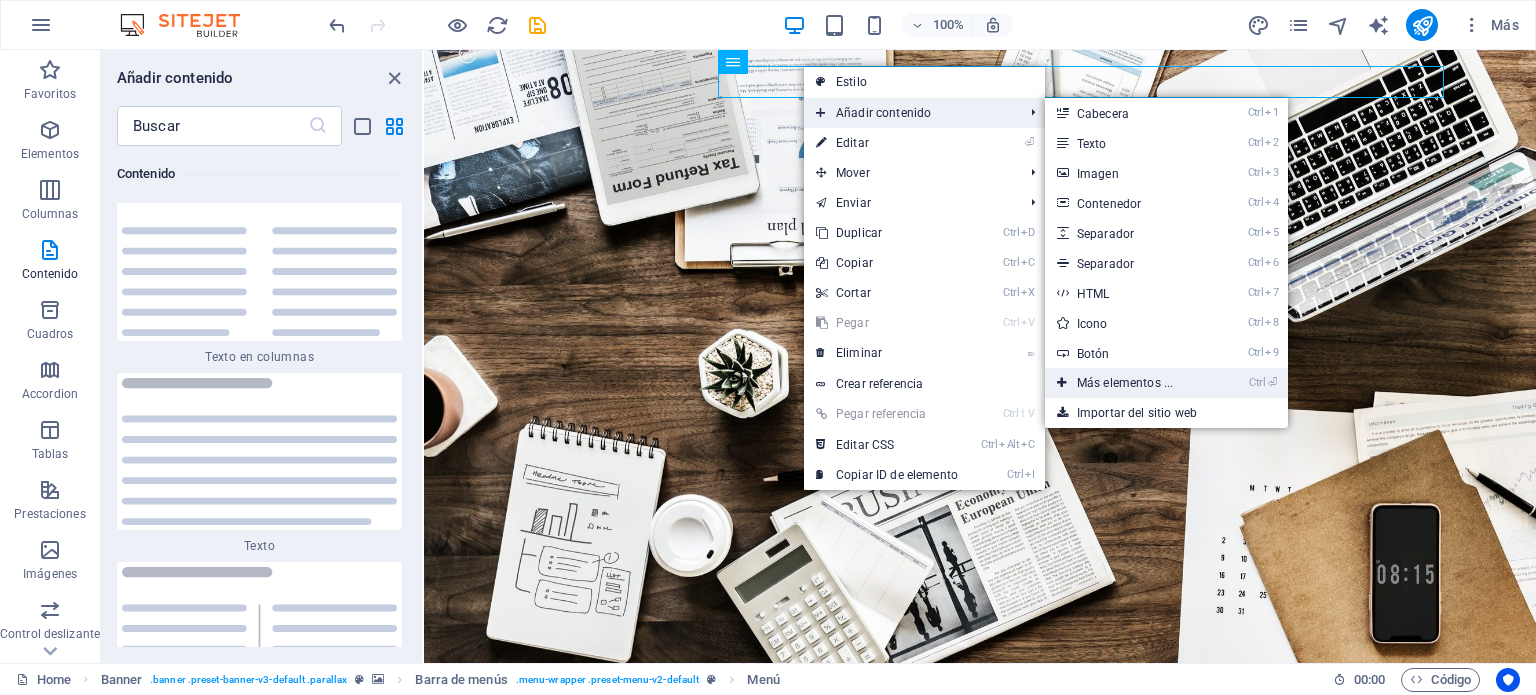 click on "Ctrl ⏎  Más elementos ..." at bounding box center (1129, 383) 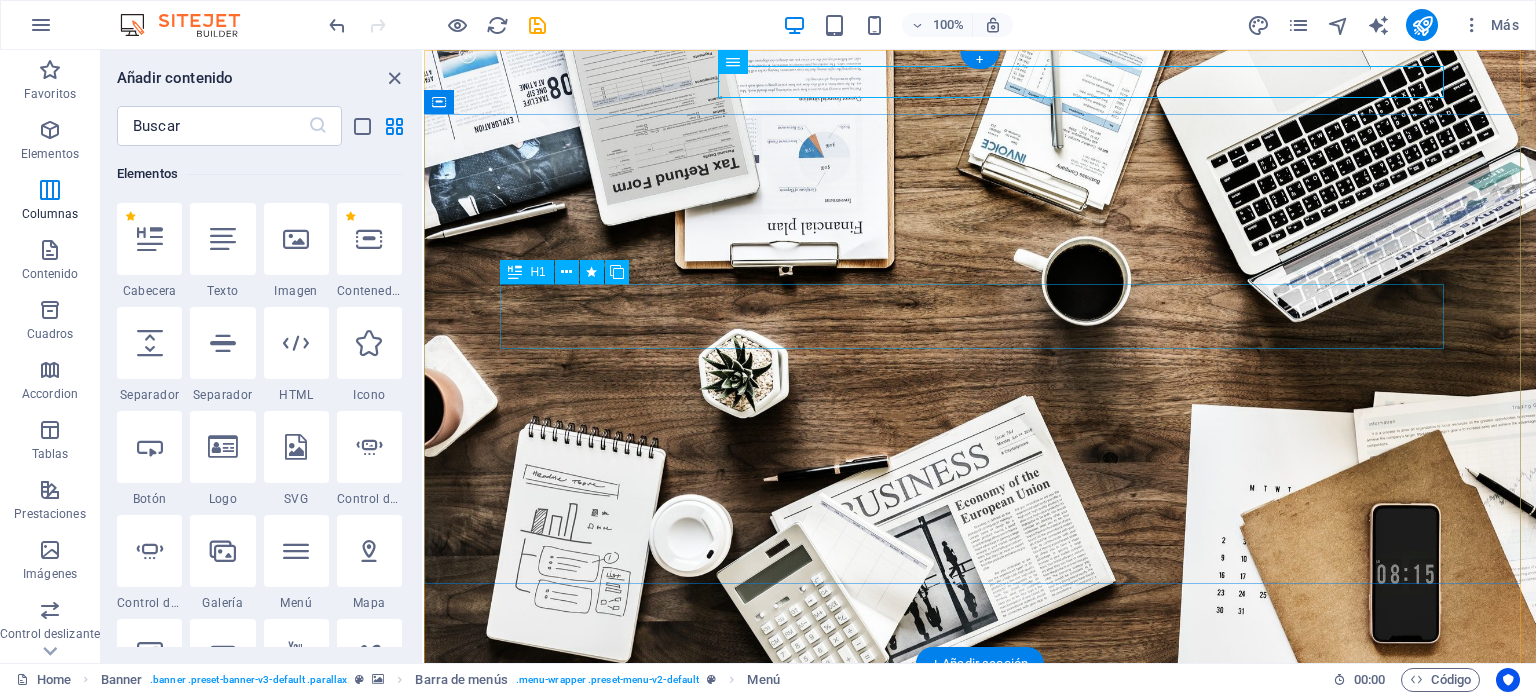 scroll, scrollTop: 377, scrollLeft: 0, axis: vertical 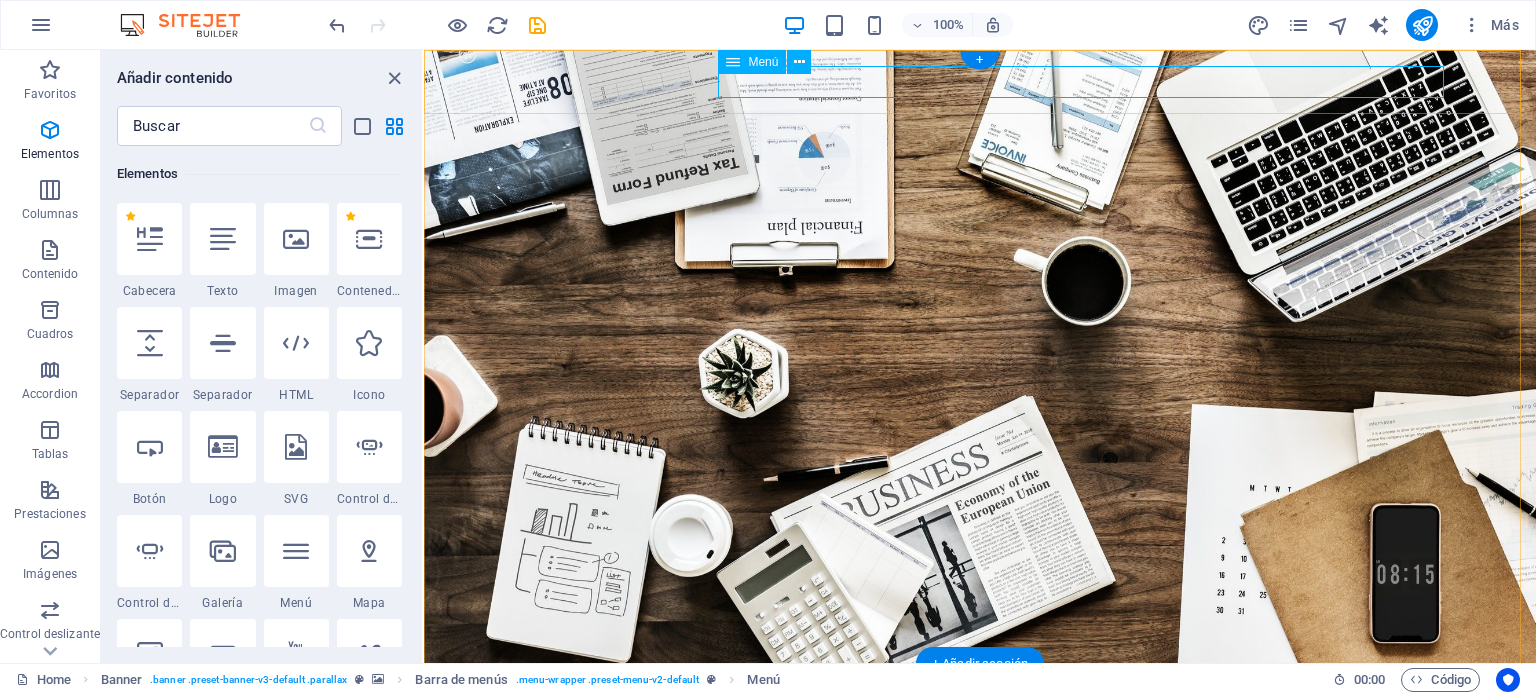 click on "Home About us Services Projects Team Contact" at bounding box center (980, 726) 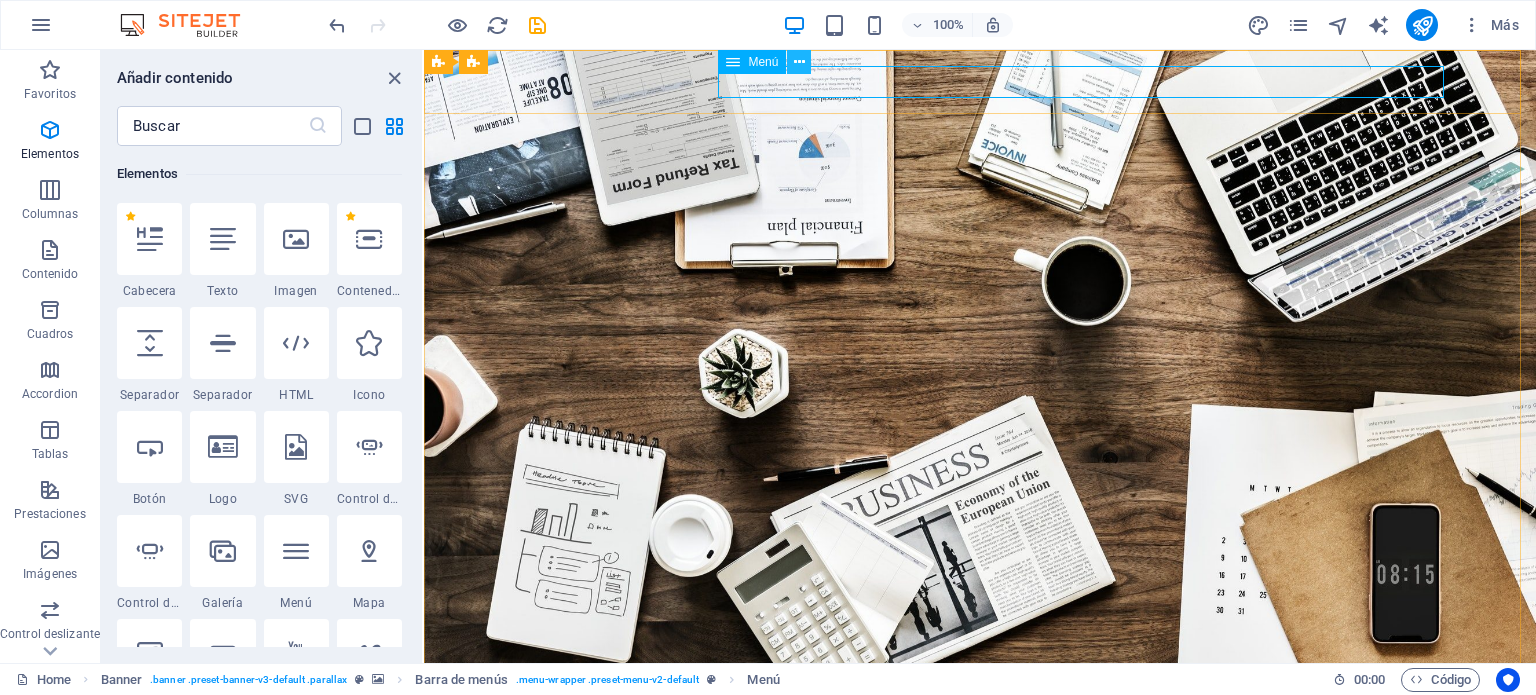 click at bounding box center (799, 62) 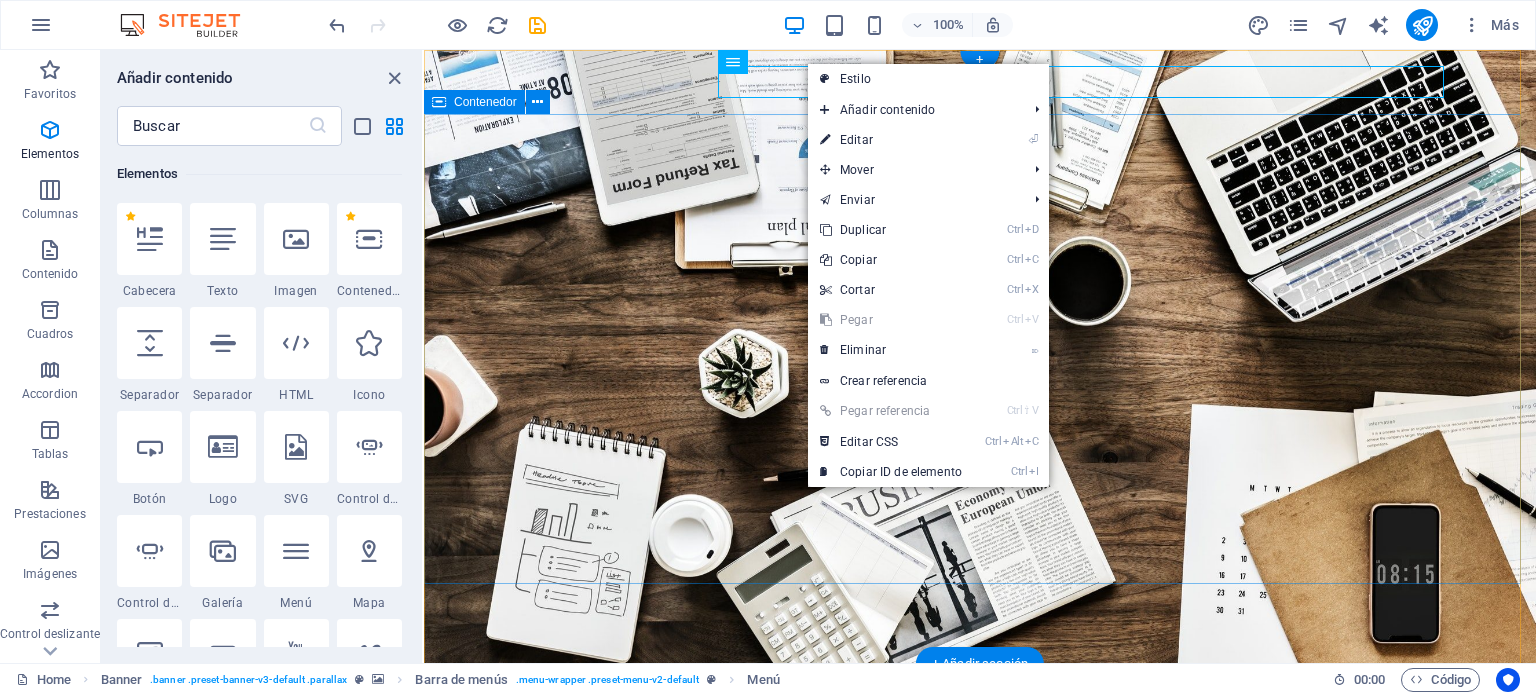 click on "O nline Marketing S OCIAL MEDIA MARKETING R EVIEW & STATISTICS Learn more" at bounding box center (980, 968) 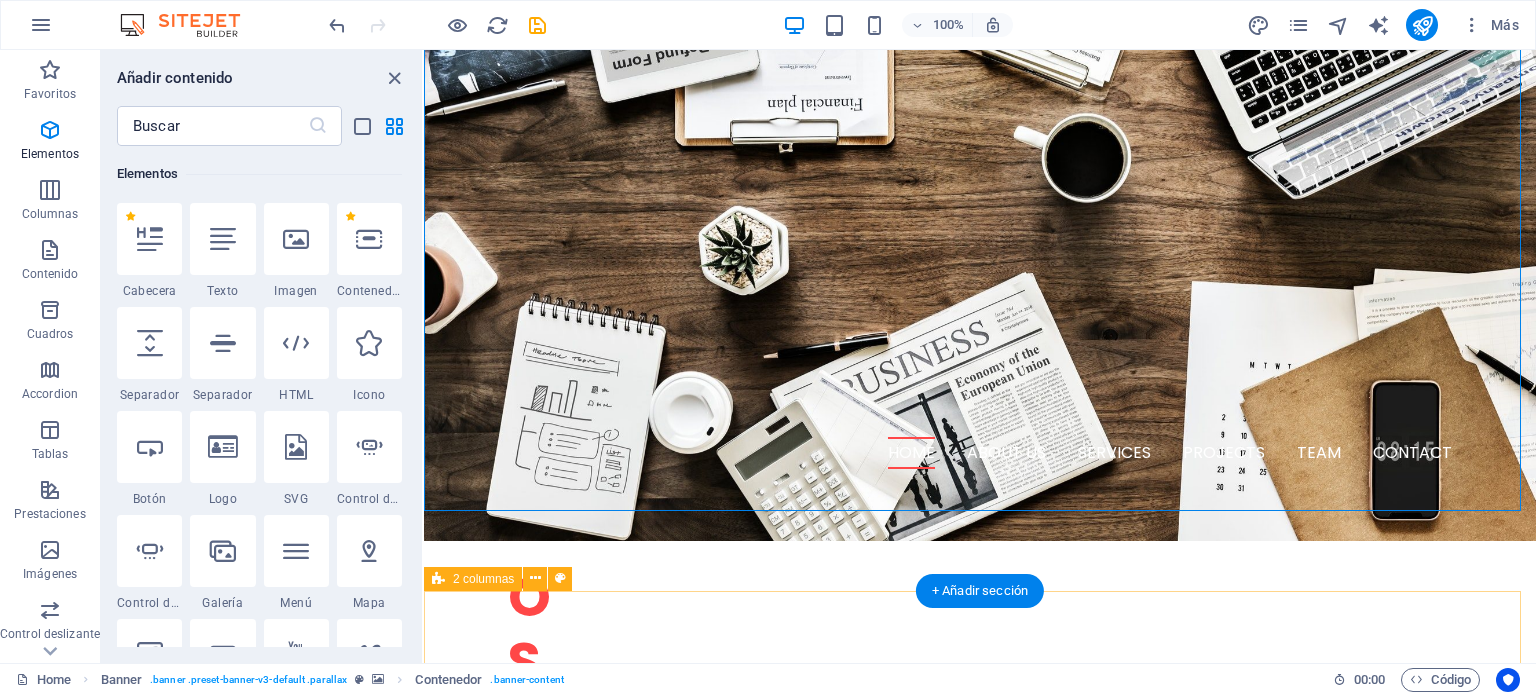 scroll, scrollTop: 0, scrollLeft: 0, axis: both 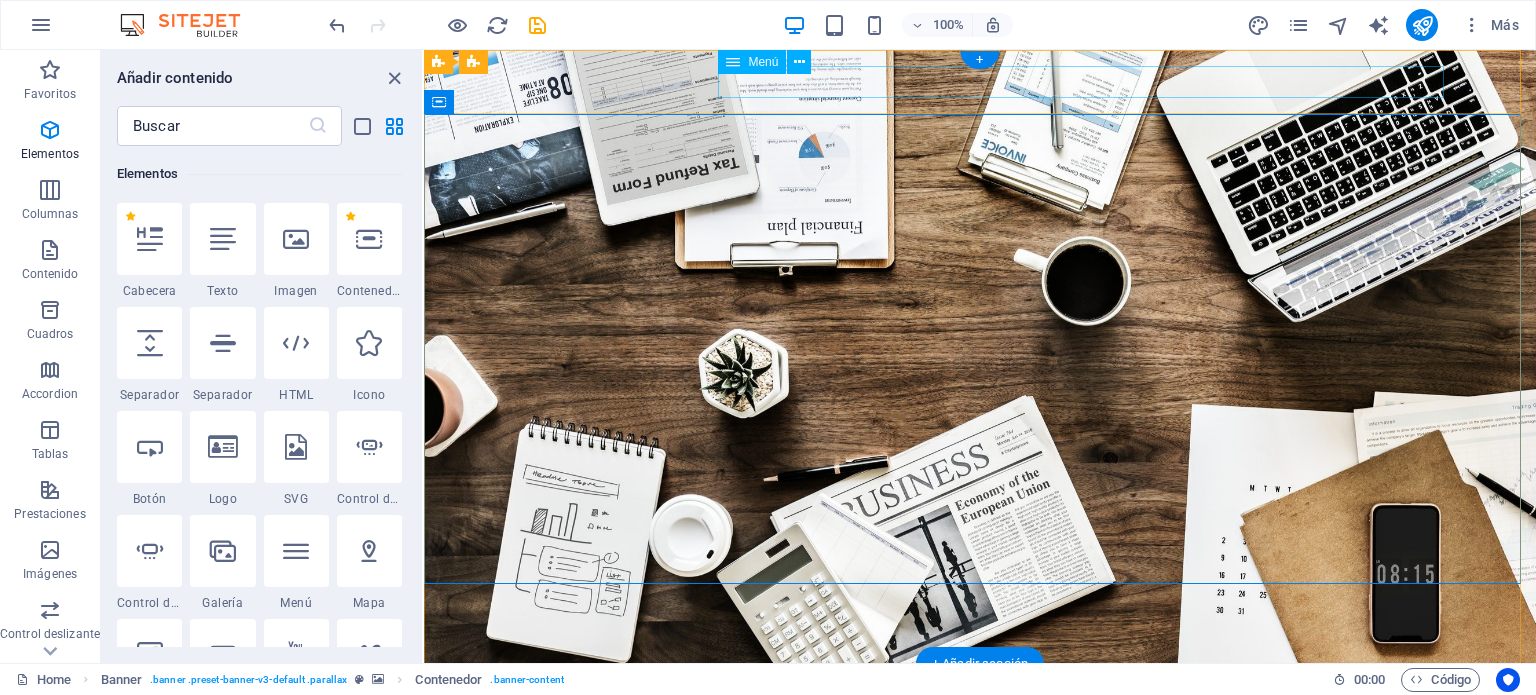 click on "Home About us Services Projects Team Contact" at bounding box center [980, 726] 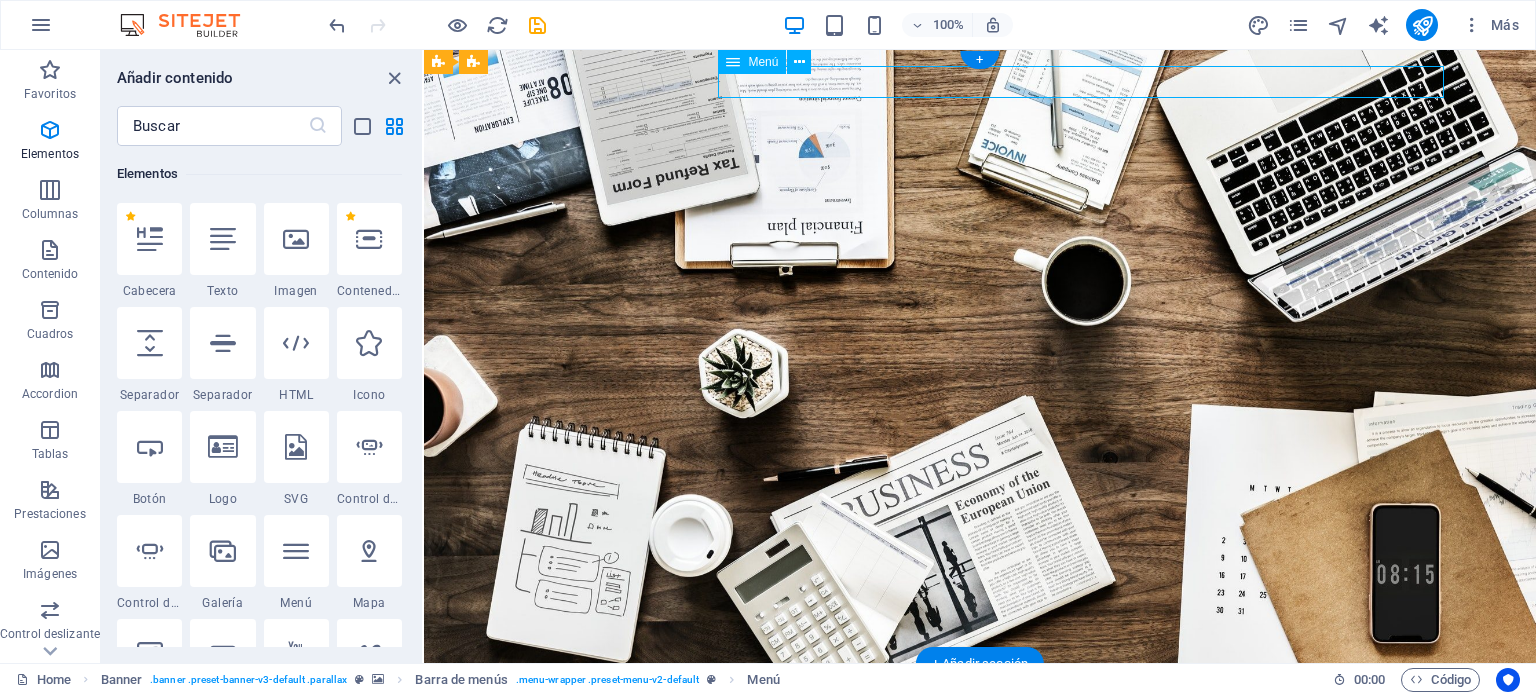 click on "Home About us Services Projects Team Contact" at bounding box center (980, 726) 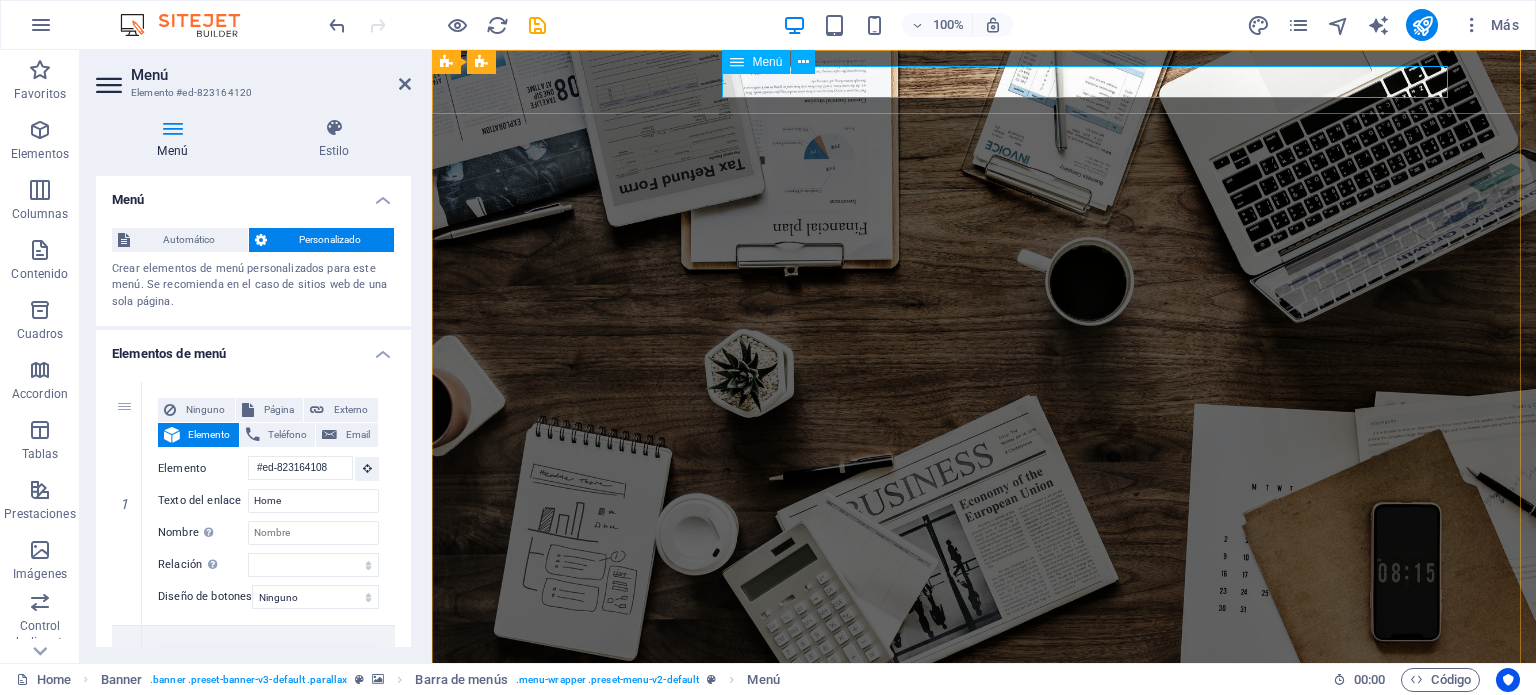 click on "Home About us Services Projects Team Contact" at bounding box center [984, 726] 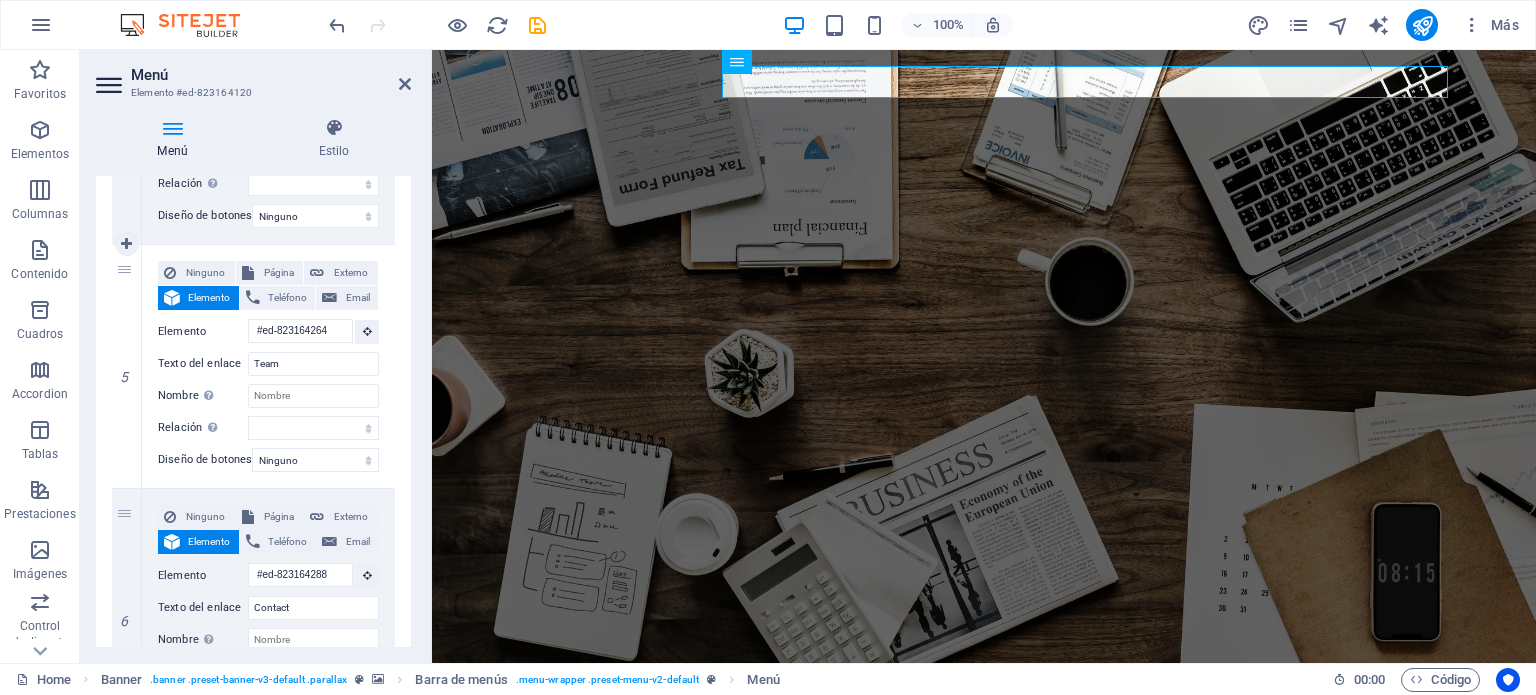 scroll, scrollTop: 1265, scrollLeft: 0, axis: vertical 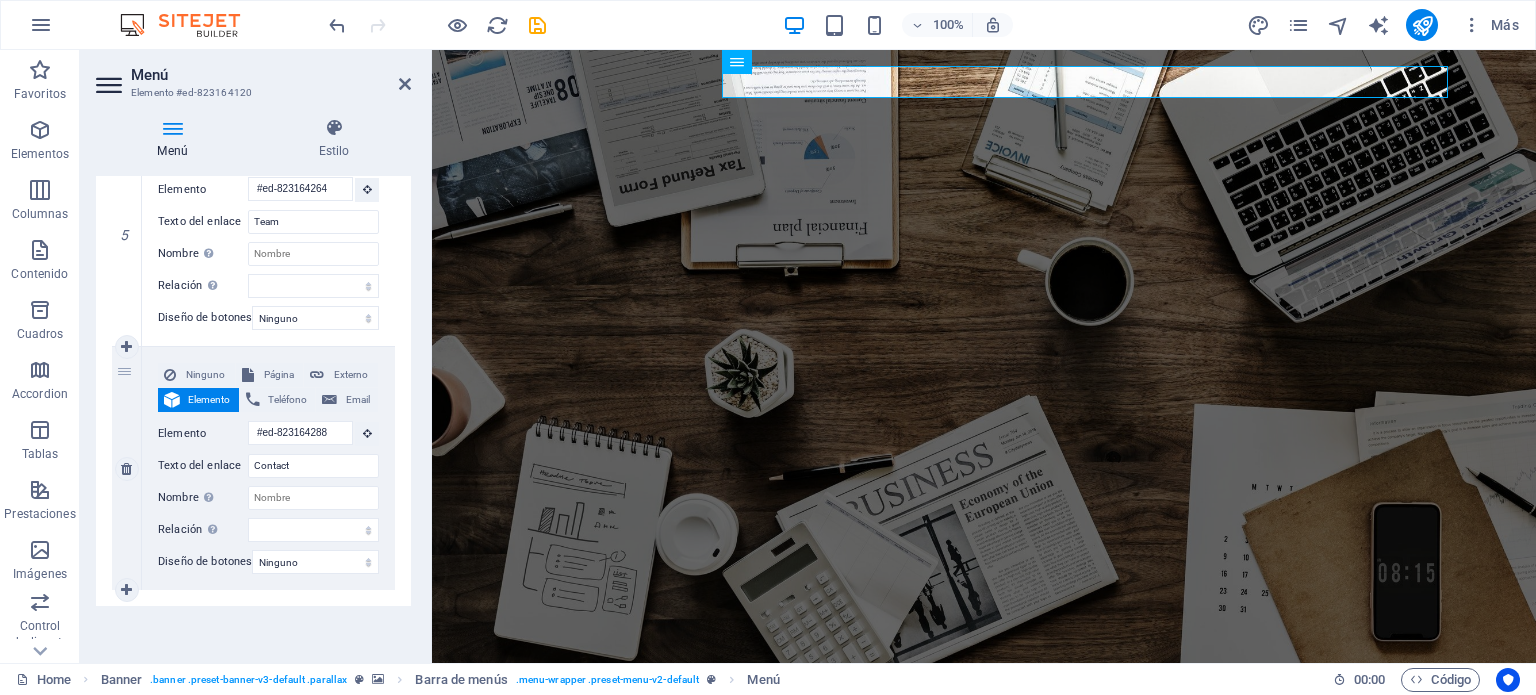 click at bounding box center (126, 590) 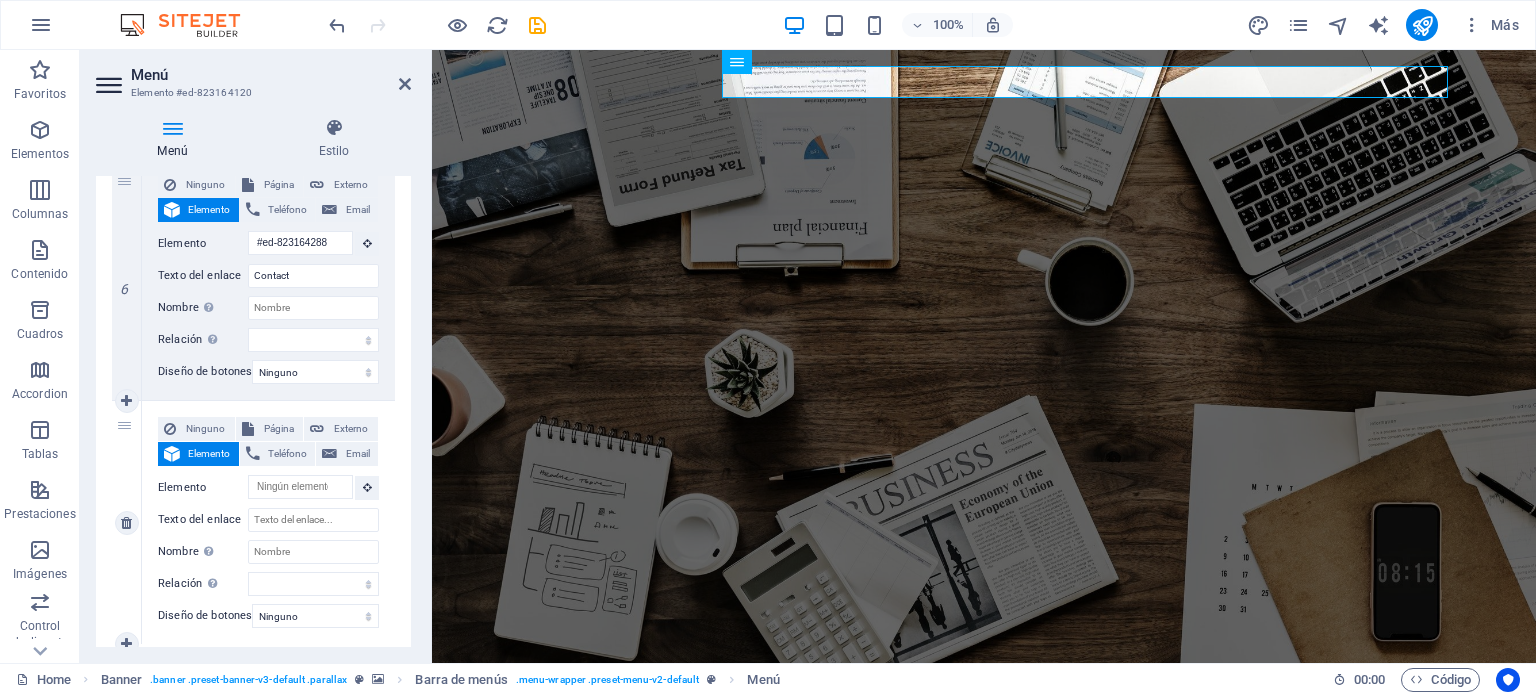 scroll, scrollTop: 1509, scrollLeft: 0, axis: vertical 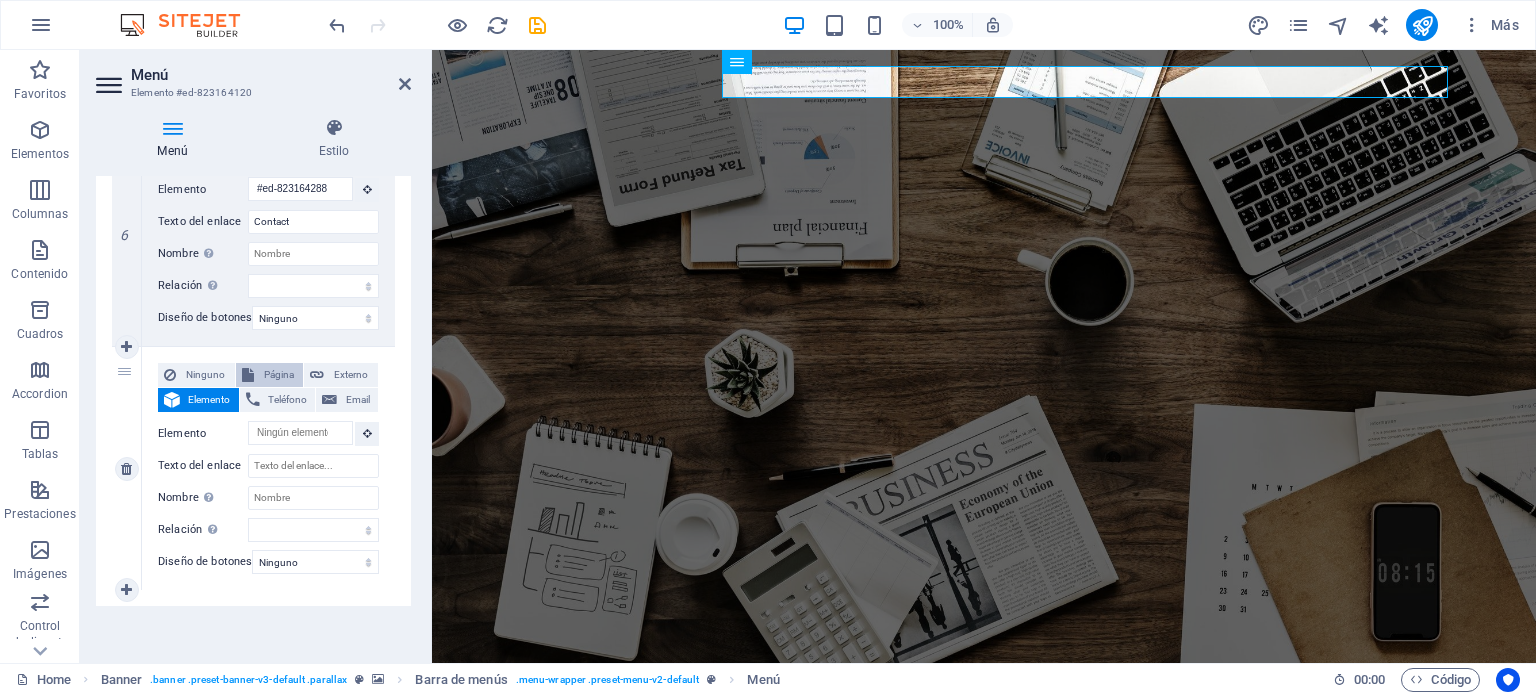 click on "Página" at bounding box center (279, 375) 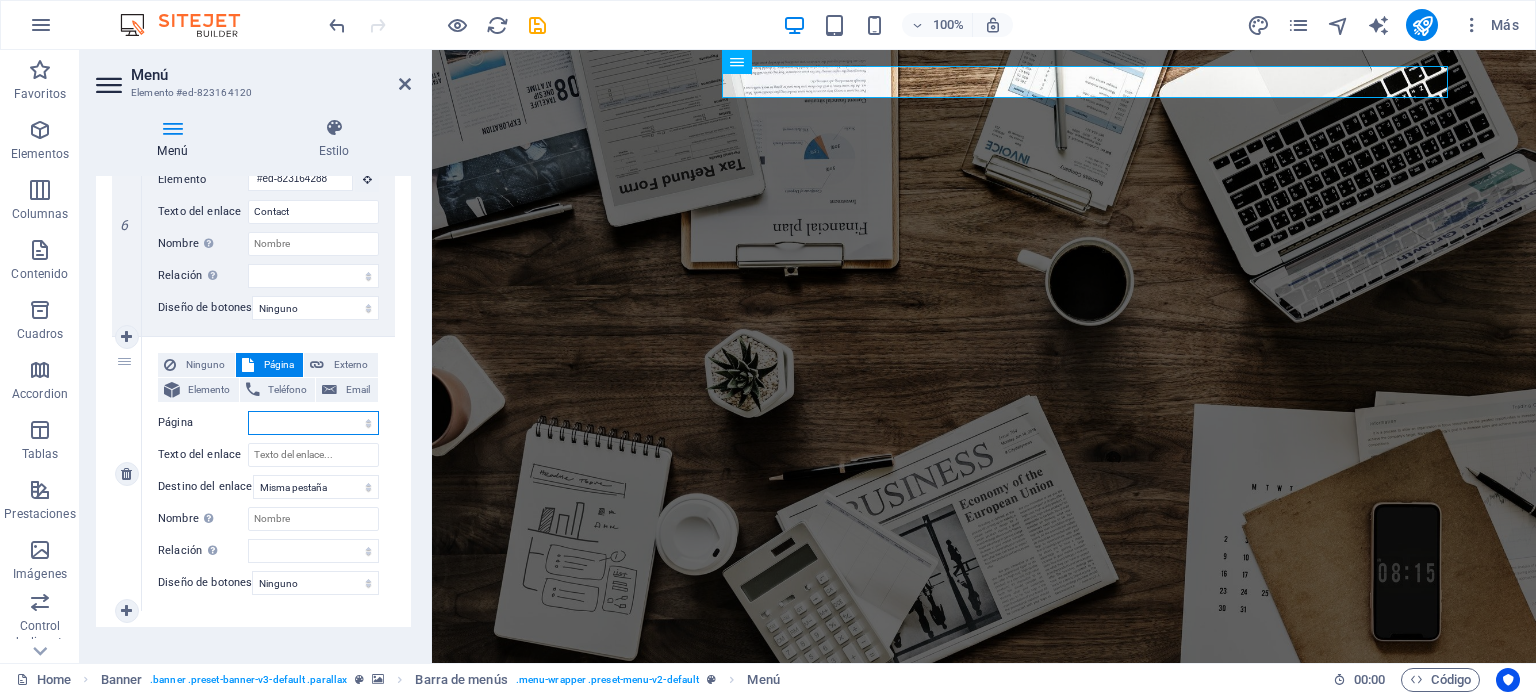 click on "Home Subpage Legal Notice Privacy" at bounding box center (313, 423) 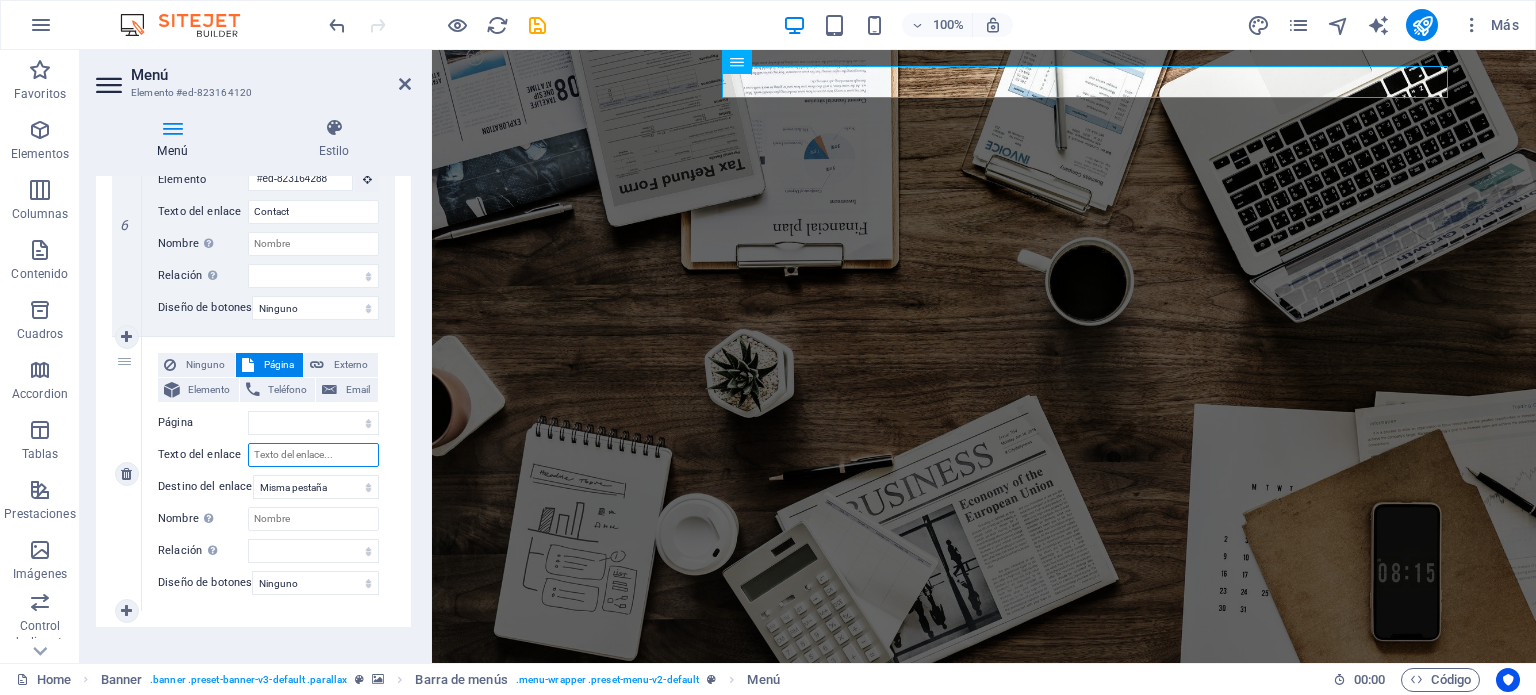 click on "Texto del enlace" at bounding box center (313, 455) 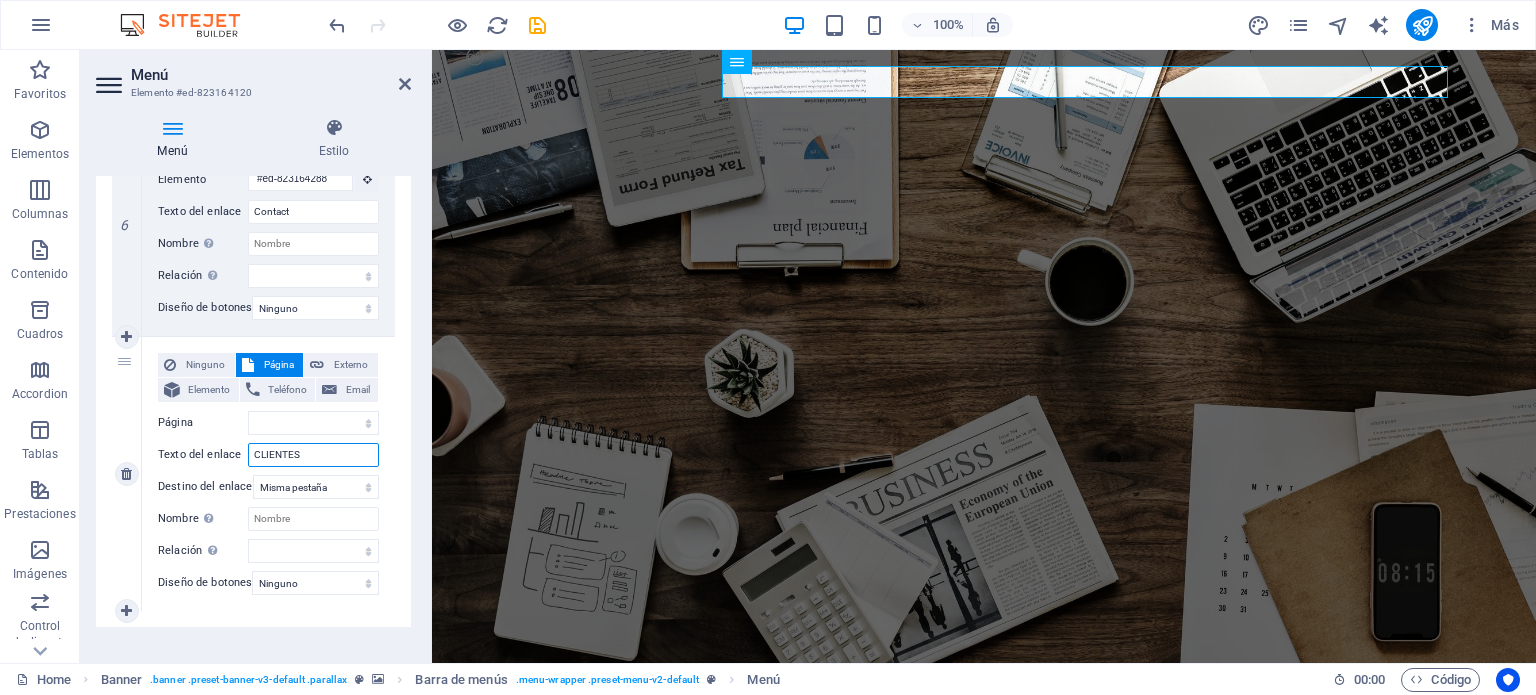 type on "CLIENTES" 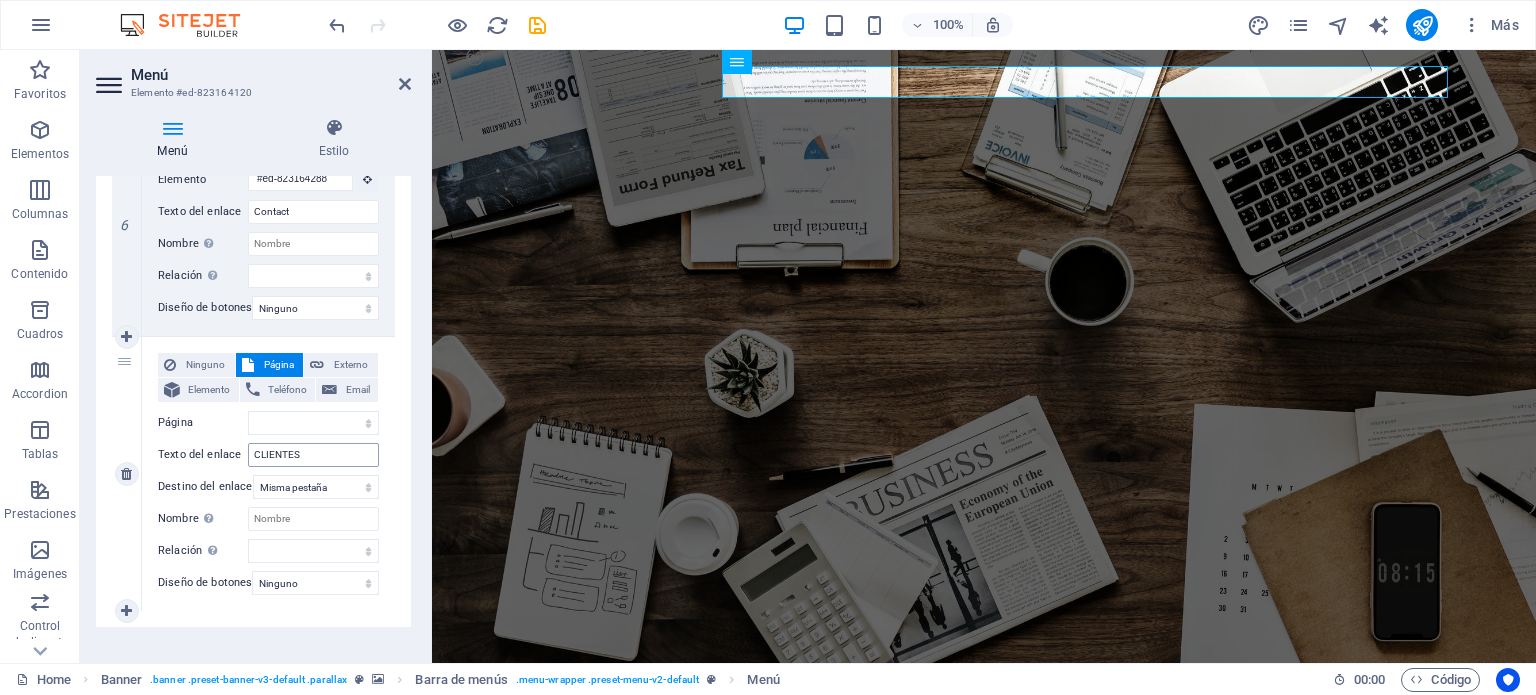 select 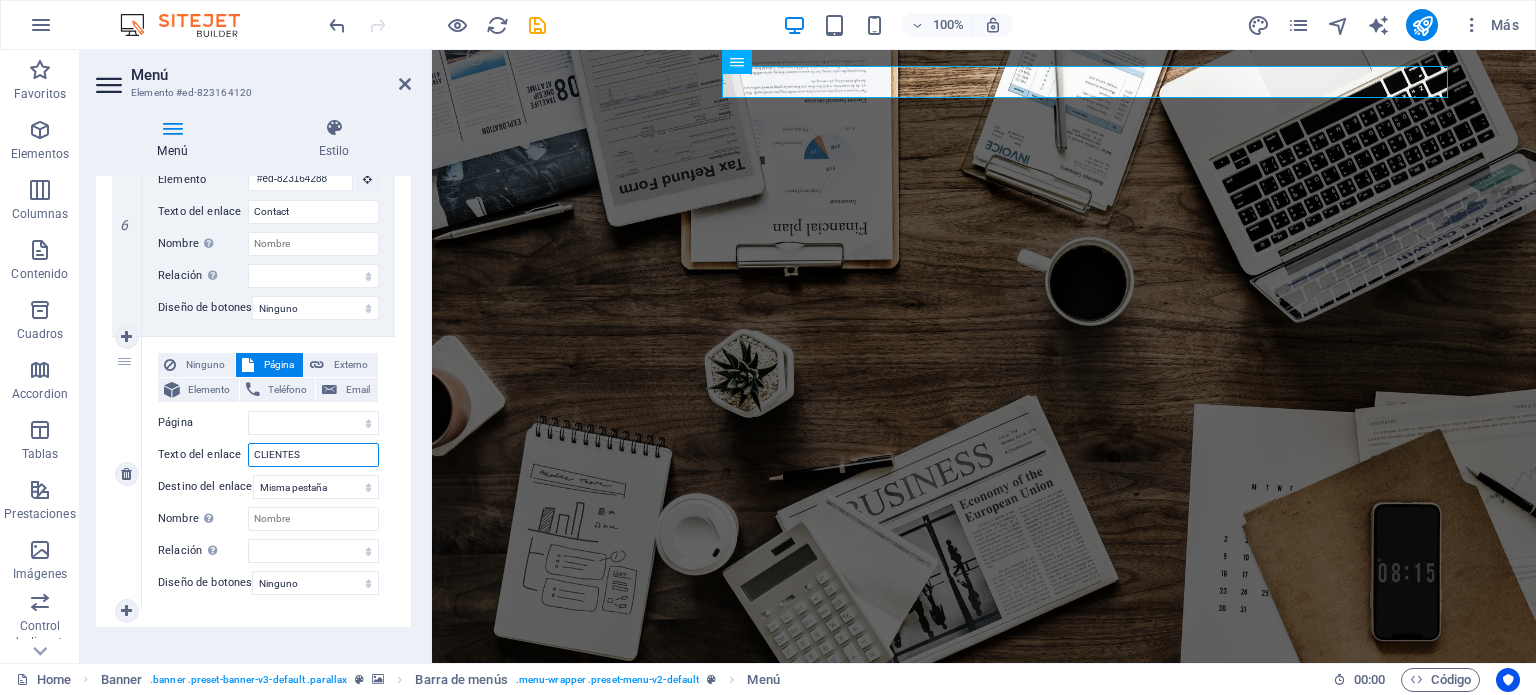 click on "CLIENTES" at bounding box center (313, 455) 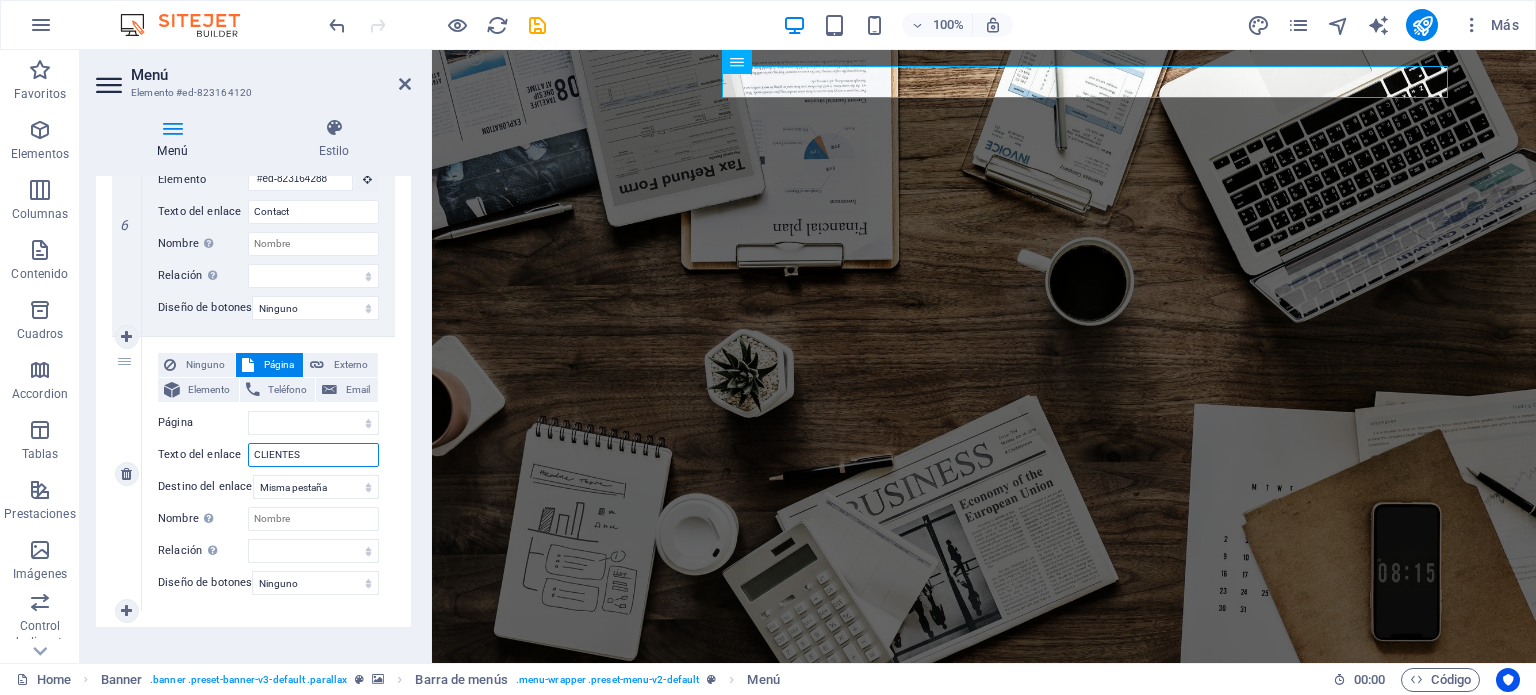 click on "CLIENTES" at bounding box center (313, 455) 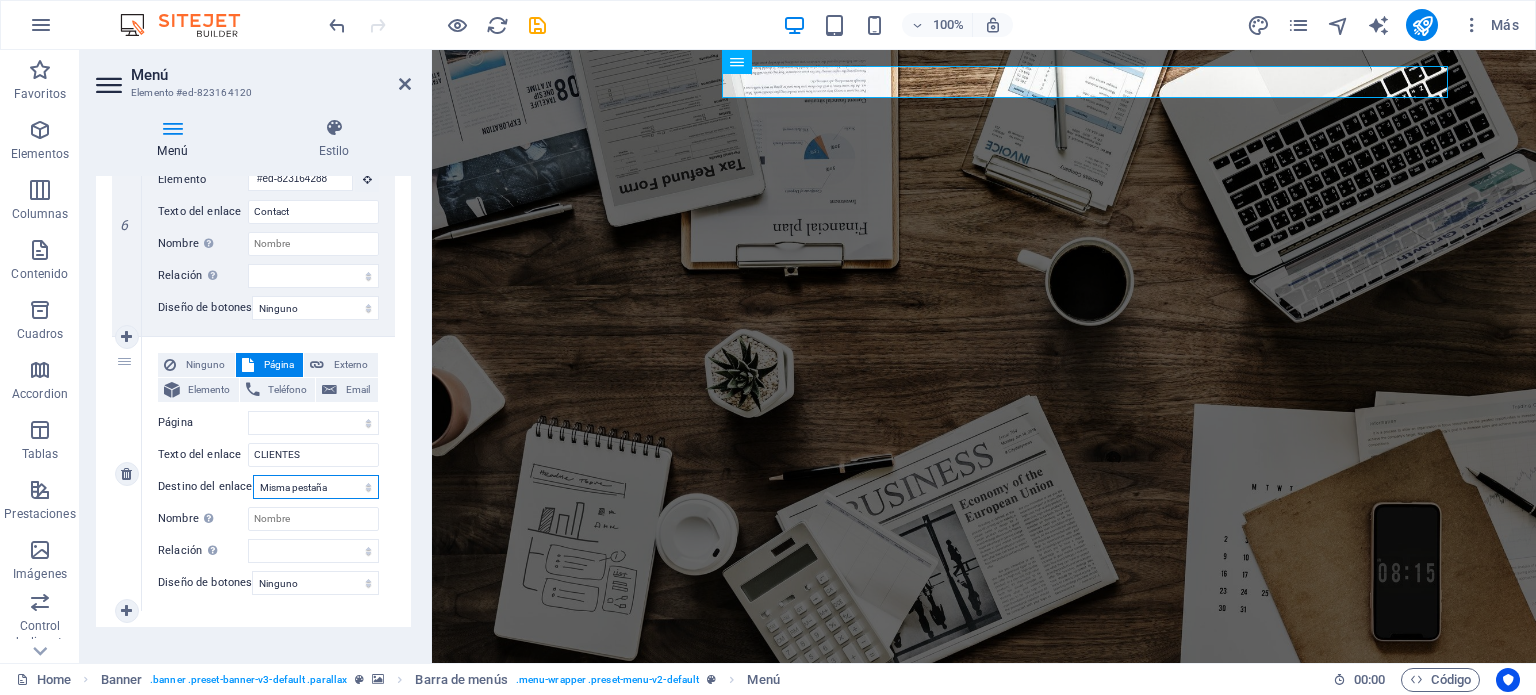 click on "Nueva pestaña Misma pestaña Superposición" at bounding box center [316, 487] 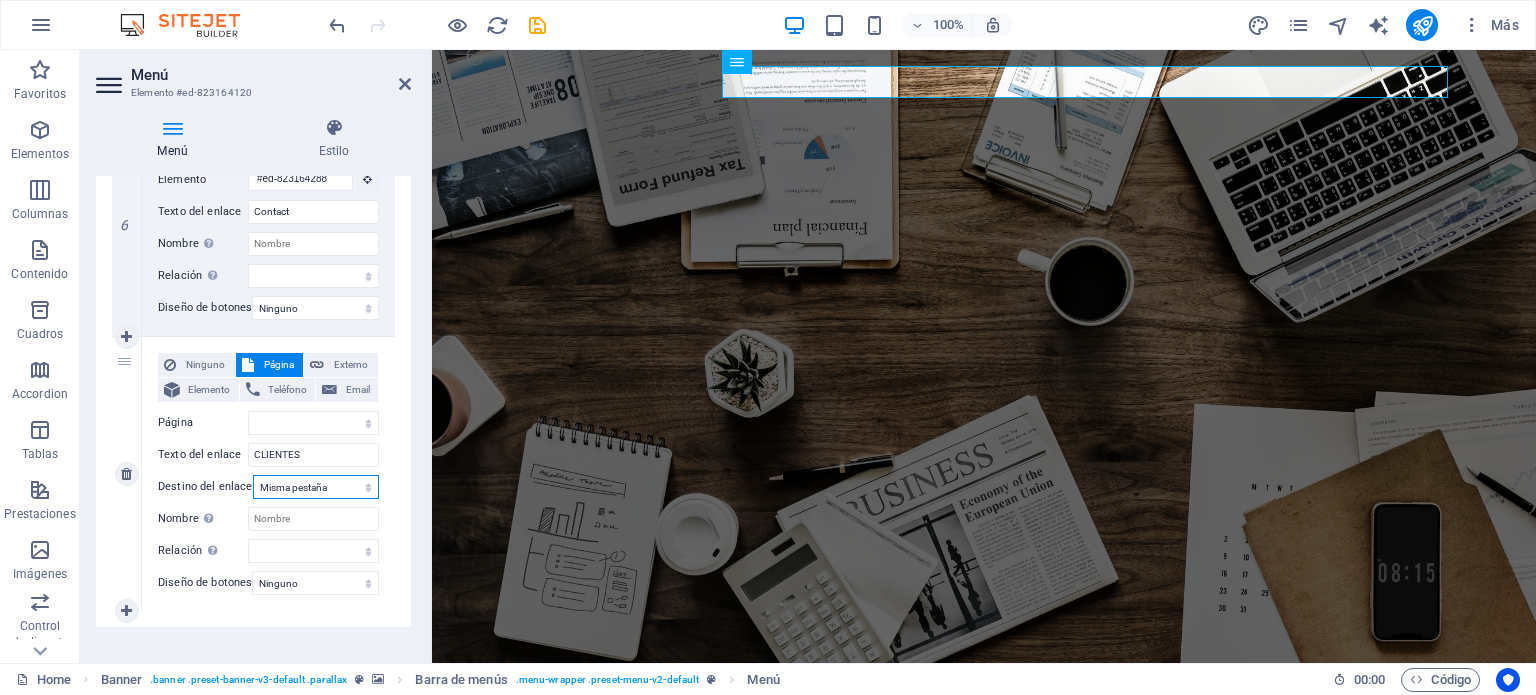 select on "blank" 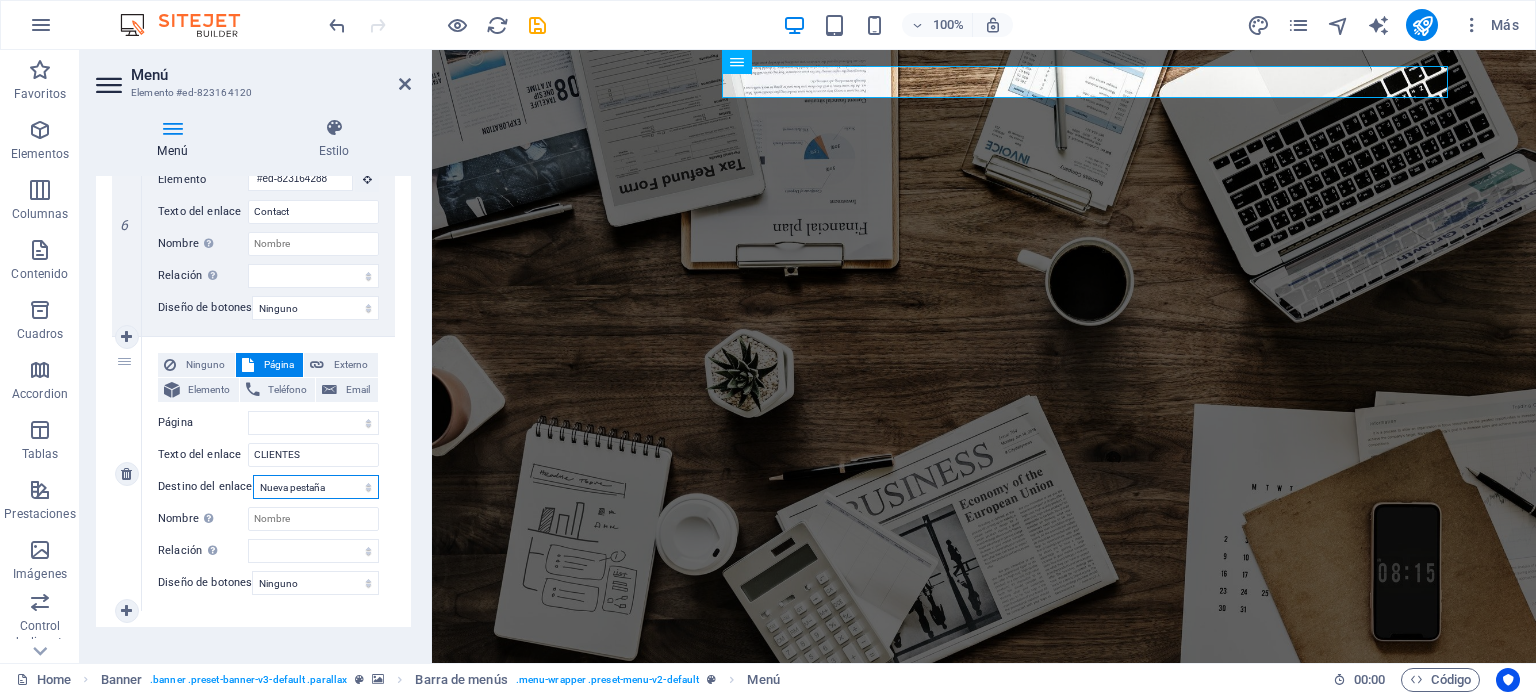 click on "Nueva pestaña Misma pestaña Superposición" at bounding box center [316, 487] 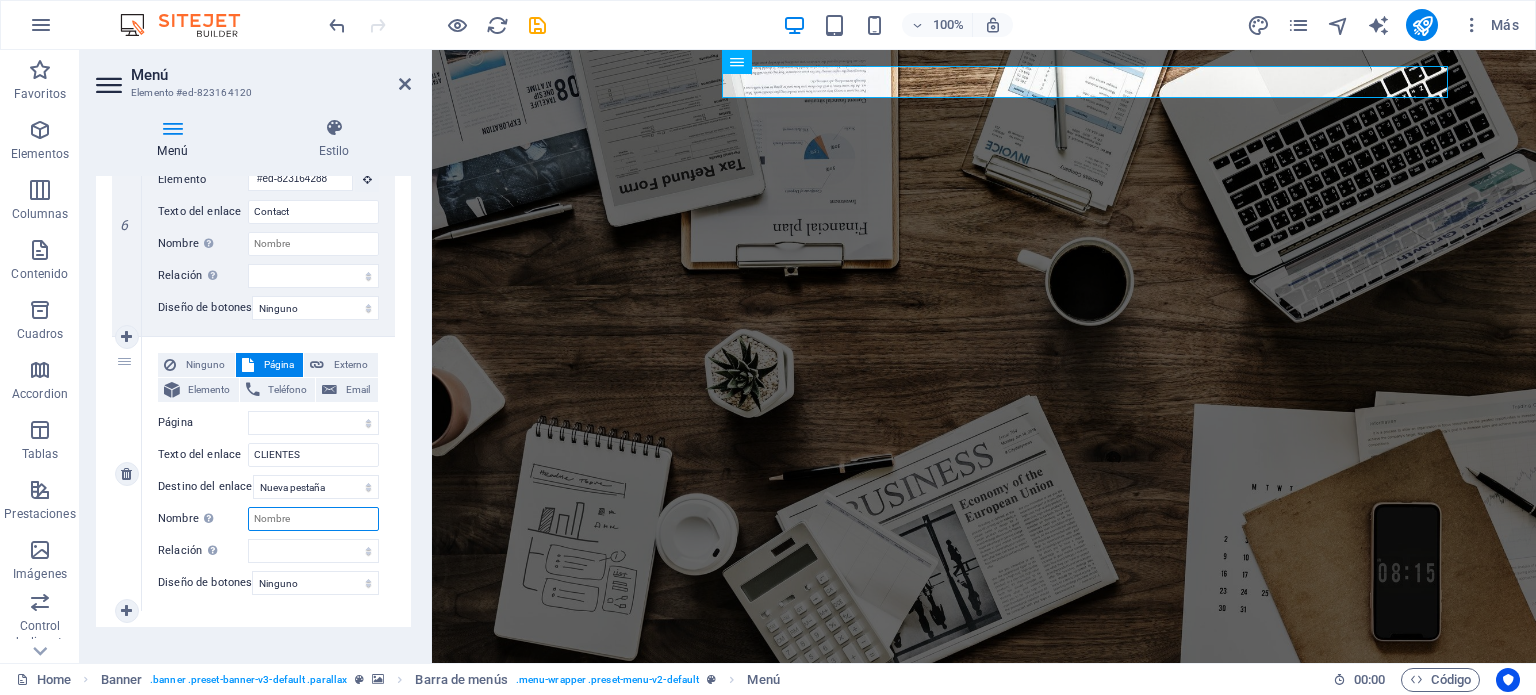 click on "Nombre Una descripción adicional del enlace no debería ser igual al texto del enlace. El título suele mostrarse como un texto de información cuando se mueve el ratón por encima del elemento. Déjalo en blanco en caso de dudas." at bounding box center [313, 519] 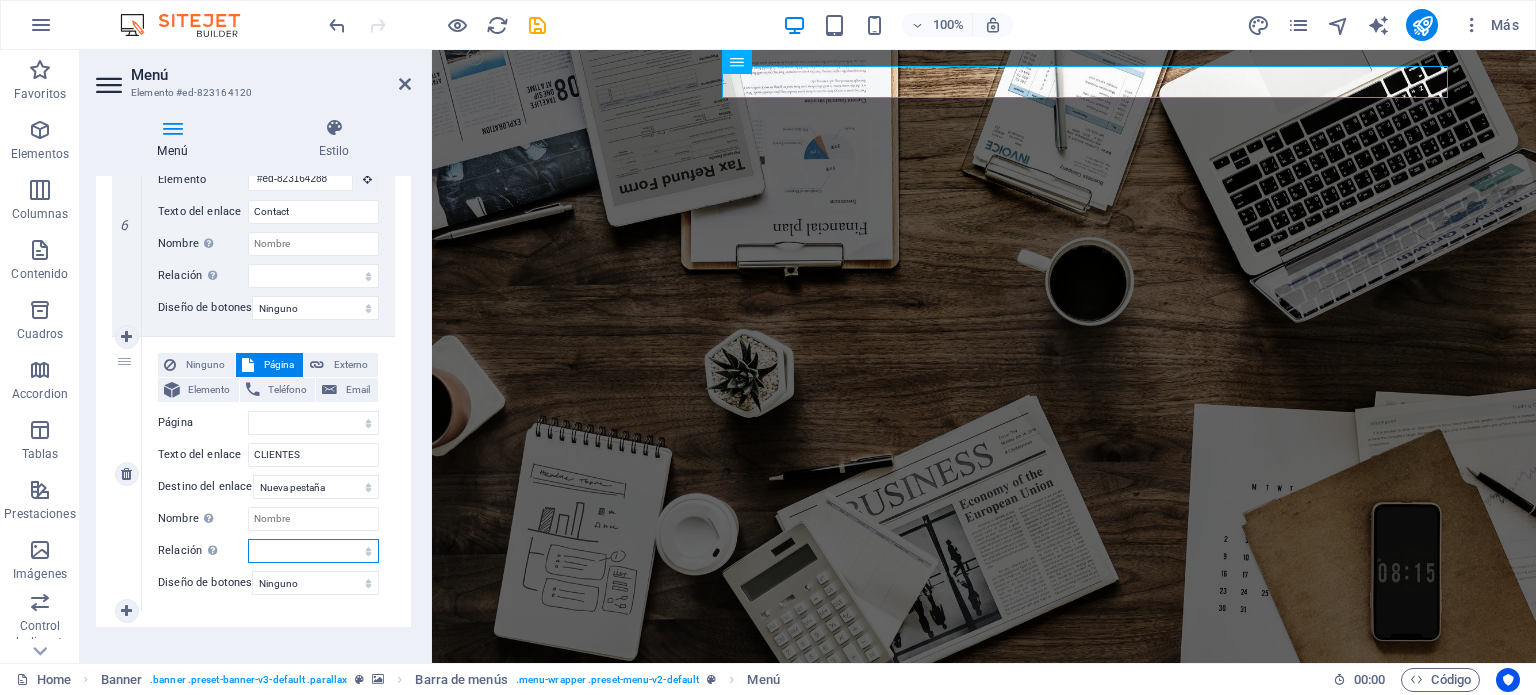 click on "alternativo autor marcador externo ayuda licencia siguiente nofollow noreferrer noopener ant buscar etiqueta" at bounding box center (313, 551) 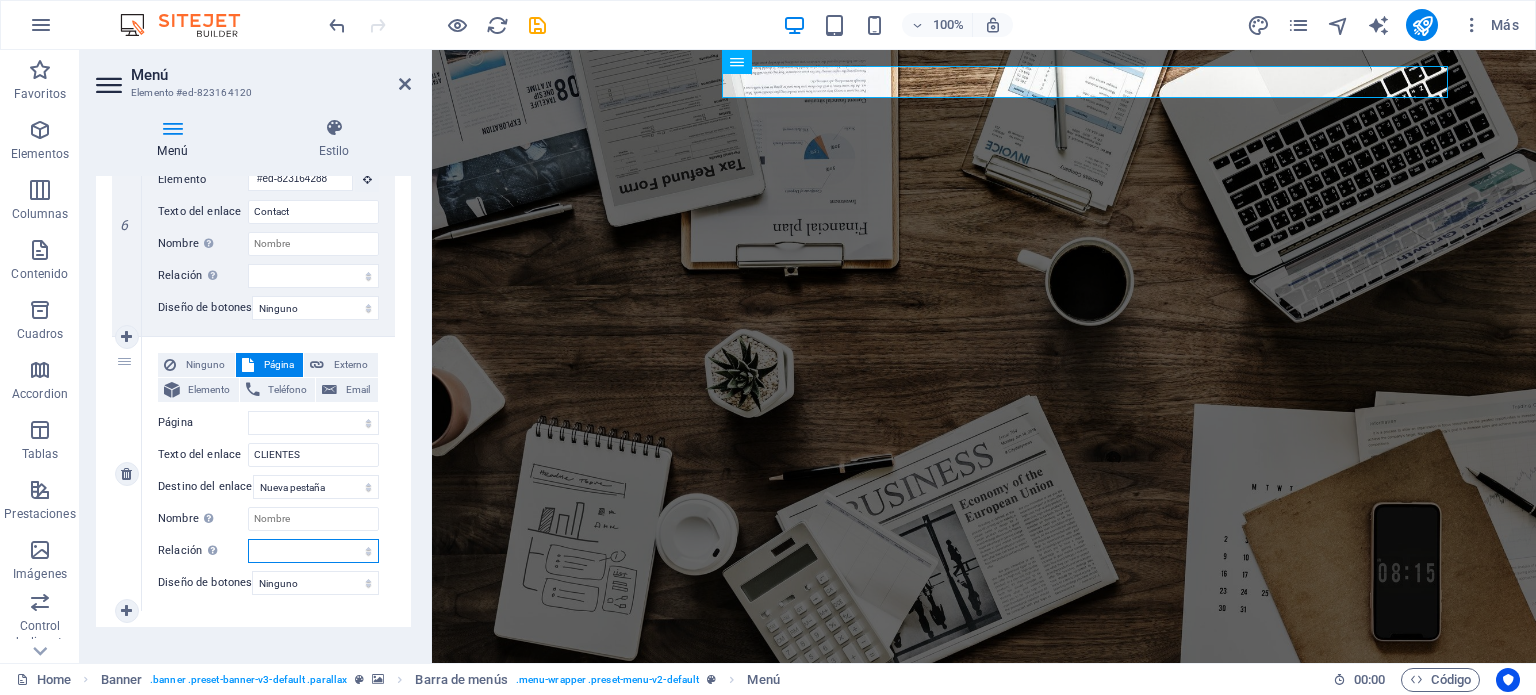 click on "alternativo autor marcador externo ayuda licencia siguiente nofollow noreferrer noopener ant buscar etiqueta" at bounding box center (313, 551) 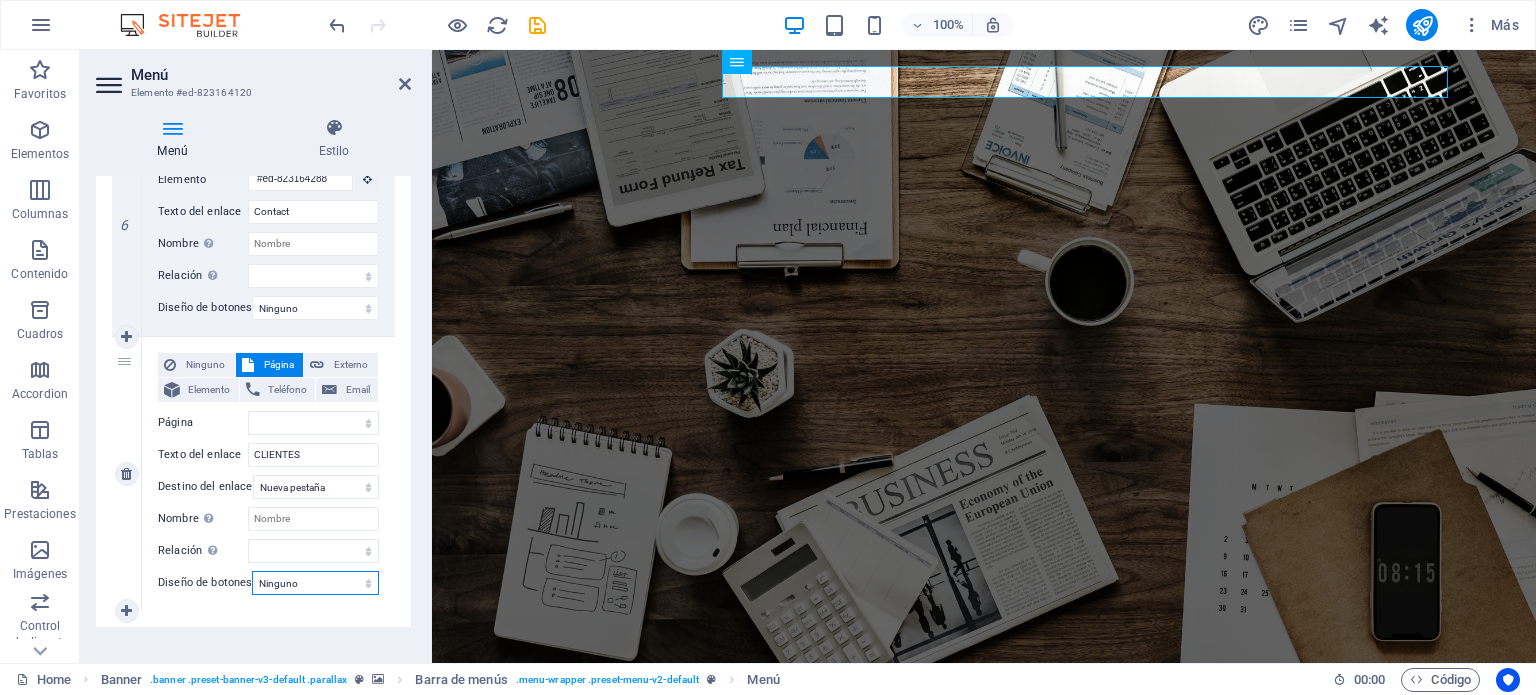 click on "Ninguno Predeterminado Principal Secundario" at bounding box center [315, 583] 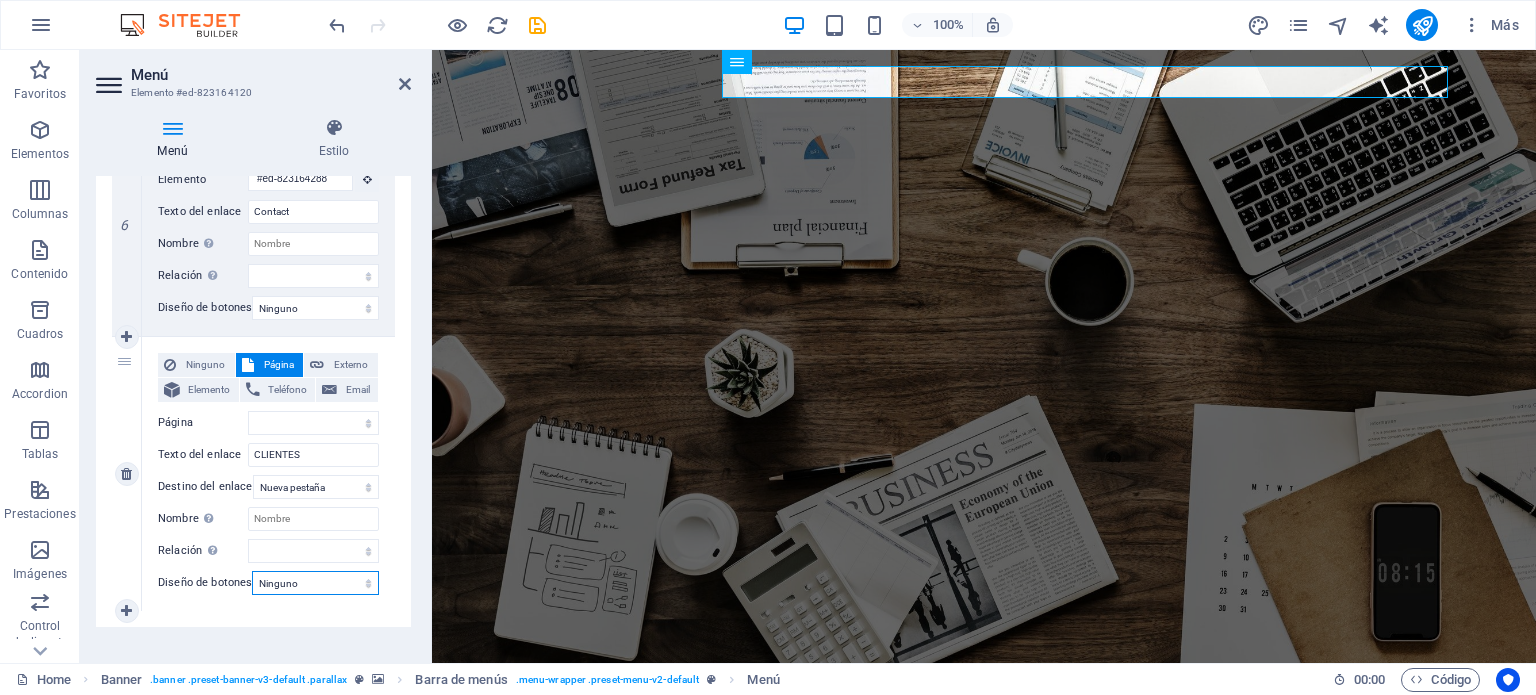 select on "primary" 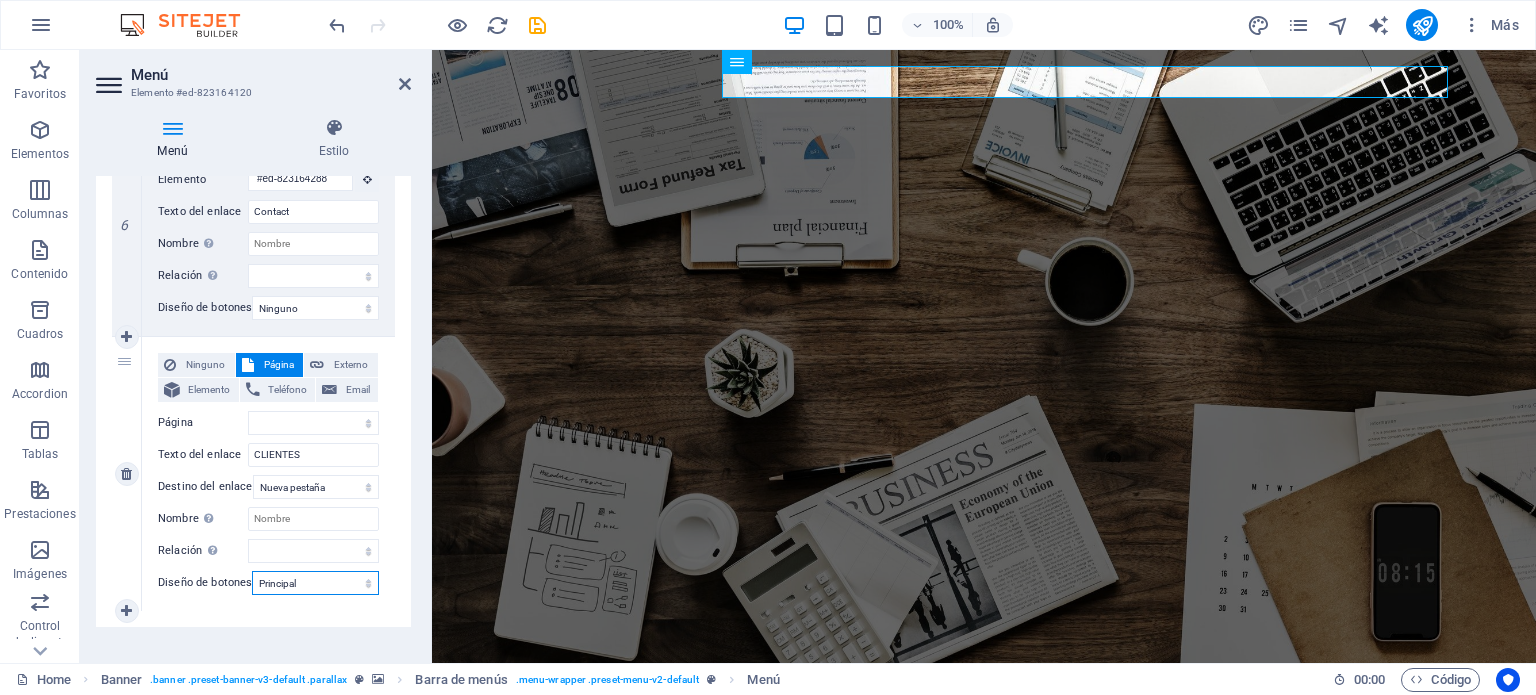 click on "Ninguno Predeterminado Principal Secundario" at bounding box center [315, 583] 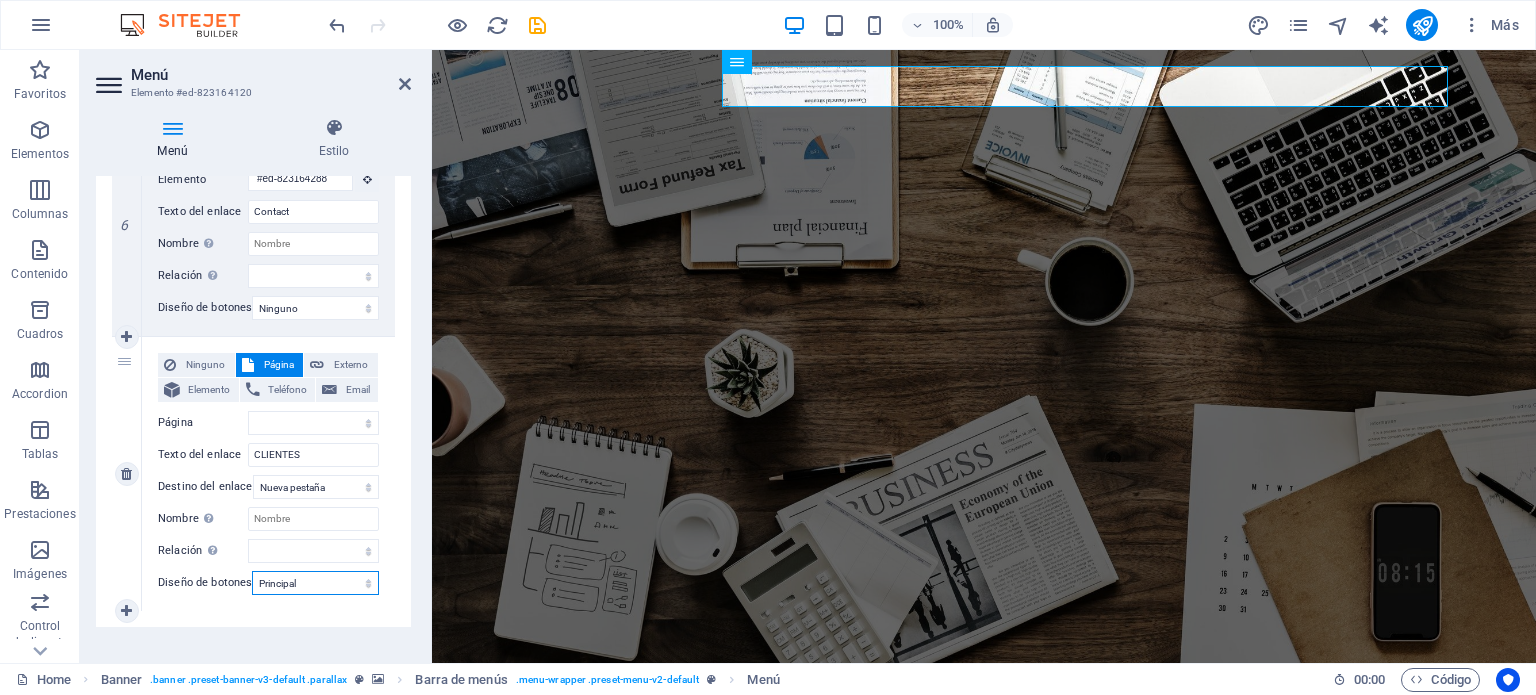 click on "Ninguno Predeterminado Principal Secundario" at bounding box center (315, 583) 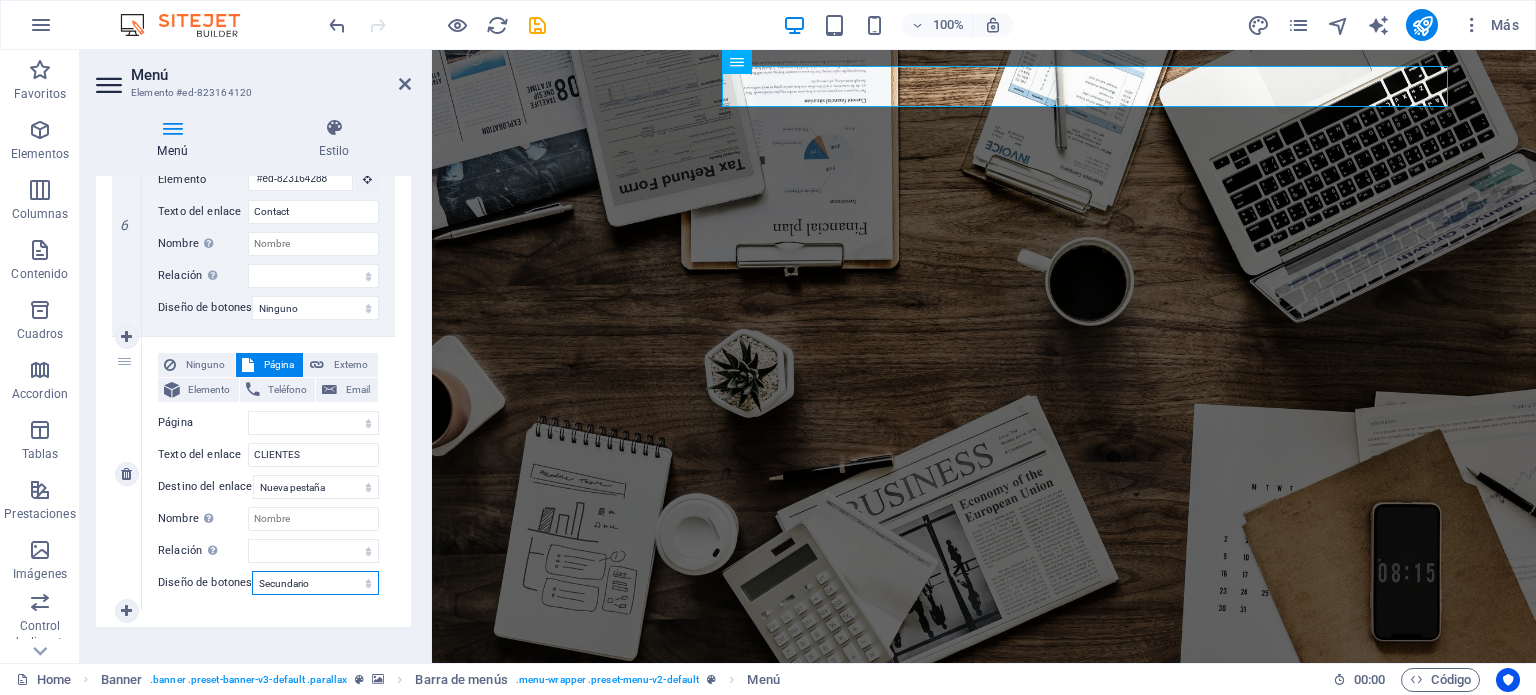 click on "Ninguno Predeterminado Principal Secundario" at bounding box center (315, 583) 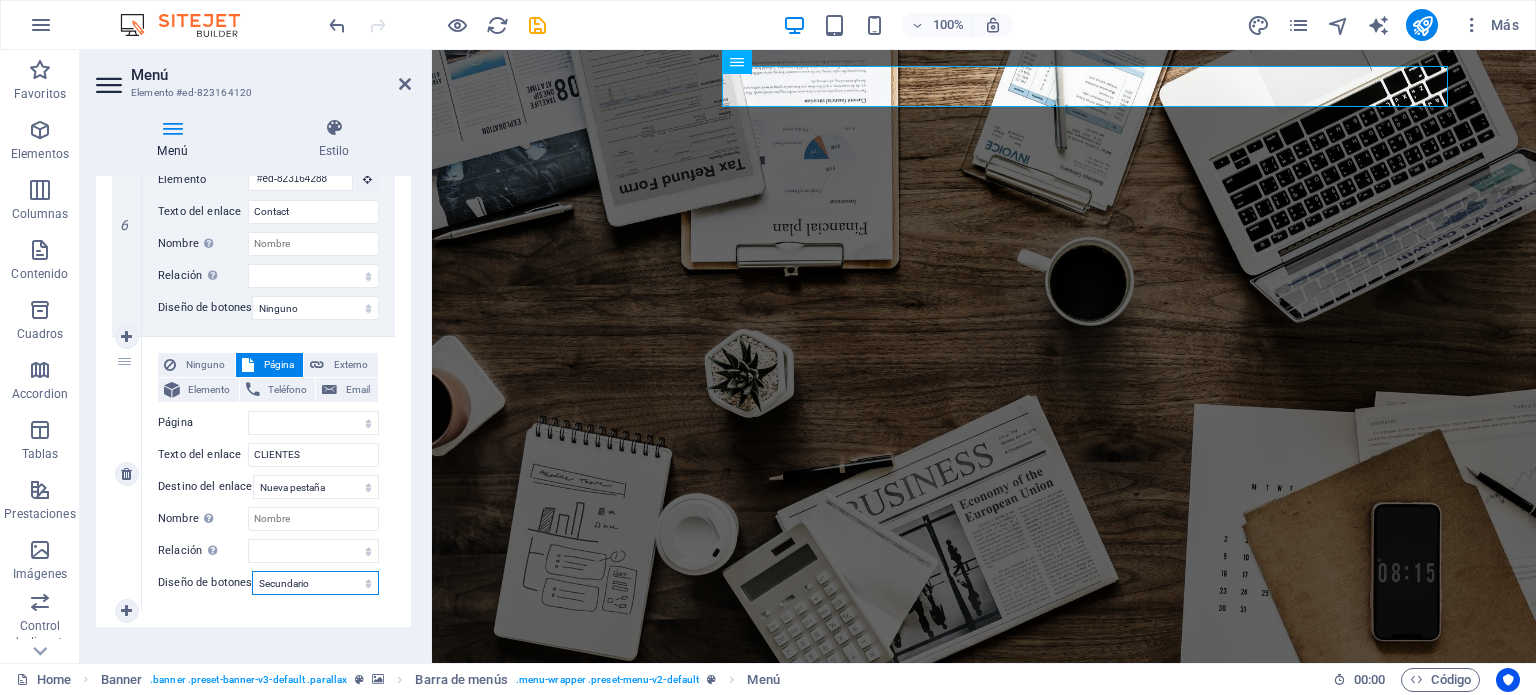 drag, startPoint x: 314, startPoint y: 580, endPoint x: 314, endPoint y: 591, distance: 11 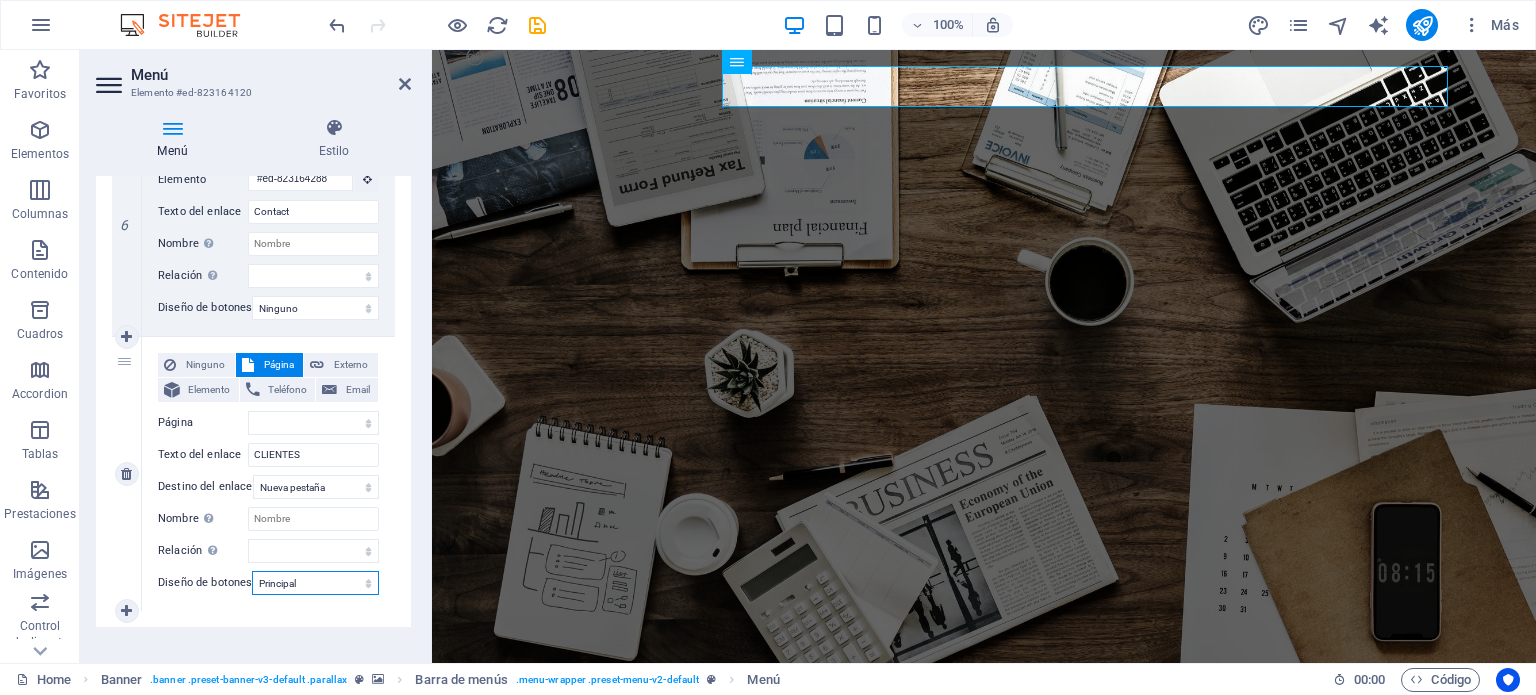 click on "Ninguno Predeterminado Principal Secundario" at bounding box center (315, 583) 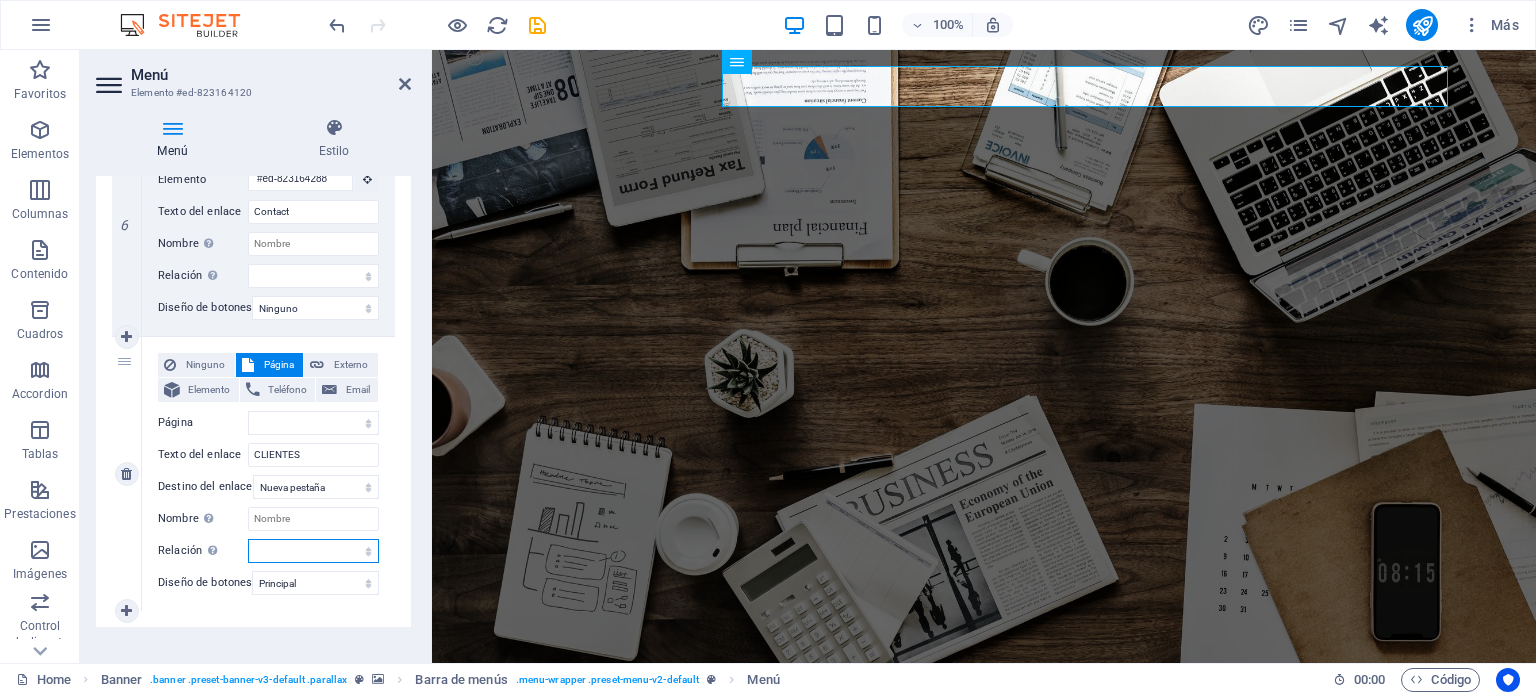 click on "alternativo autor marcador externo ayuda licencia siguiente nofollow noreferrer noopener ant buscar etiqueta" at bounding box center [313, 551] 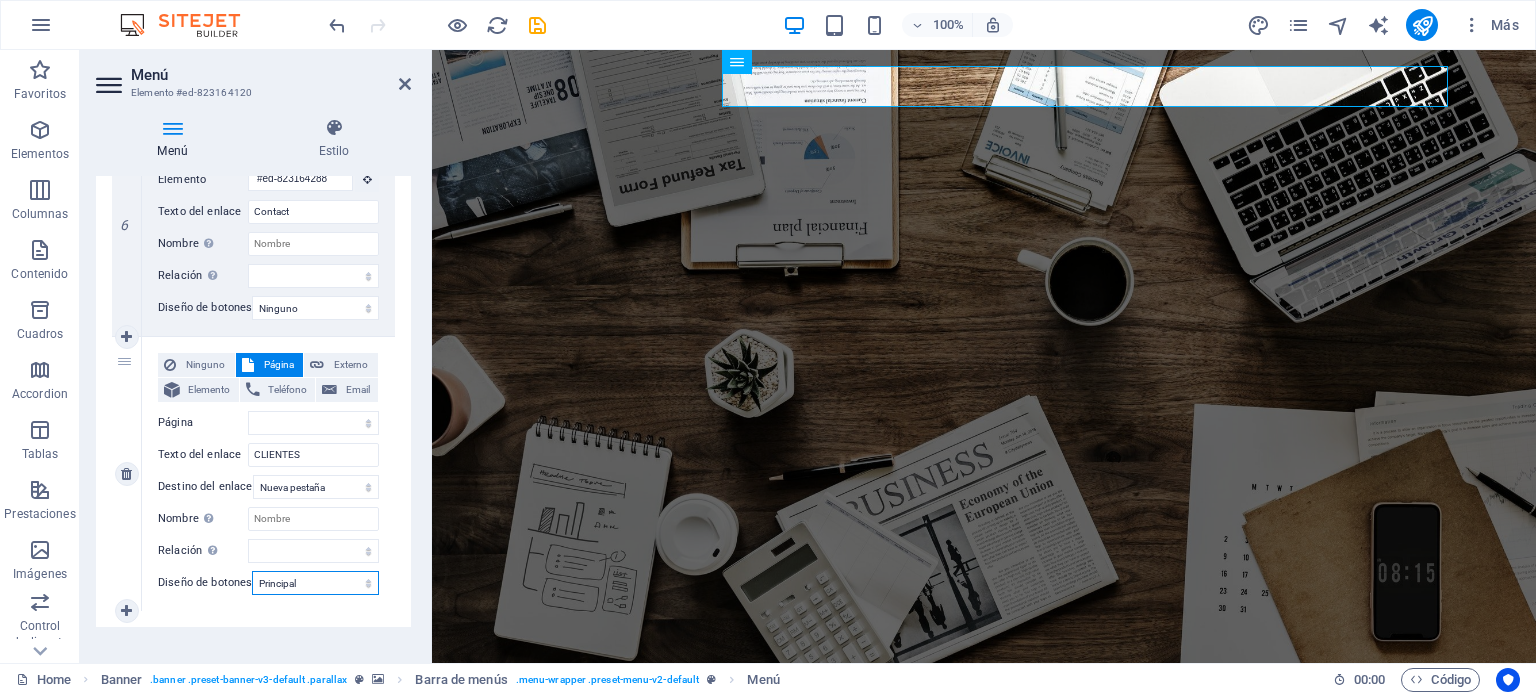 click on "Ninguno Predeterminado Principal Secundario" at bounding box center [315, 583] 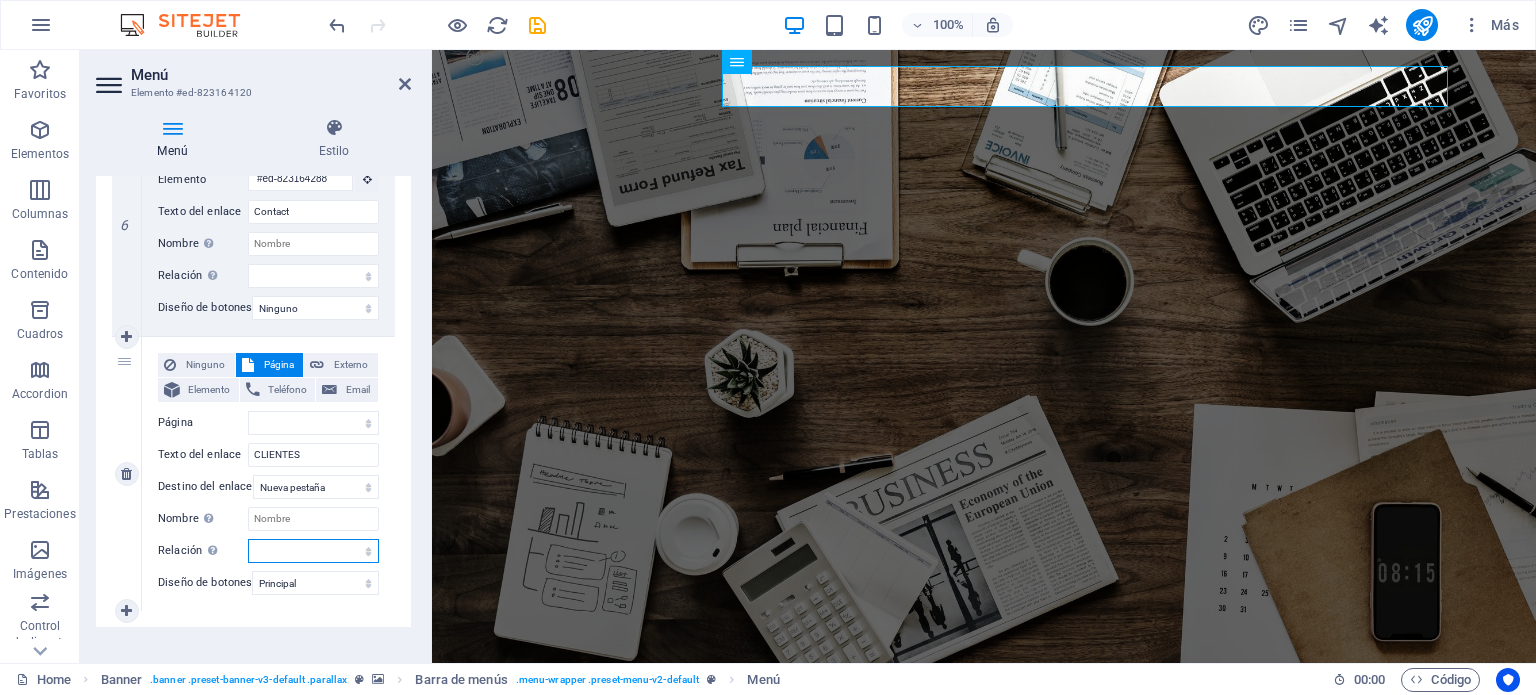 drag, startPoint x: 333, startPoint y: 549, endPoint x: 327, endPoint y: 539, distance: 11.661903 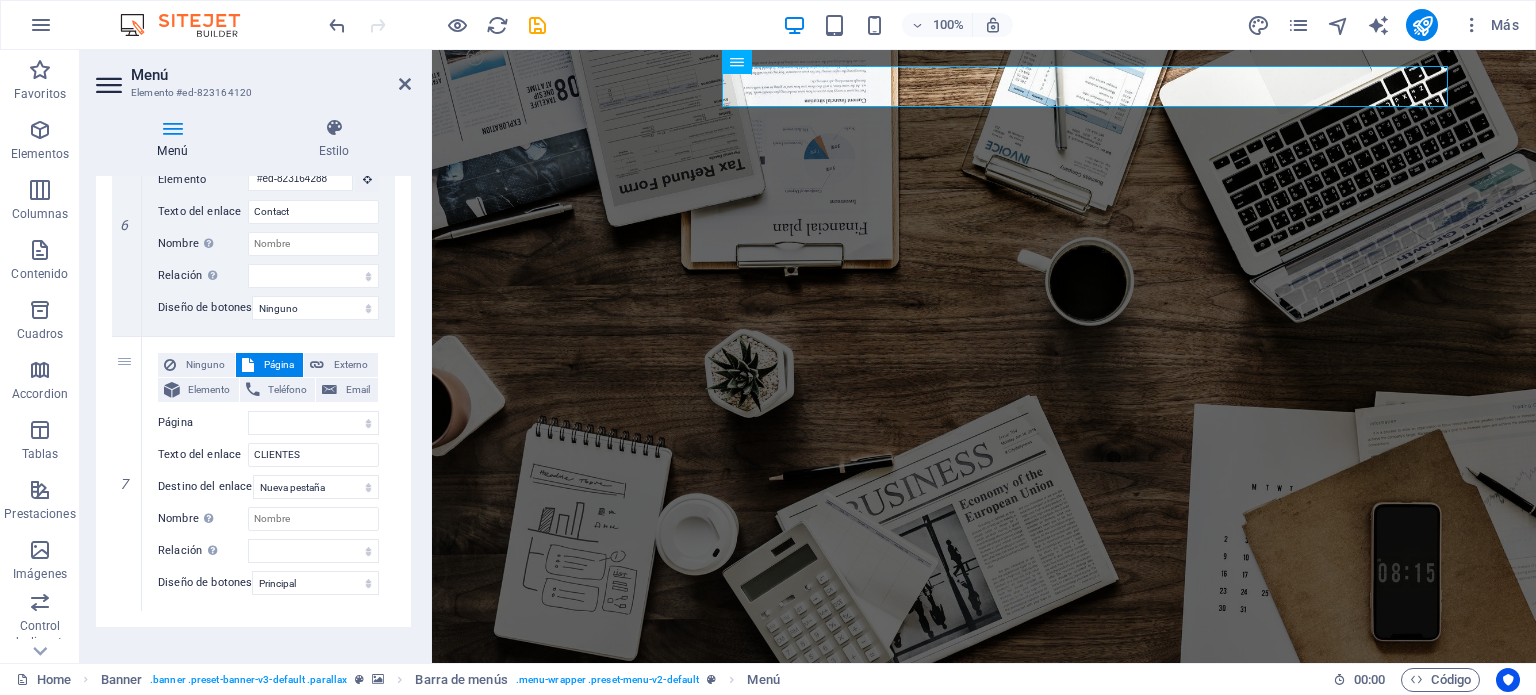 click on "1 Ninguno Página Externo Elemento Teléfono Email Página Home Subpage Legal Notice Privacy Elemento #ed-823164108
URL Teléfono Email Texto del enlace Home Destino del enlace Nueva pestaña Misma pestaña Superposición Nombre Una descripción adicional del enlace no debería ser igual al texto del enlace. El título suele mostrarse como un texto de información cuando se mueve el ratón por encima del elemento. Déjalo en blanco en caso de dudas. Relación Define la  relación de este enlace con el destino del enlace . Por ejemplo, el valor "nofollow" indica a los buscadores que no sigan al enlace. Puede dejarse vacío. alternativo autor marcador externo ayuda licencia siguiente nofollow noreferrer noopener ant buscar etiqueta Diseño de botones Ninguno Predeterminado Principal Secundario 2 Ninguno Página Externo Elemento Teléfono Email Página Home Subpage Legal Notice Privacy Elemento #ed-823164510
URL Teléfono Email Texto del enlace About us Nombre ant" at bounding box center (253, -258) 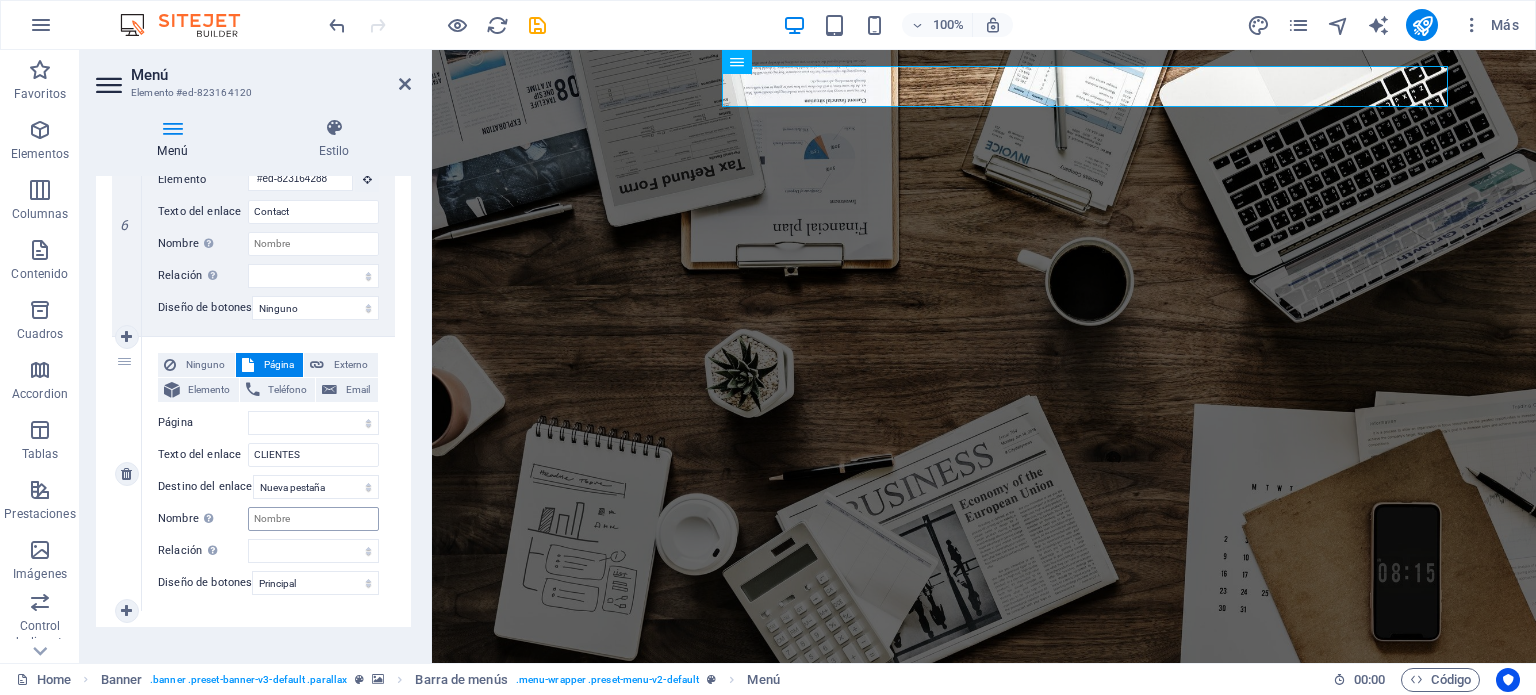 scroll, scrollTop: 1409, scrollLeft: 0, axis: vertical 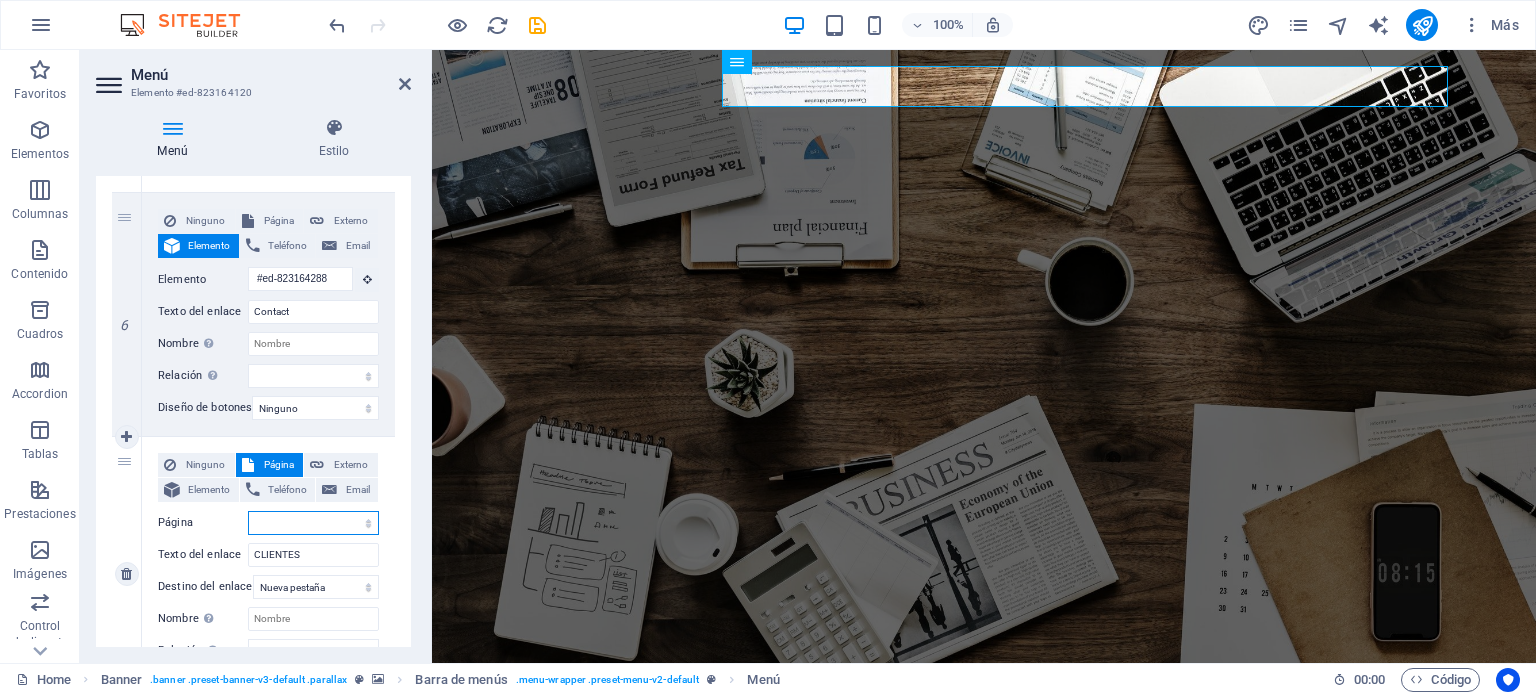 click on "Home Subpage Legal Notice Privacy" at bounding box center [313, 523] 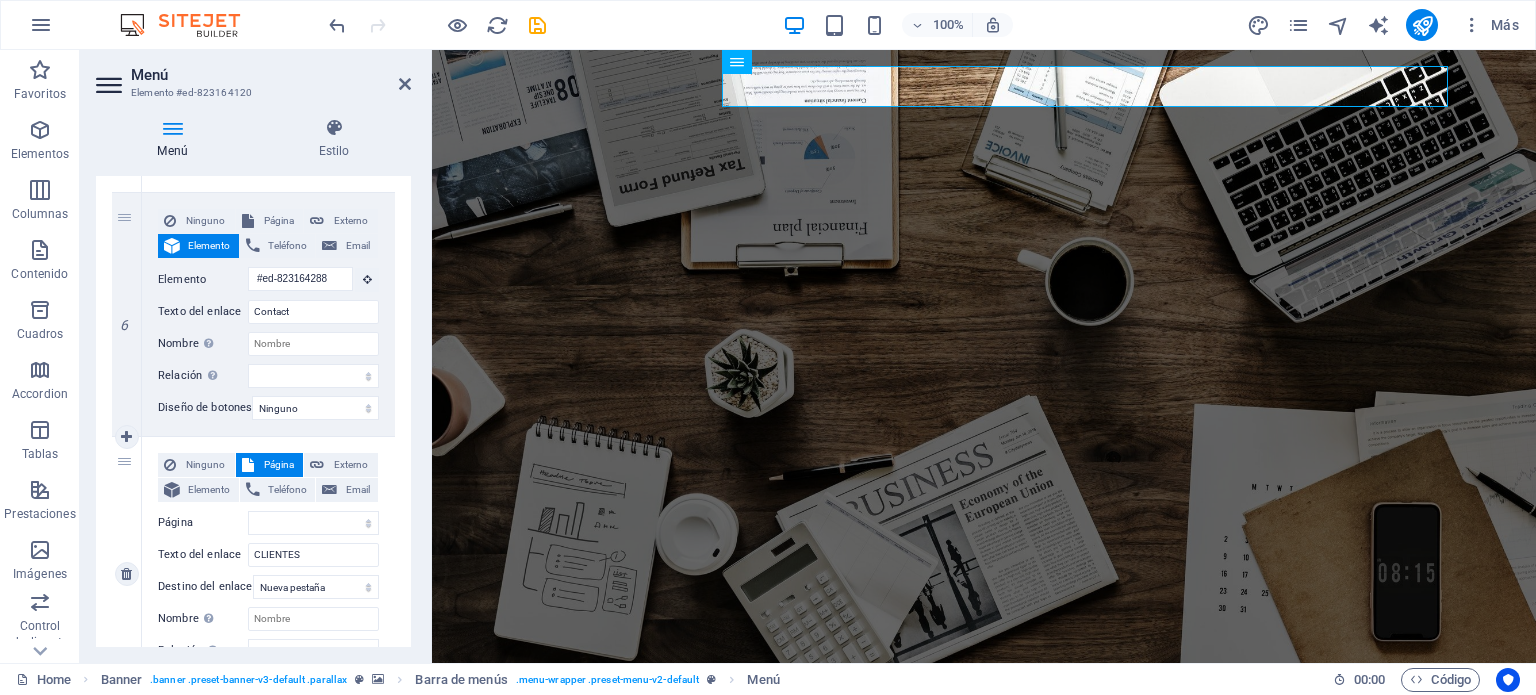 click on "Ninguno Página Externo Elemento Teléfono Email Página Home Subpage Legal Notice Privacy Elemento
URL Teléfono Email Texto del enlace CLIENTES Destino del enlace Nueva pestaña Misma pestaña Superposición Nombre Una descripción adicional del enlace no debería ser igual al texto del enlace. El título suele mostrarse como un texto de información cuando se mueve el ratón por encima del elemento. Déjalo en blanco en caso de dudas. Relación Define la  relación de este enlace con el destino del enlace . Por ejemplo, el valor "nofollow" indica a los buscadores que no sigan al enlace. Puede dejarse vacío. alternativo autor marcador externo ayuda licencia siguiente nofollow noreferrer noopener ant buscar etiqueta Diseño de botones Ninguno Predeterminado Principal Secundario" at bounding box center [268, 574] 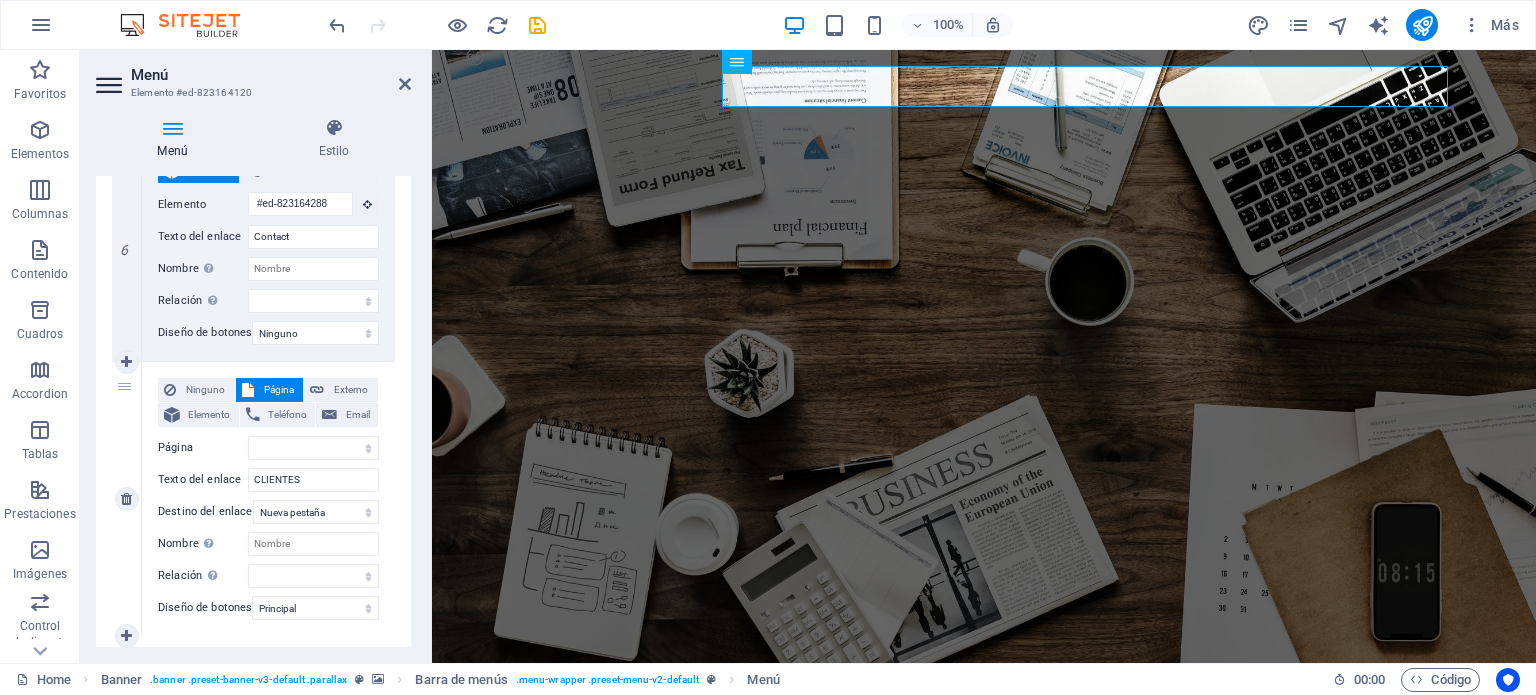 scroll, scrollTop: 1509, scrollLeft: 0, axis: vertical 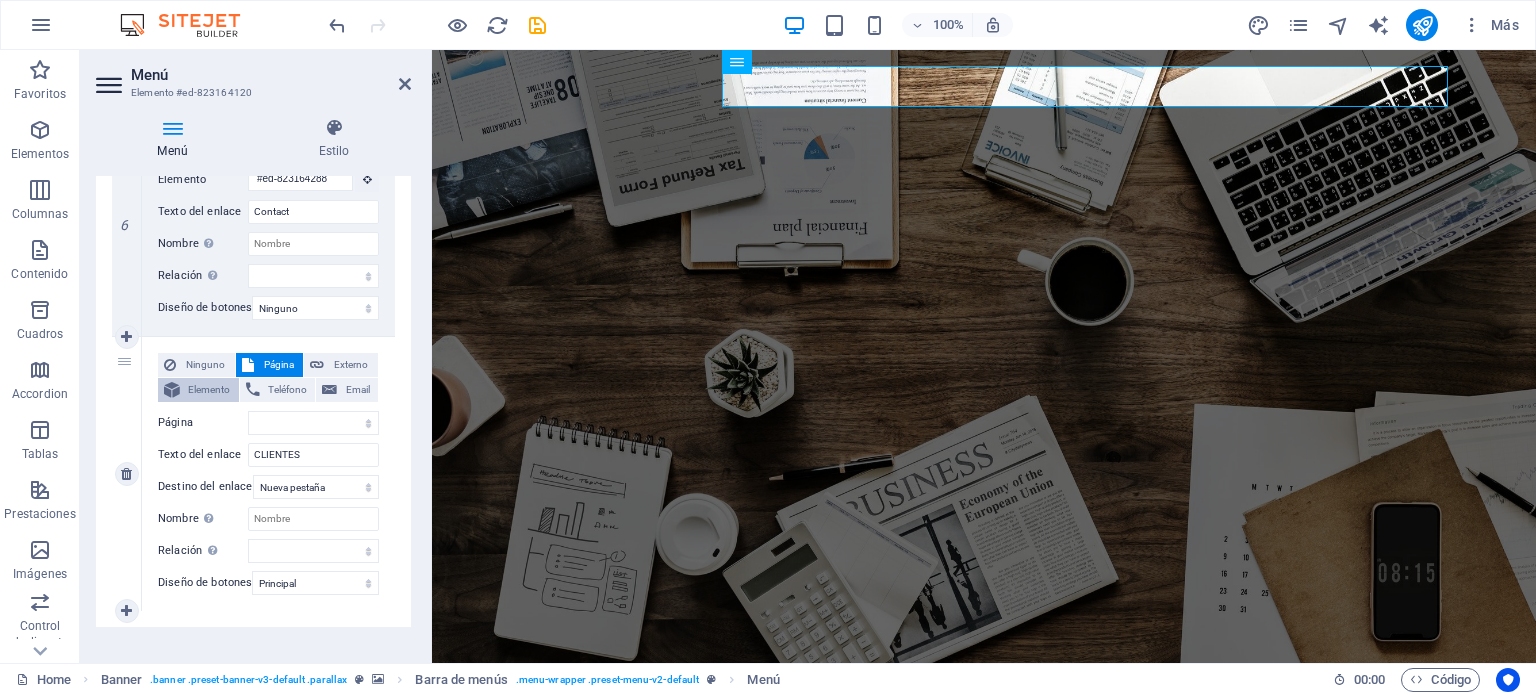 click on "Elemento" at bounding box center (209, 390) 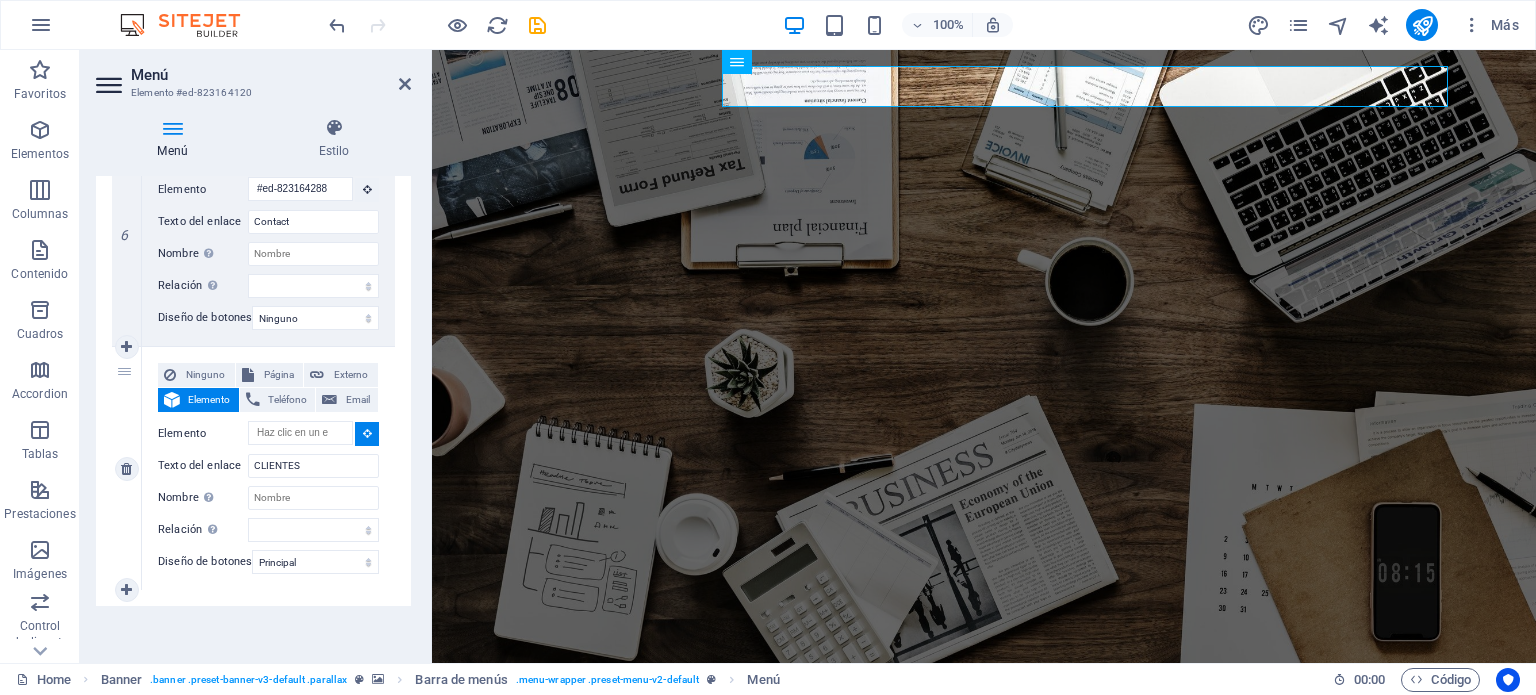 click at bounding box center [367, 433] 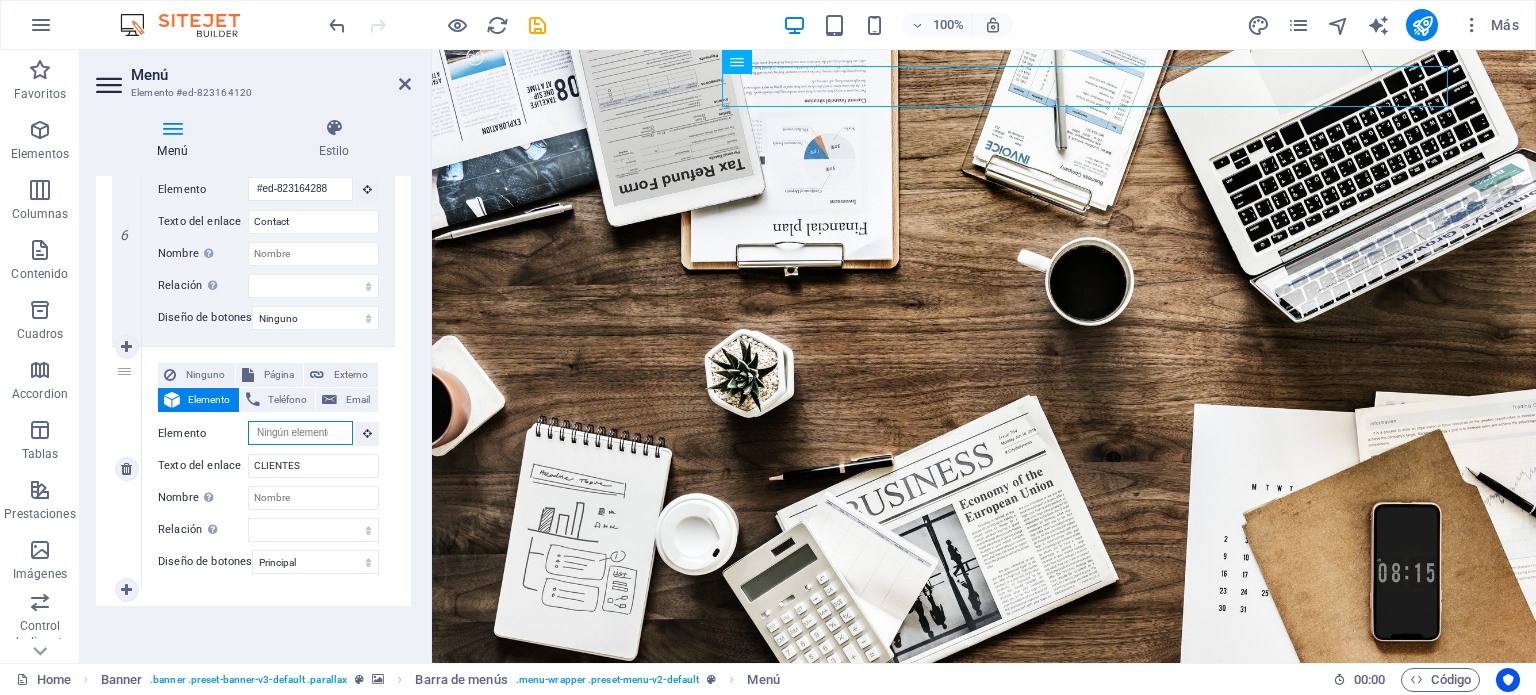 click on "Elemento" at bounding box center [300, 433] 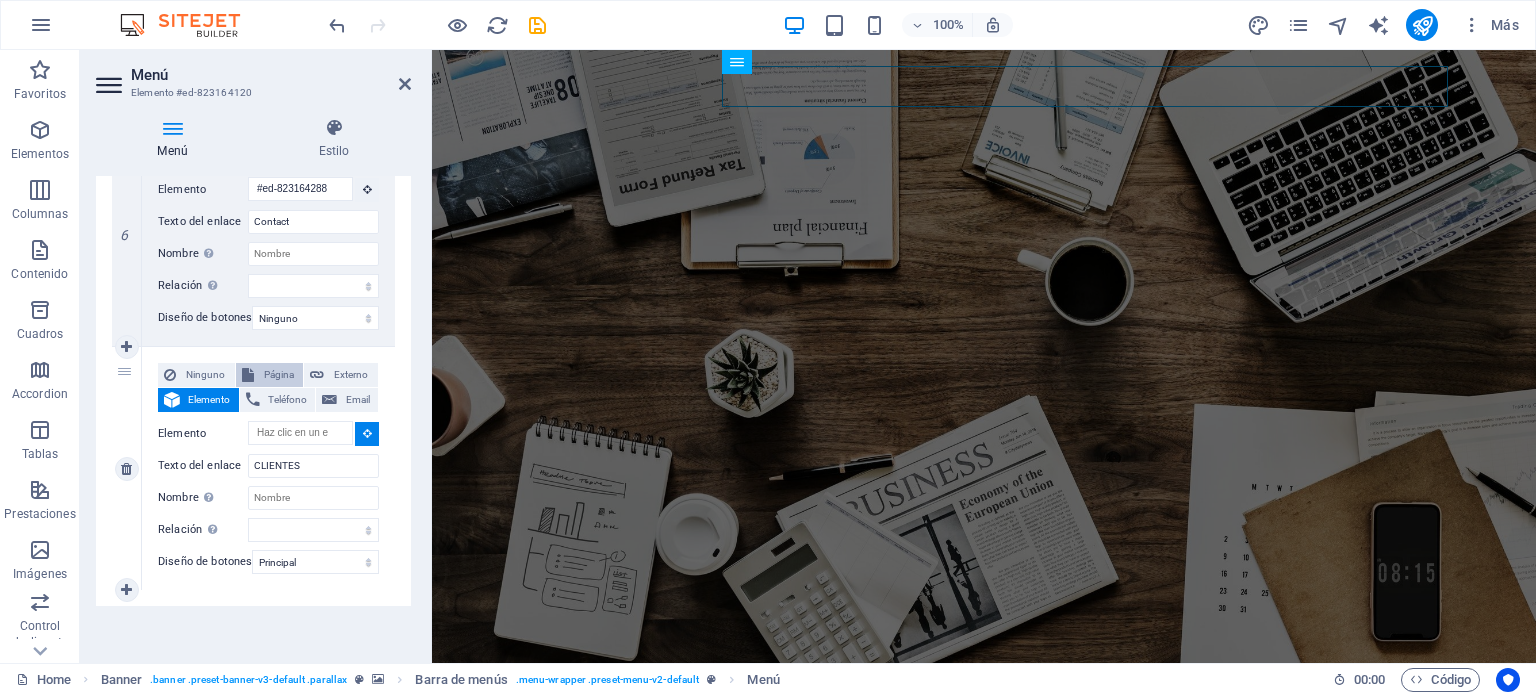 click on "Página" at bounding box center [279, 375] 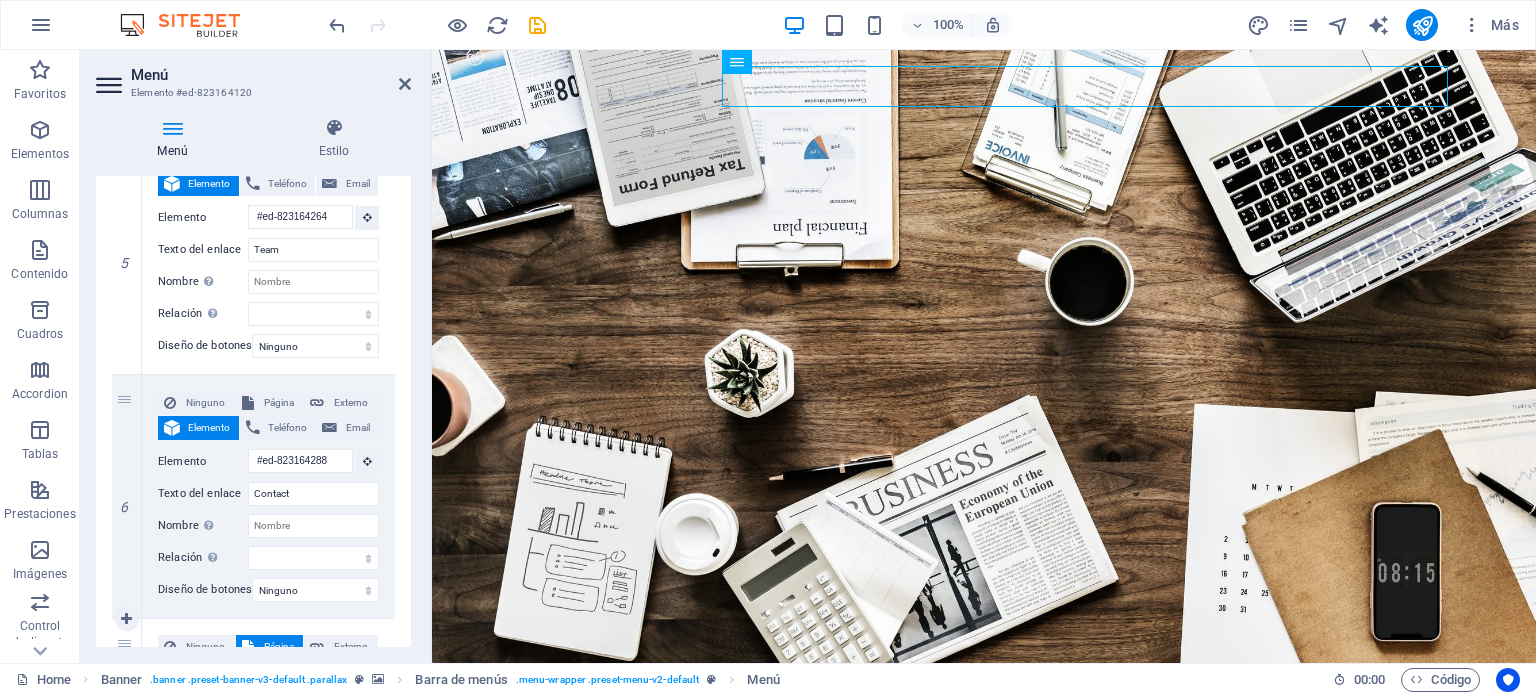 scroll, scrollTop: 1040, scrollLeft: 0, axis: vertical 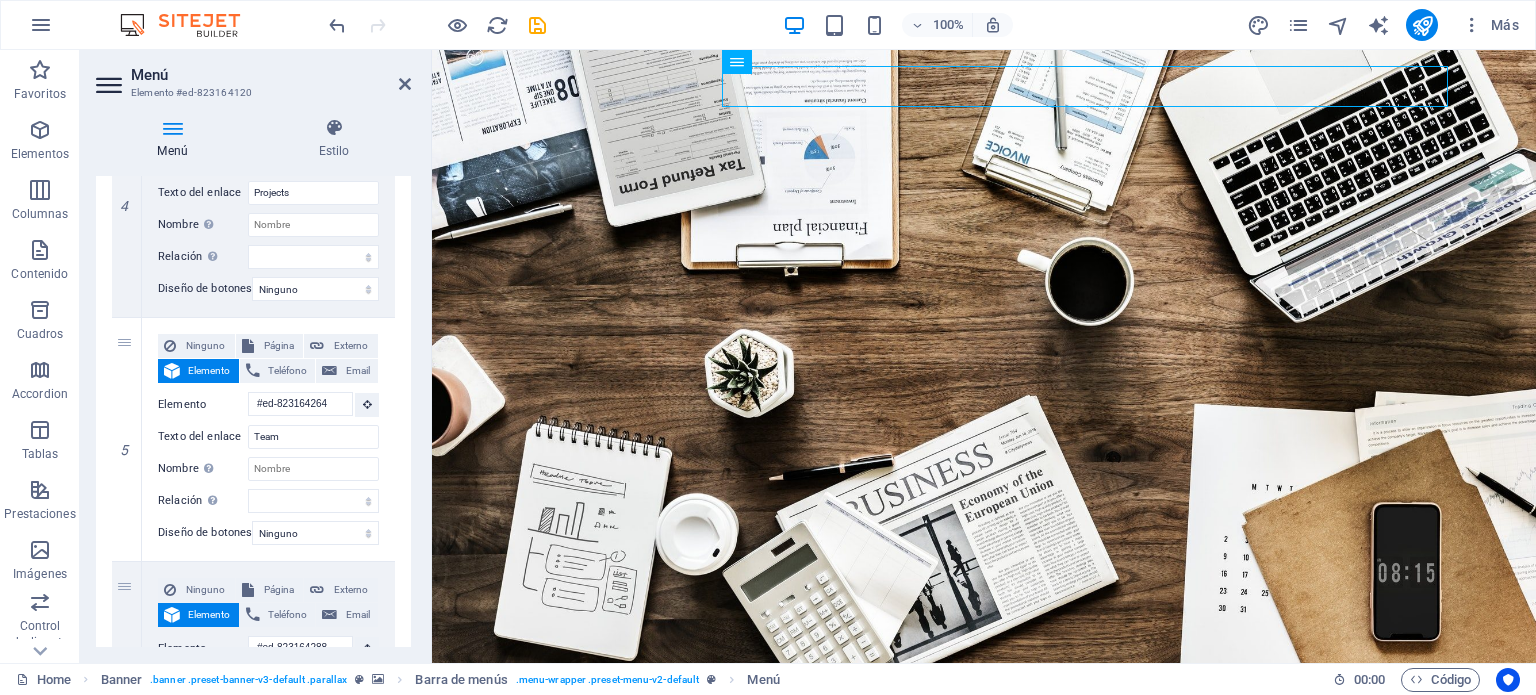 click at bounding box center (111, 85) 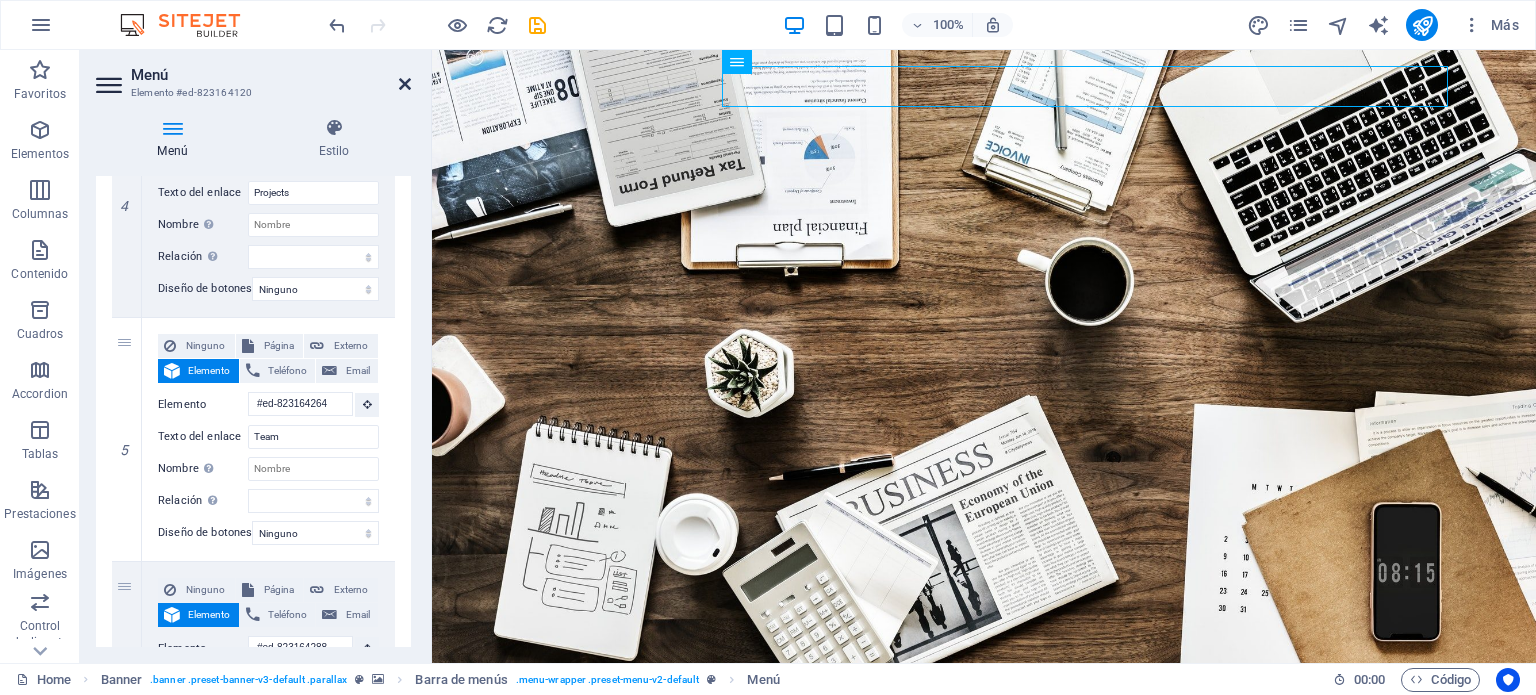 click at bounding box center (405, 84) 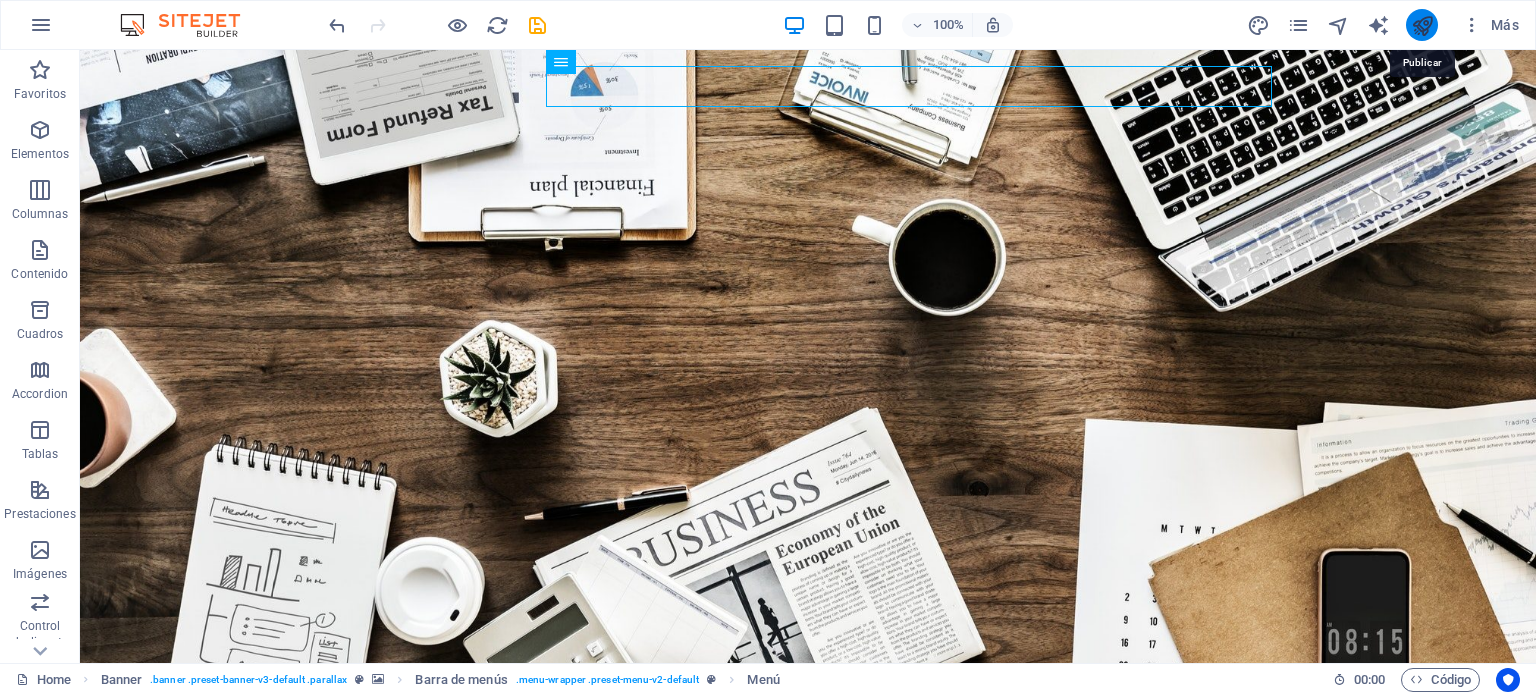 click at bounding box center [1422, 25] 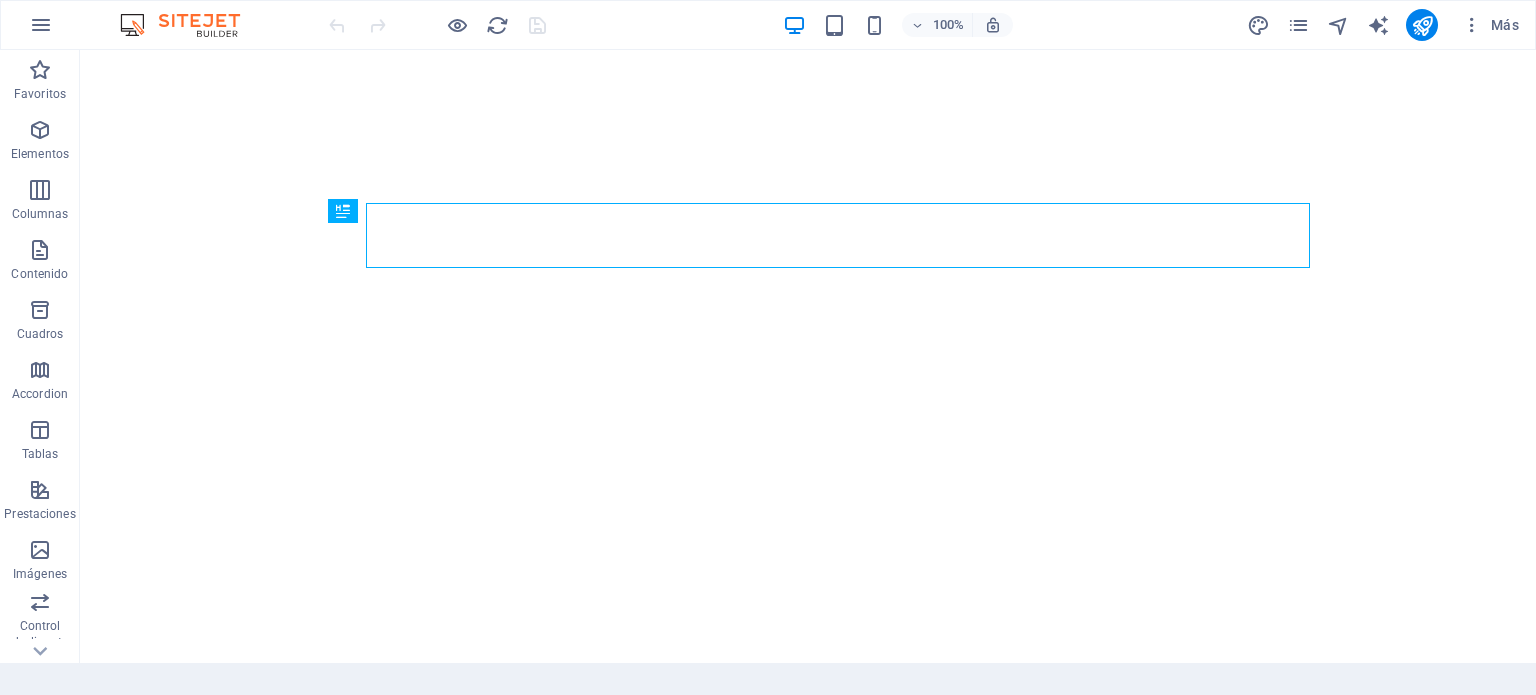 scroll, scrollTop: 0, scrollLeft: 0, axis: both 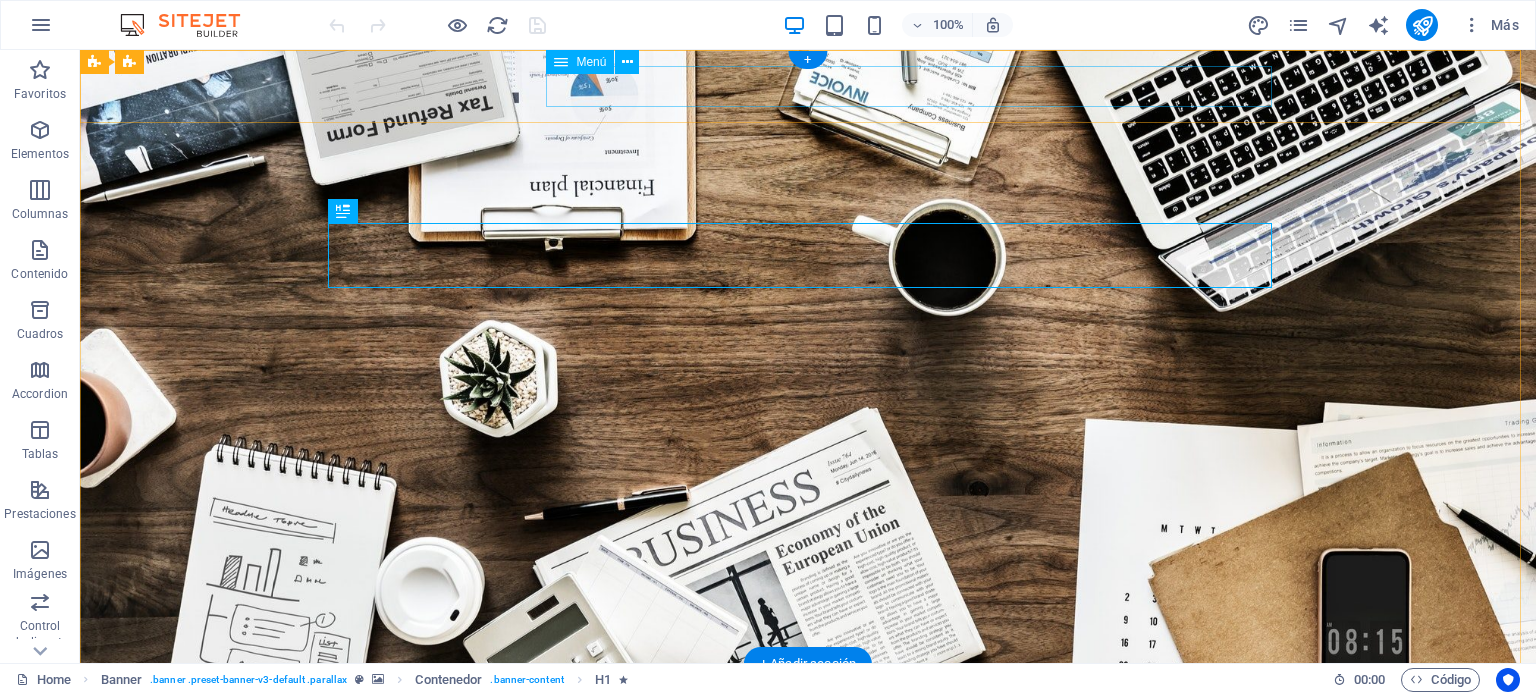 click on "Home About us Services Projects Team Contact CLIENTES" at bounding box center (808, 730) 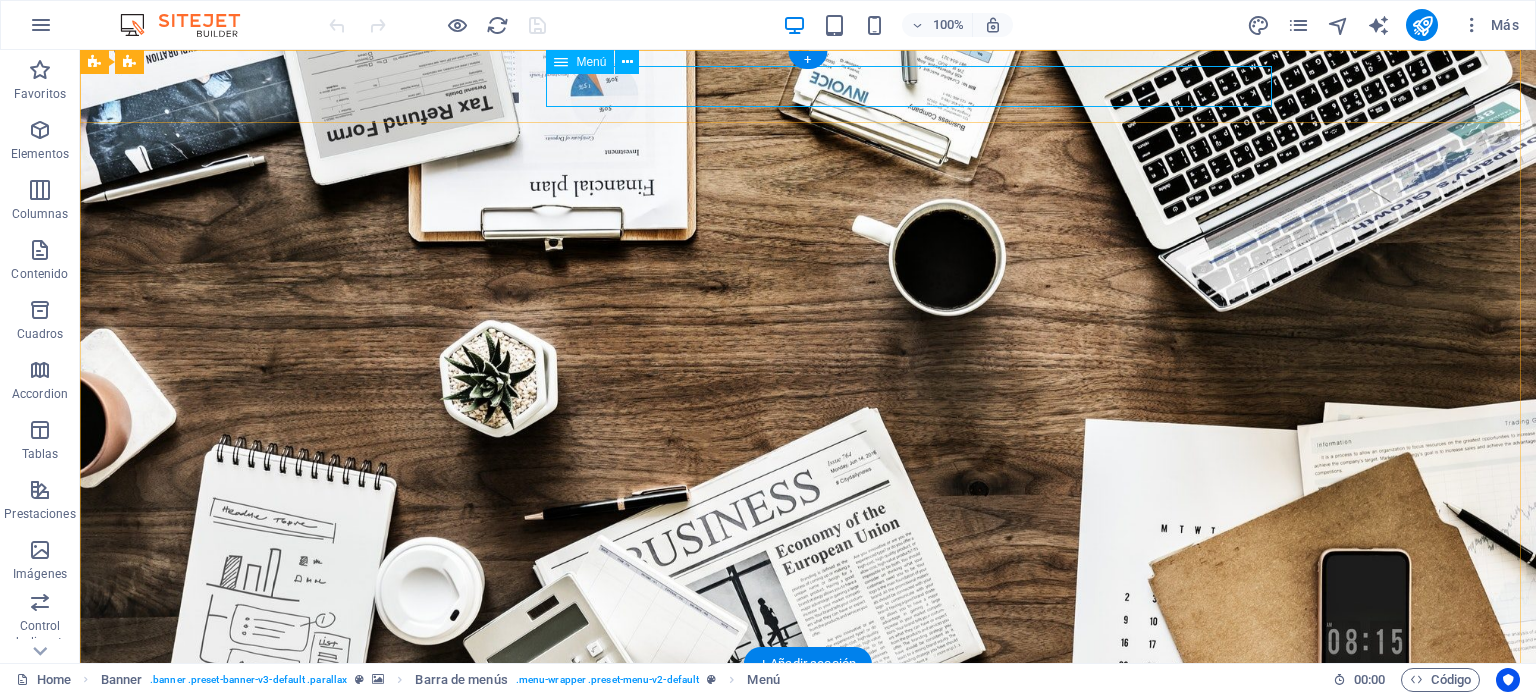 click on "Home About us Services Projects Team Contact CLIENTES" at bounding box center [808, 730] 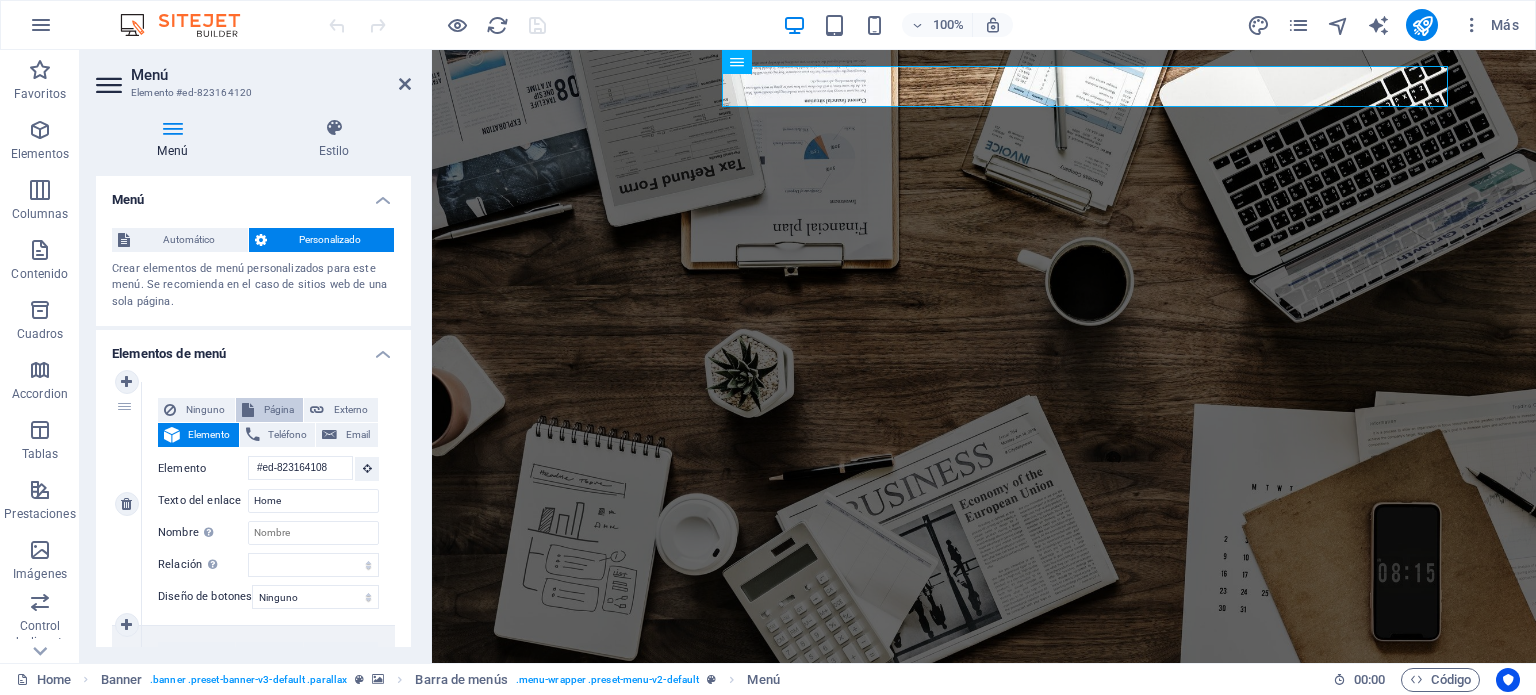 click on "Página" at bounding box center [279, 410] 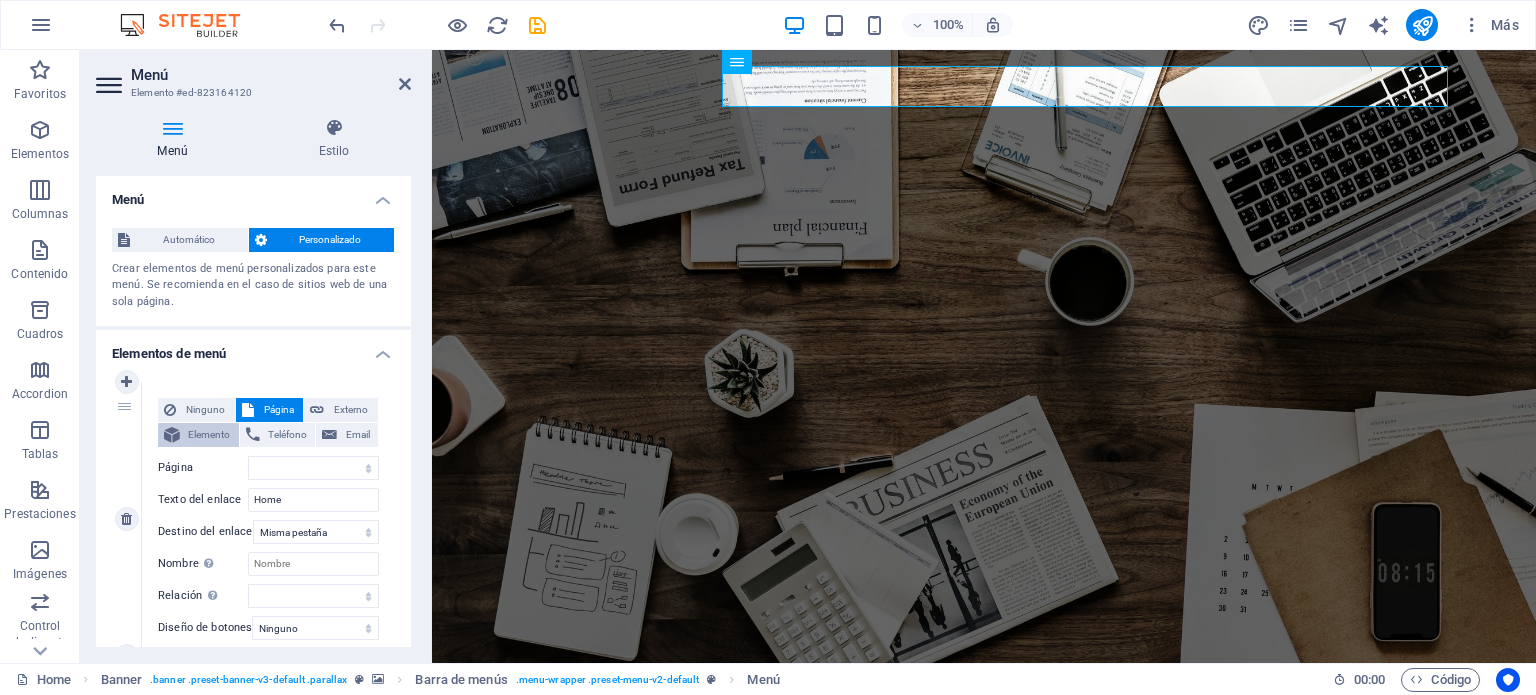 click on "Elemento" at bounding box center [209, 435] 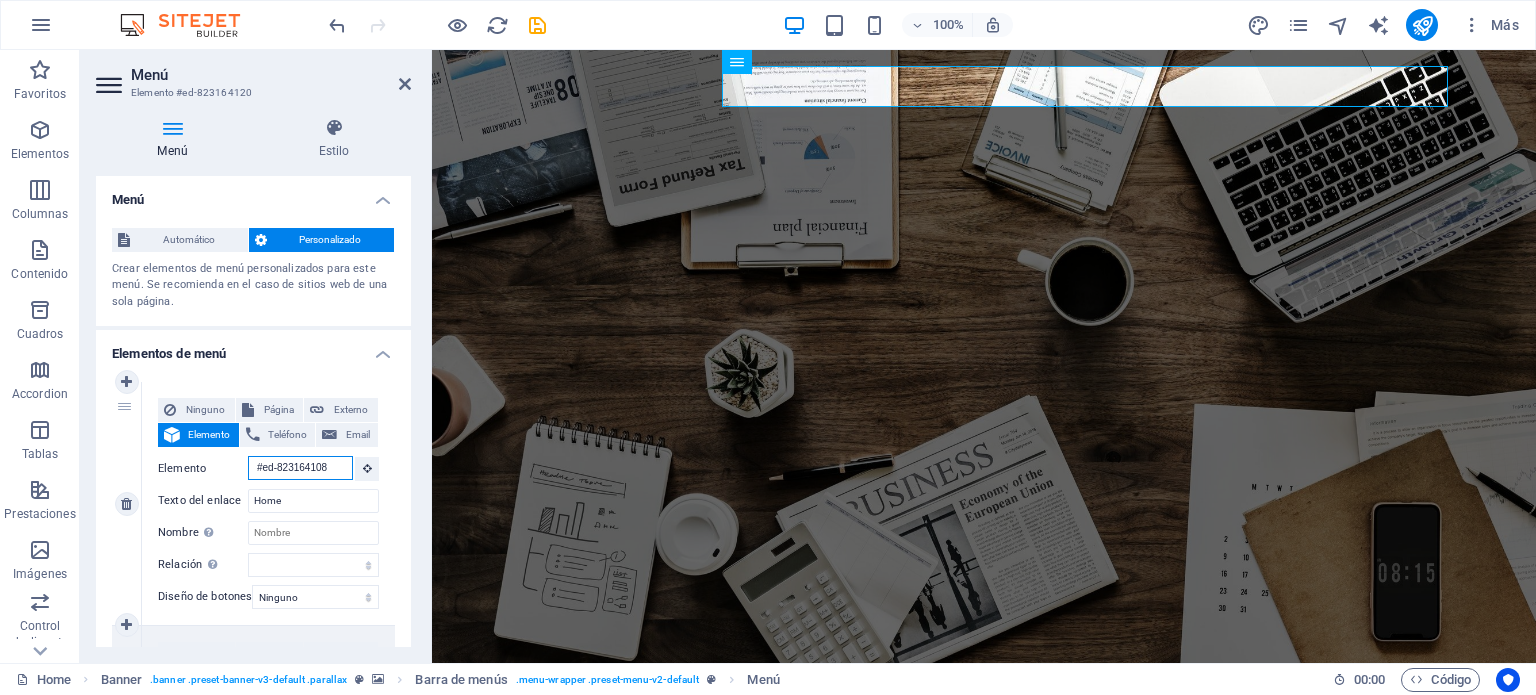 select 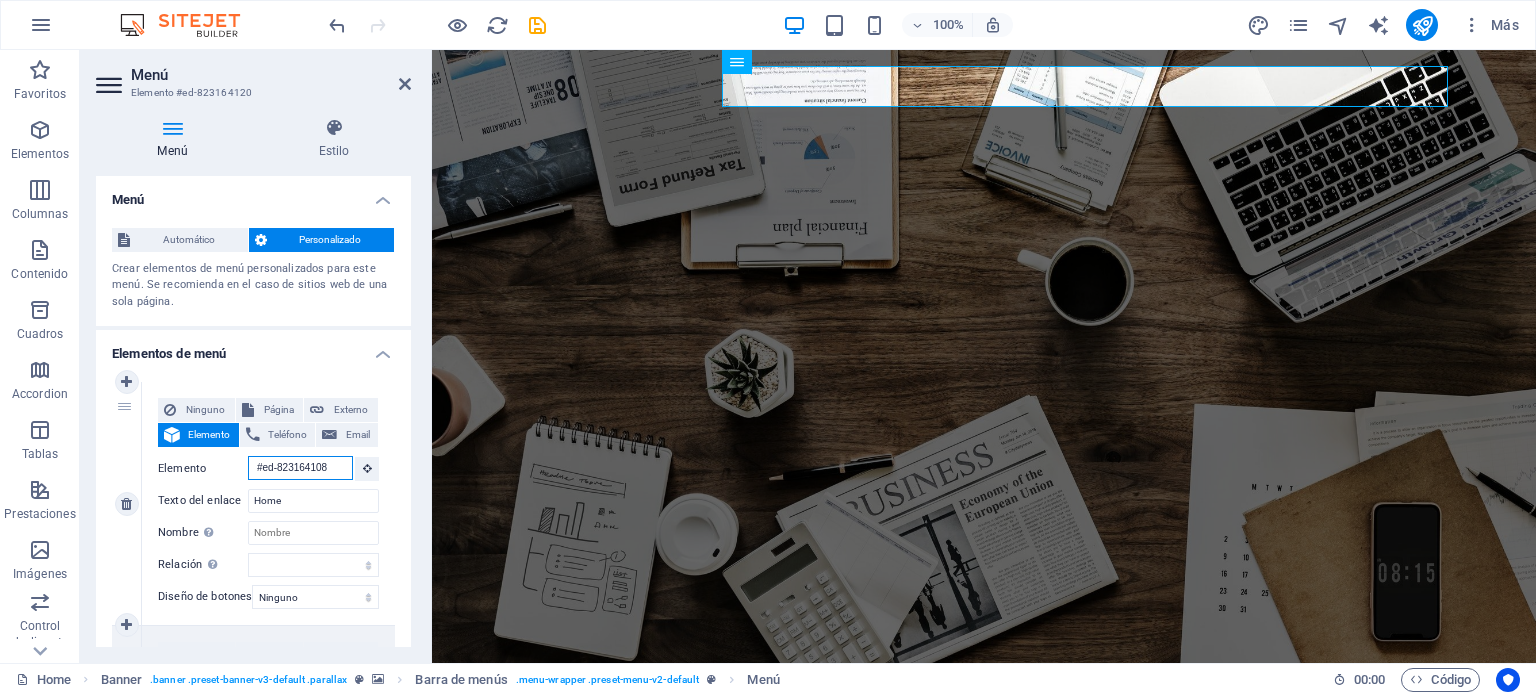 scroll, scrollTop: 0, scrollLeft: 2, axis: horizontal 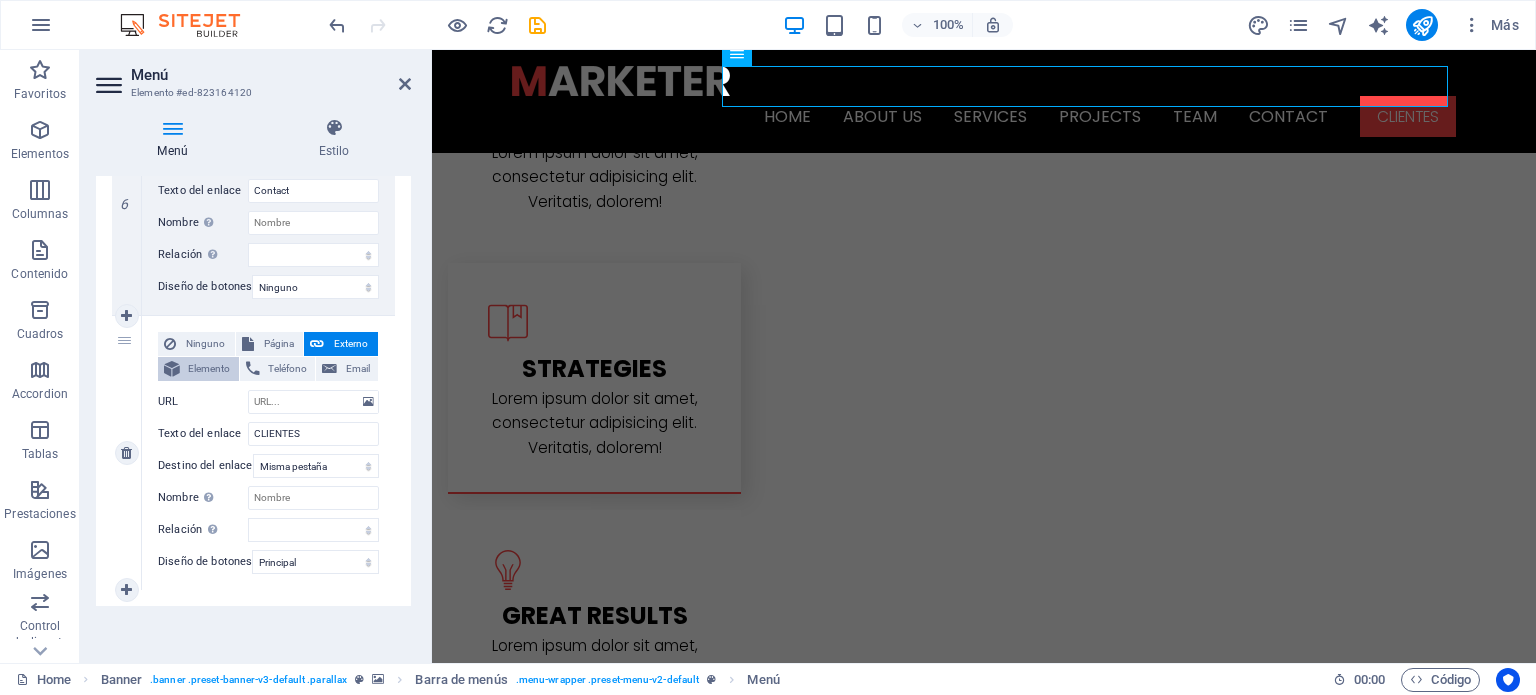 click on "Elemento" at bounding box center (209, 369) 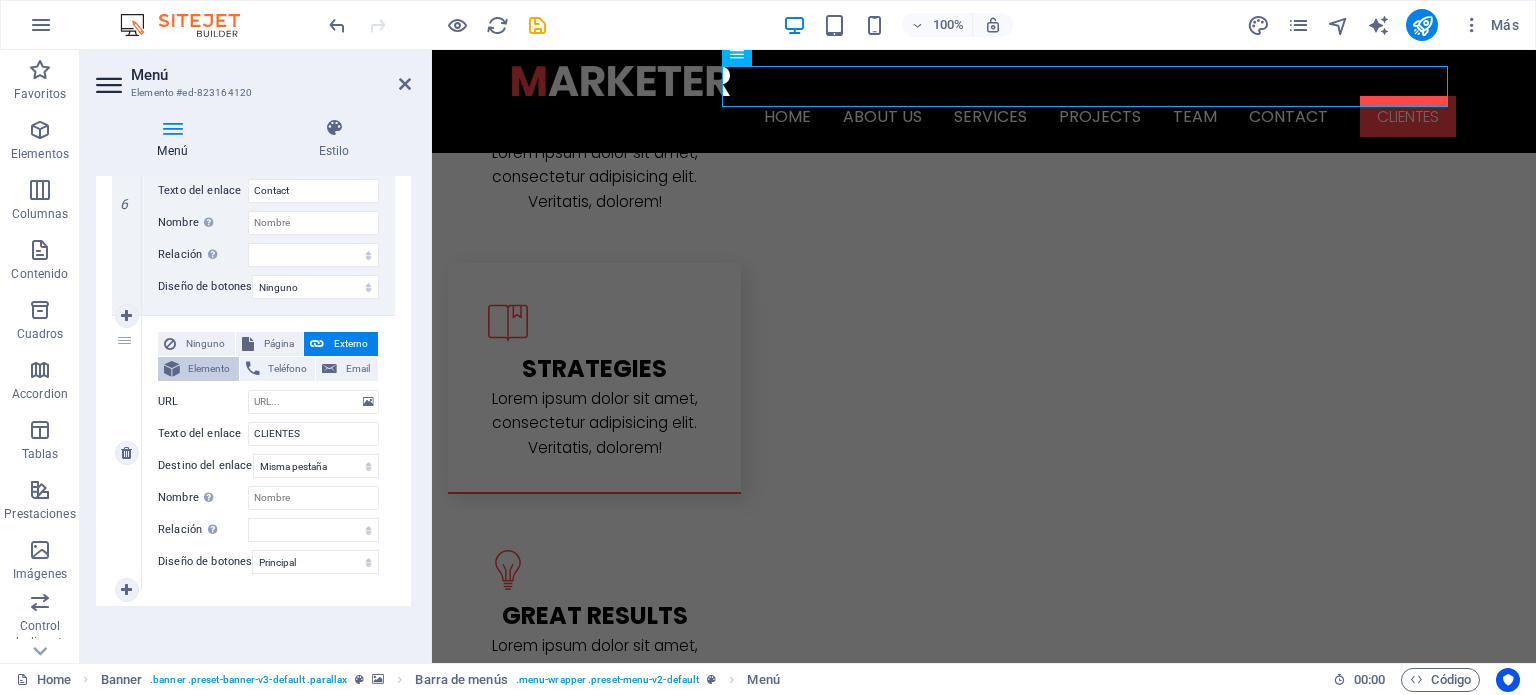 select 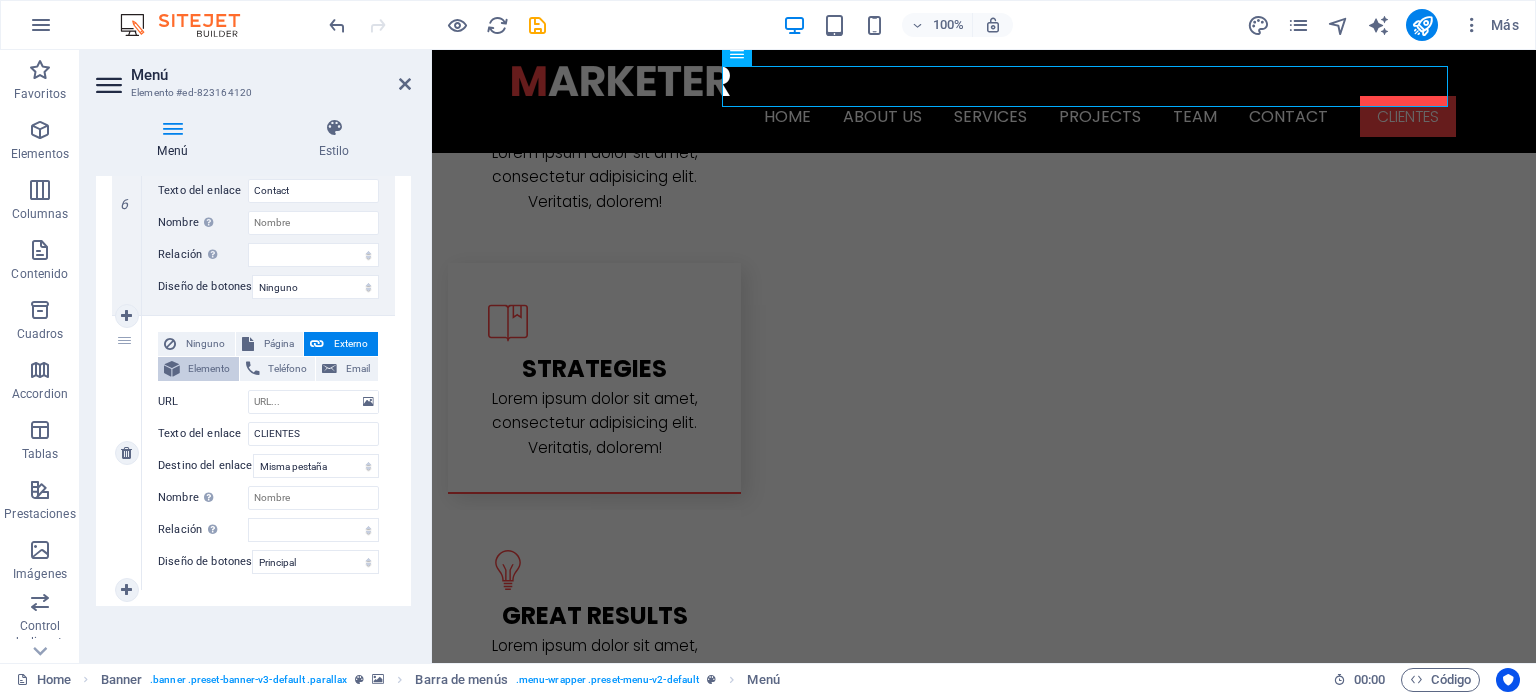 scroll, scrollTop: 1509, scrollLeft: 0, axis: vertical 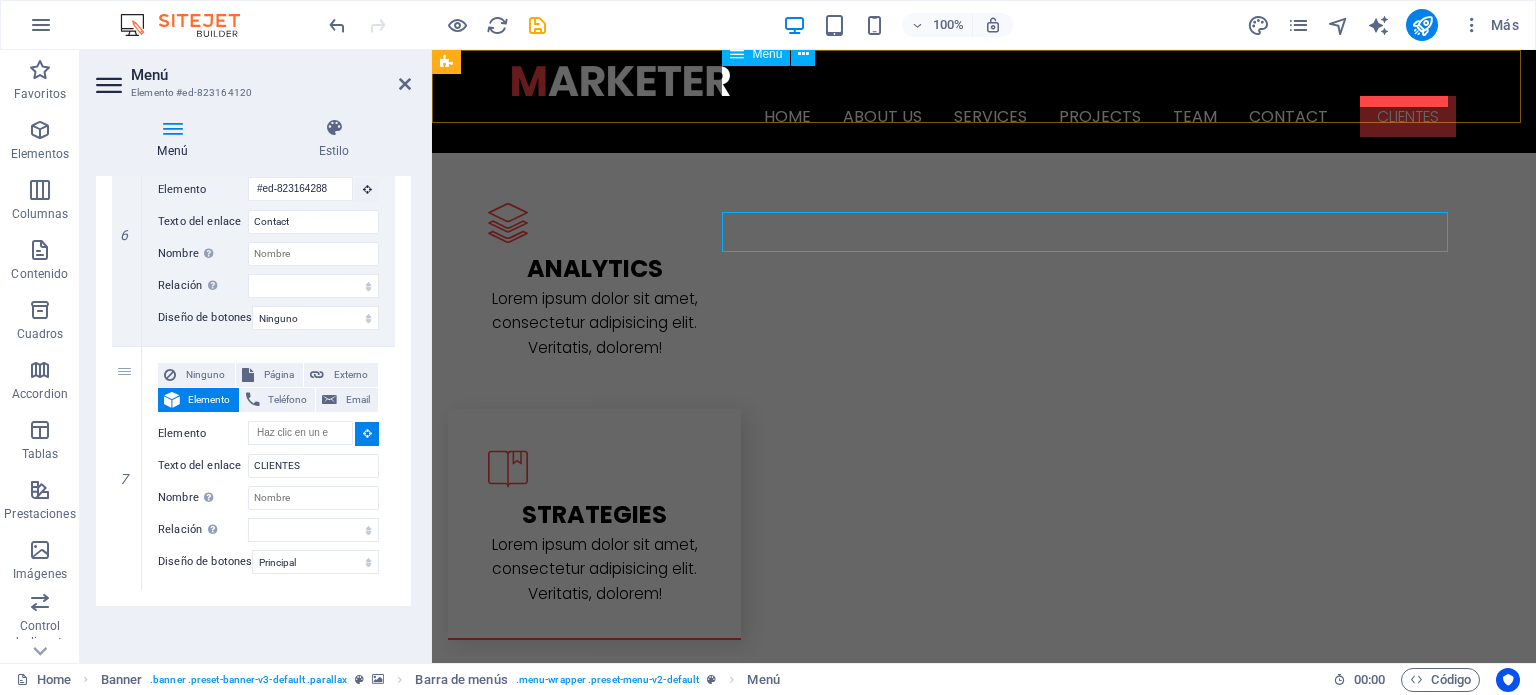 click on "Home About us Services Projects Team Contact CLIENTES" at bounding box center (984, 116) 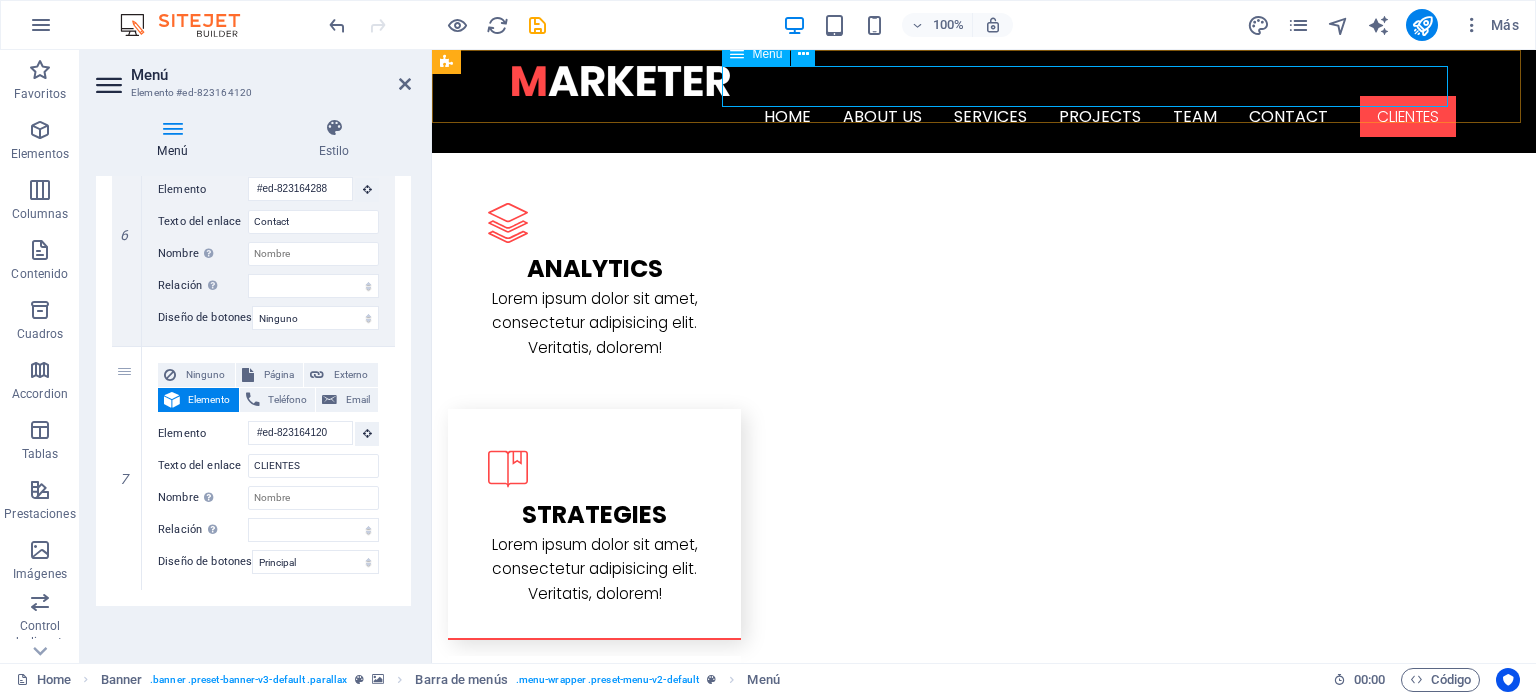 click on "Home About us Services Projects Team Contact CLIENTES" at bounding box center [984, 116] 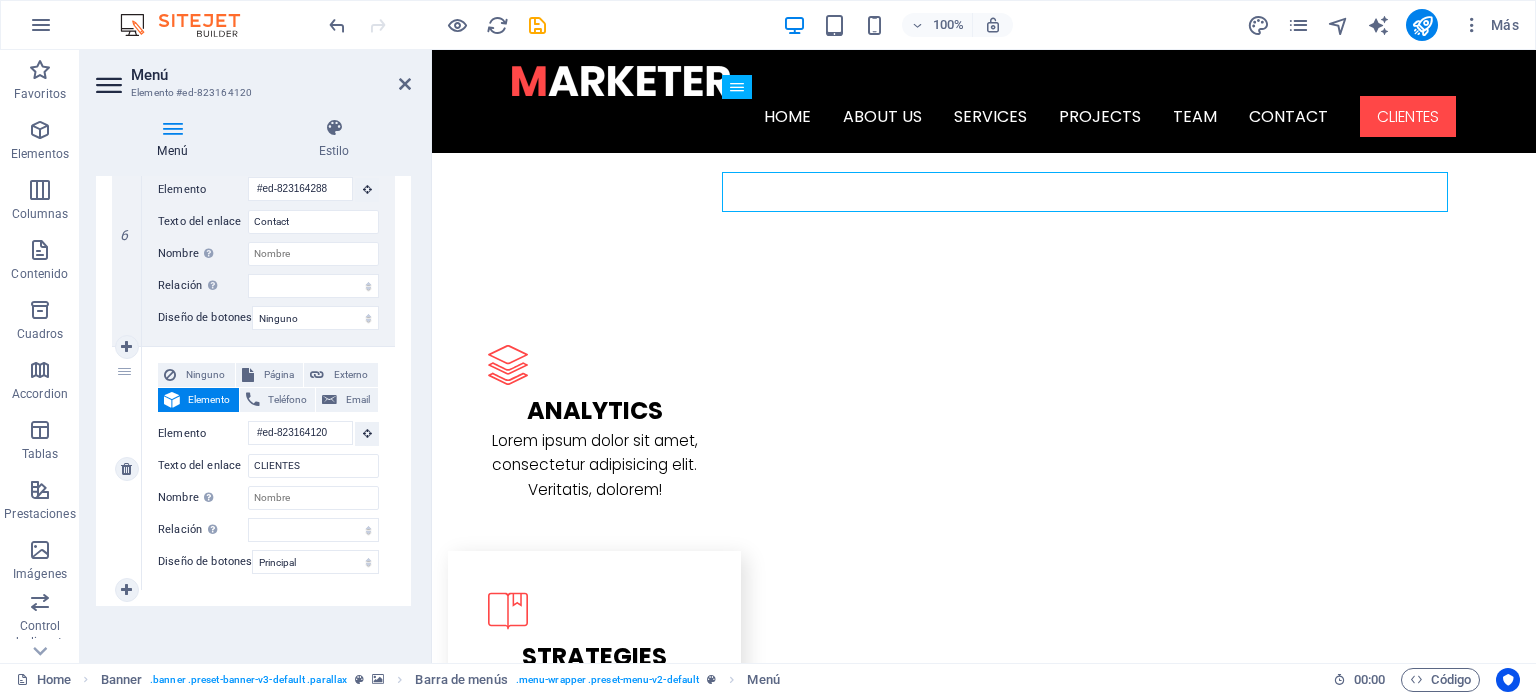 scroll, scrollTop: 2200, scrollLeft: 0, axis: vertical 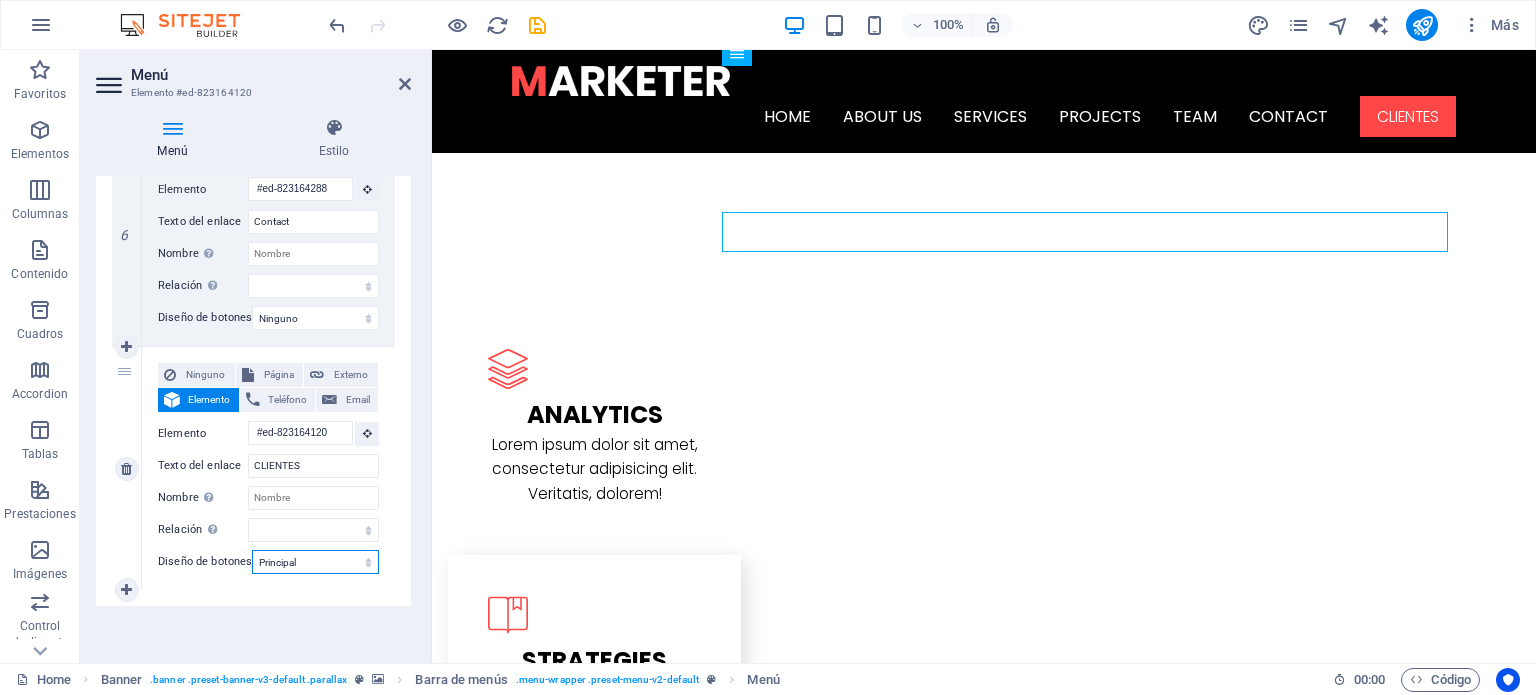 click on "Ninguno Predeterminado Principal Secundario" at bounding box center (315, 562) 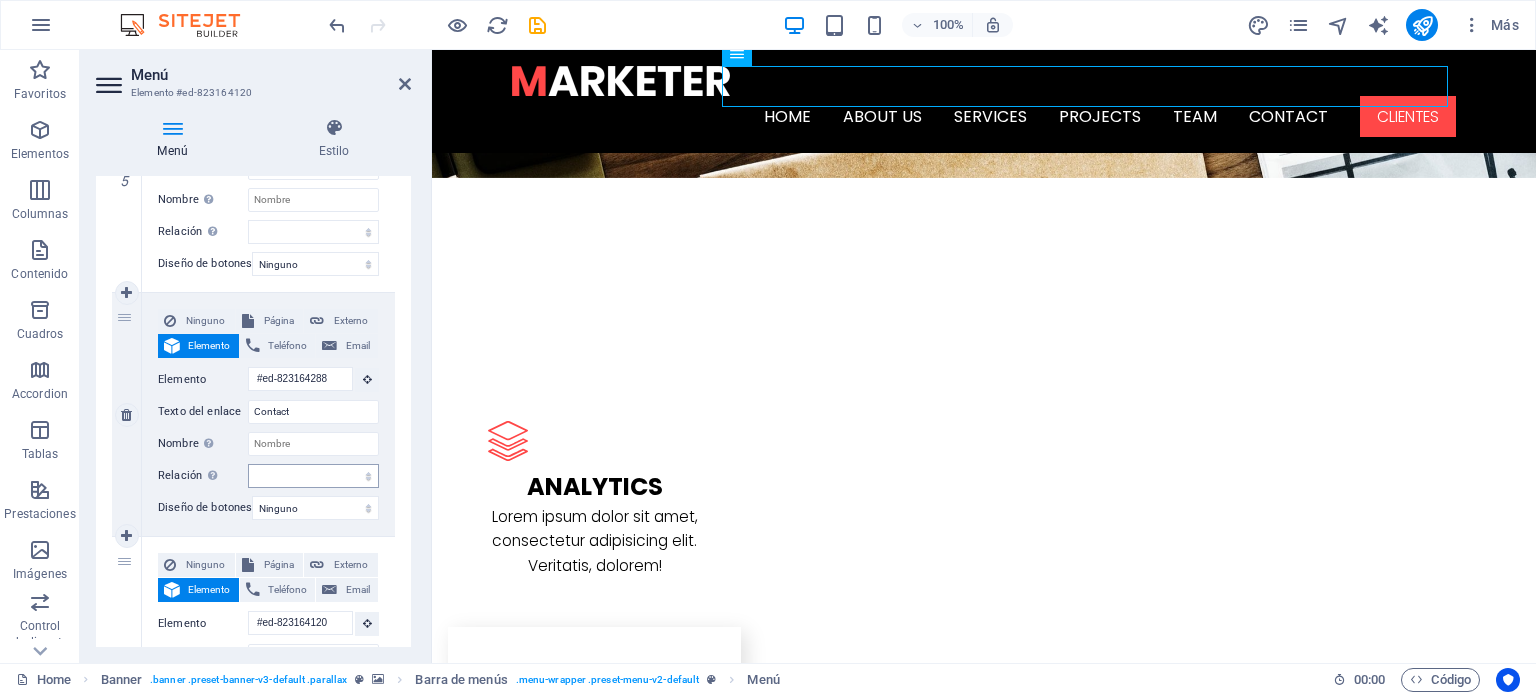 scroll, scrollTop: 2055, scrollLeft: 0, axis: vertical 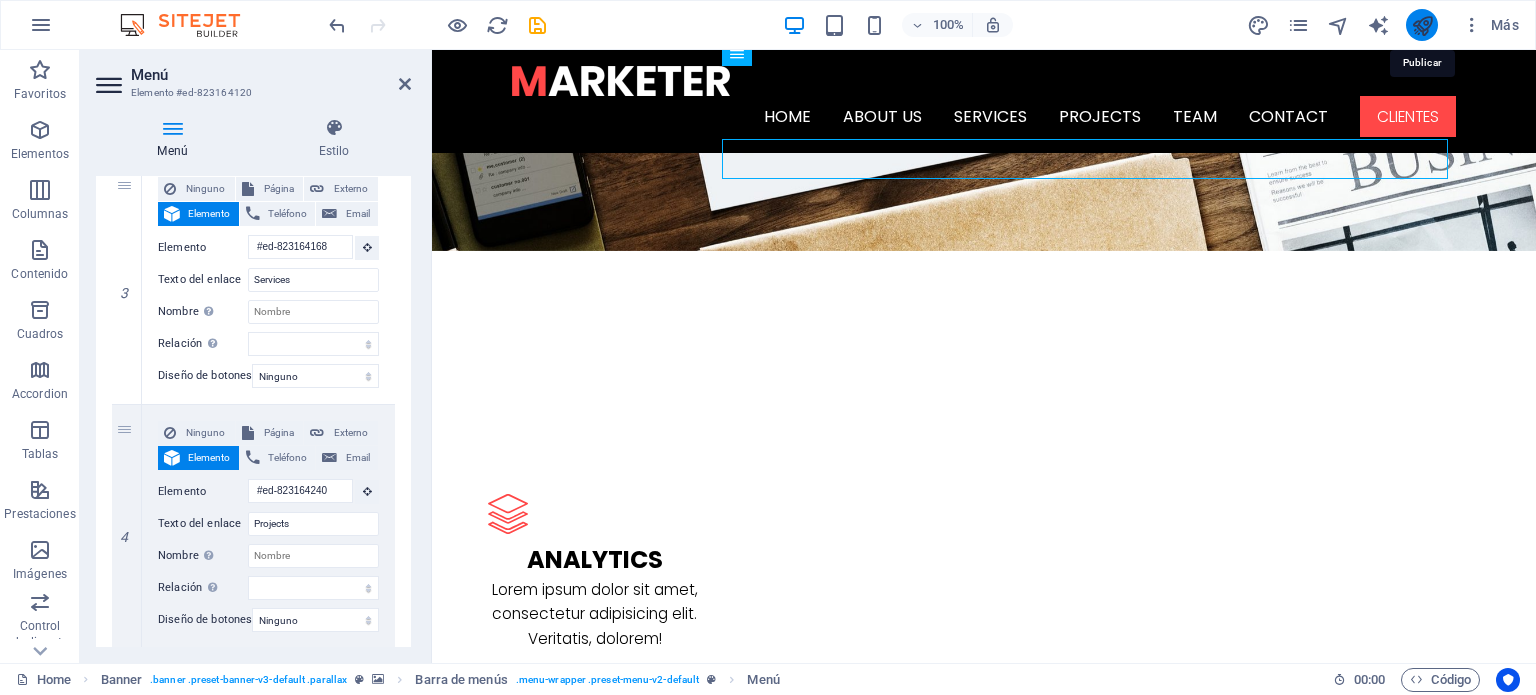 click at bounding box center (1422, 25) 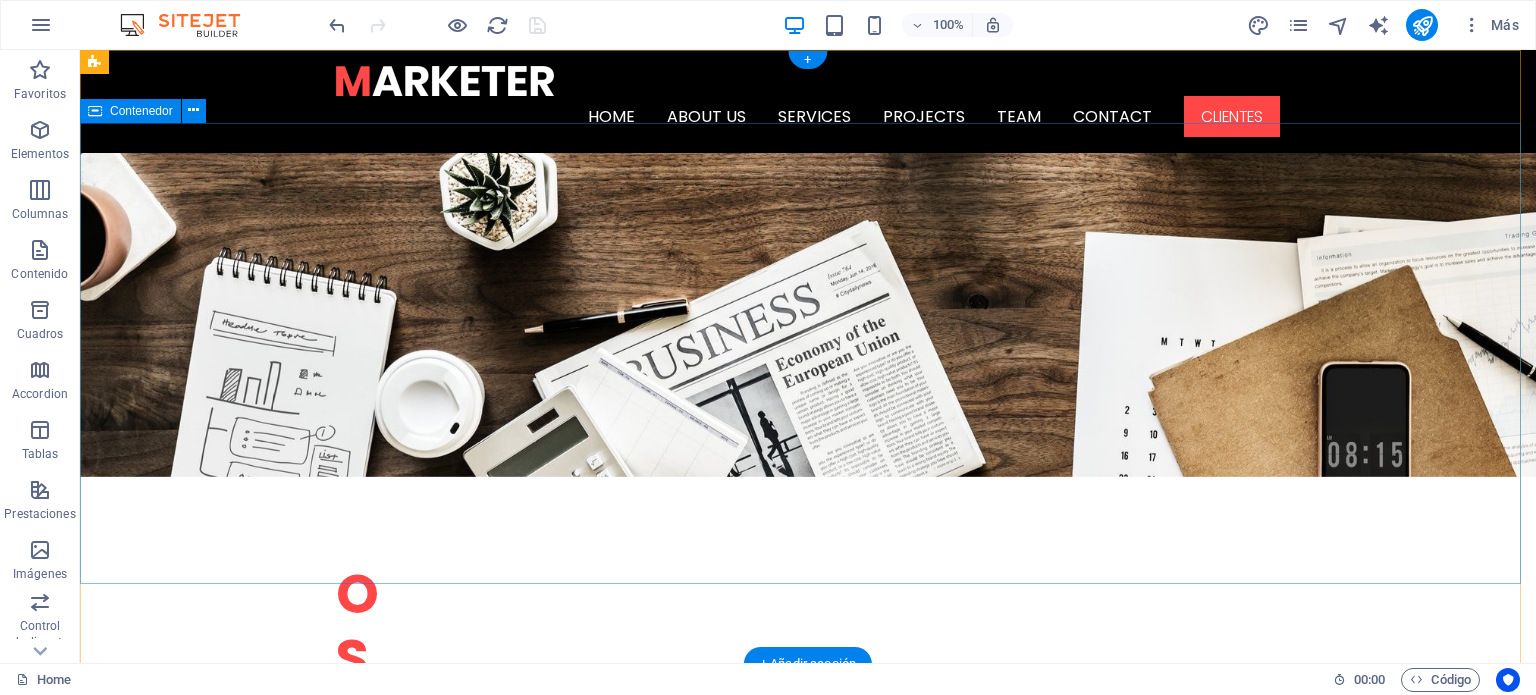 scroll, scrollTop: 0, scrollLeft: 0, axis: both 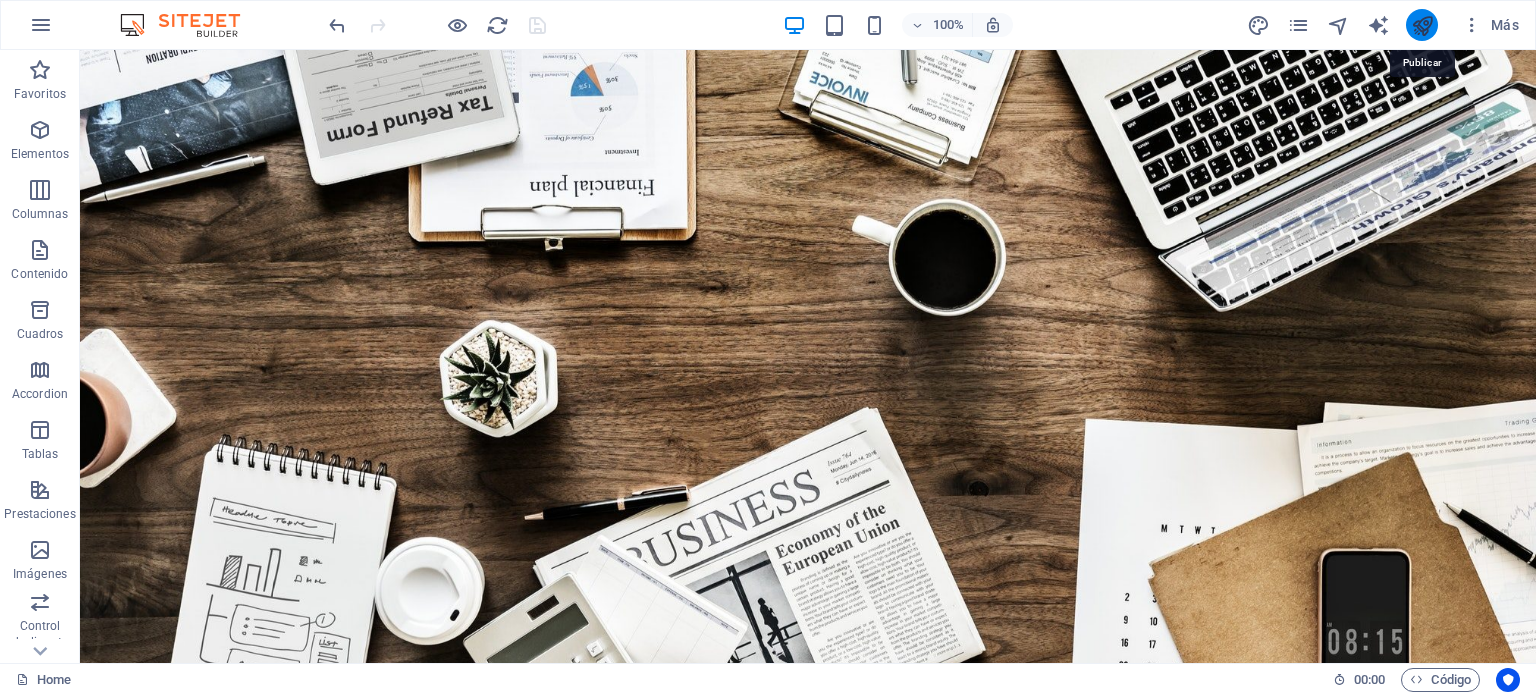 click at bounding box center [1422, 25] 